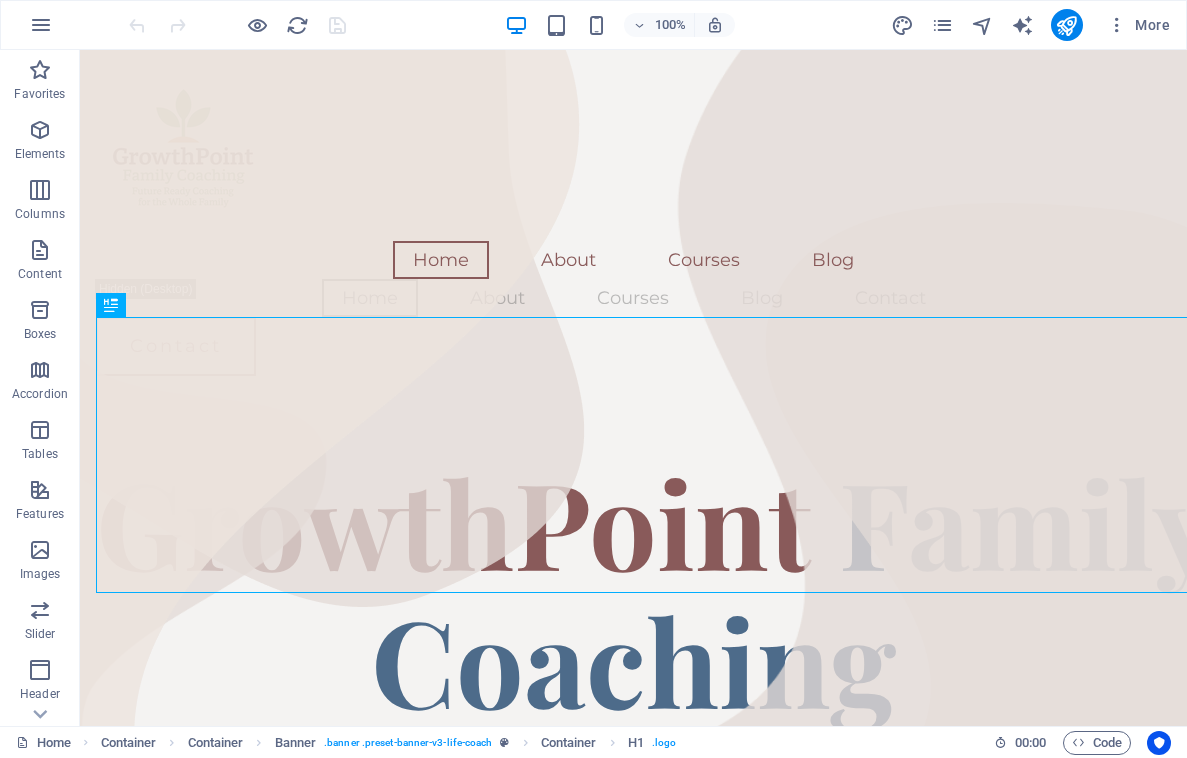 scroll, scrollTop: 58, scrollLeft: 0, axis: vertical 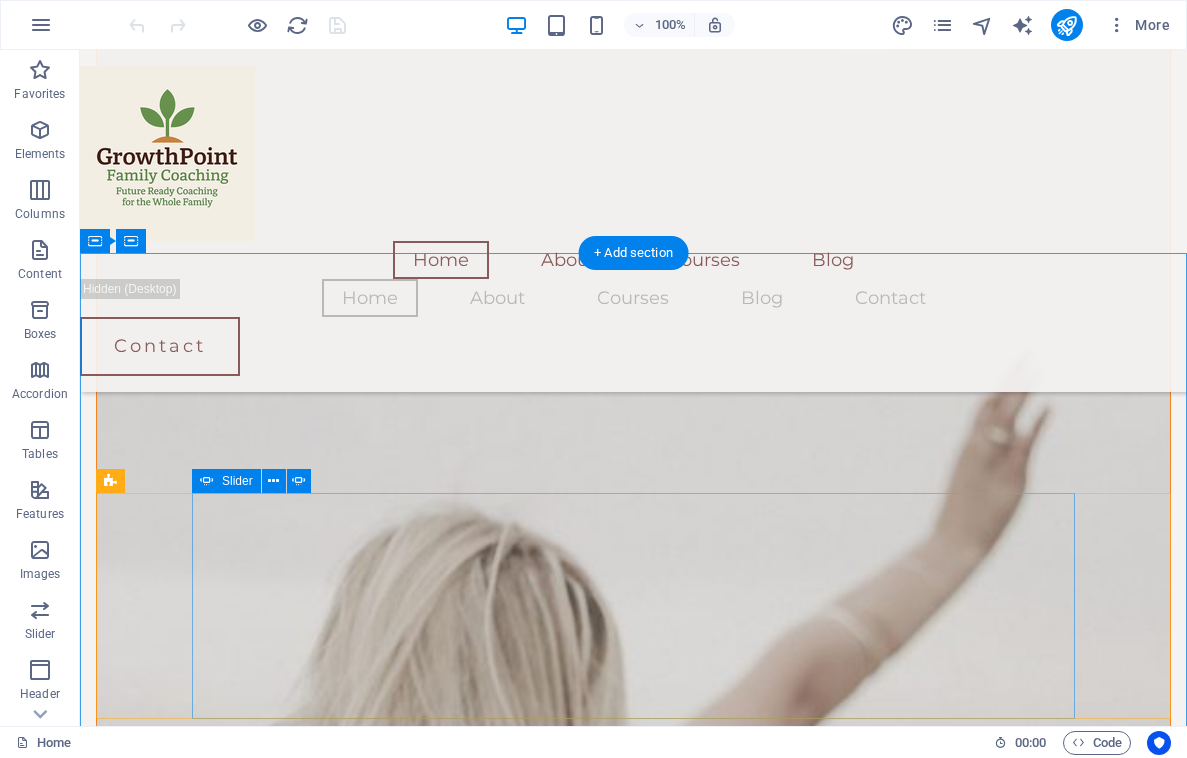 click at bounding box center (634, 5444) 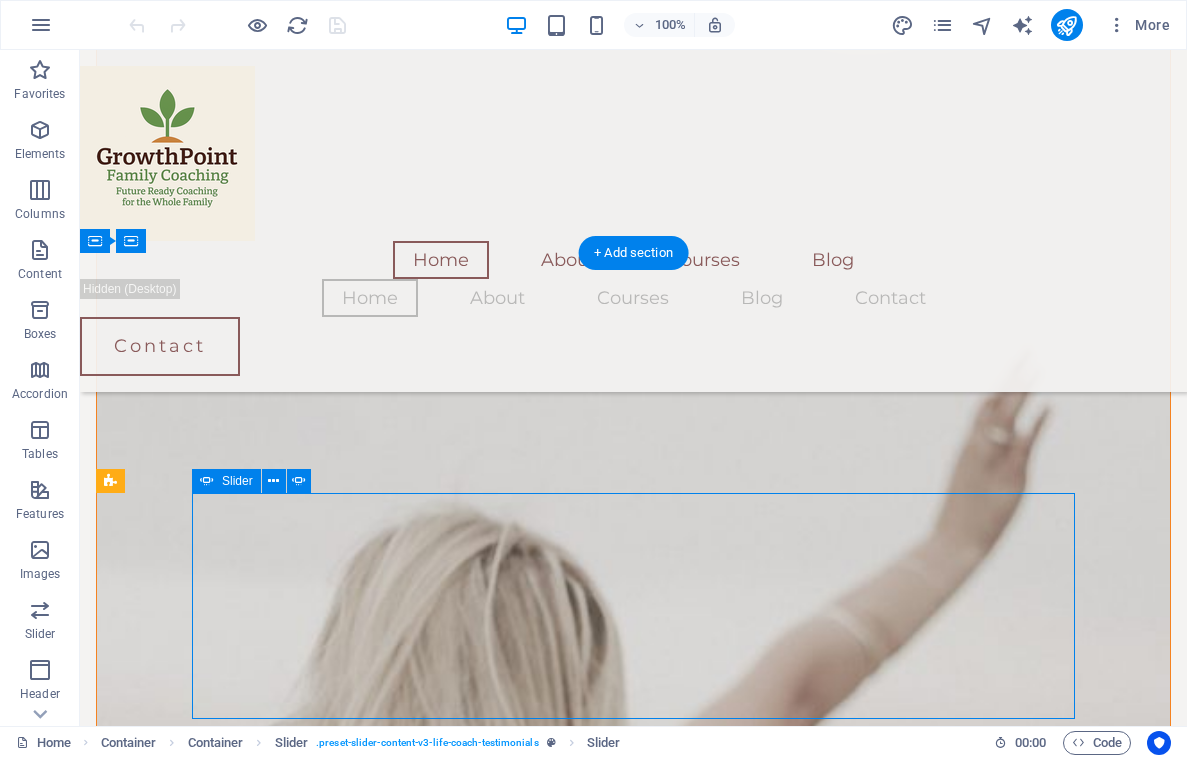 click at bounding box center [634, 5444] 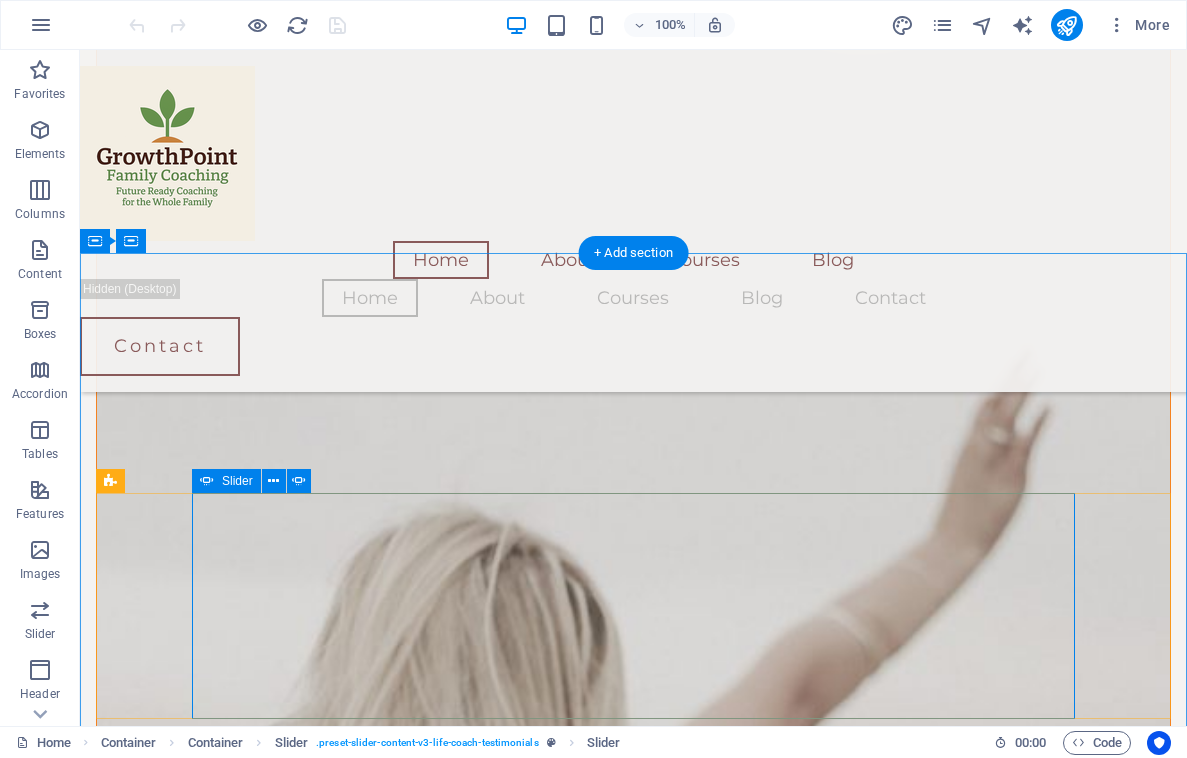click at bounding box center [634, 4250] 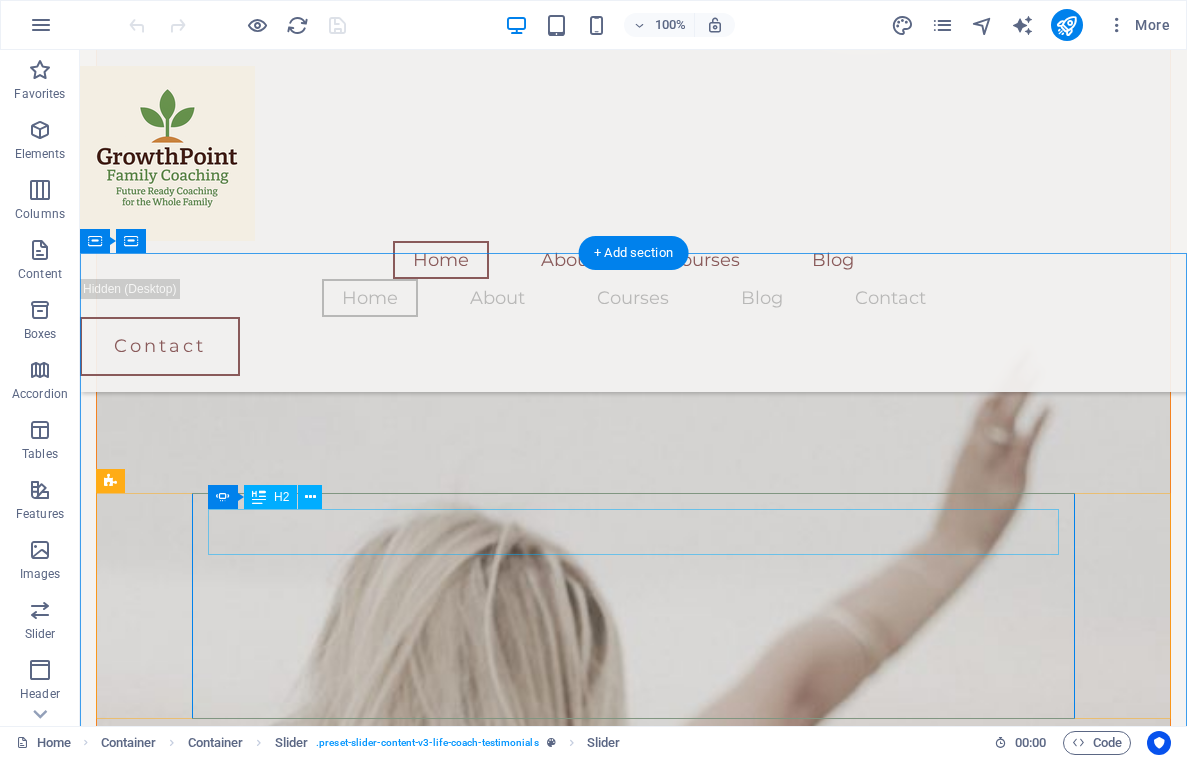 click on "Devon Lane" at bounding box center (-1149, 4772) 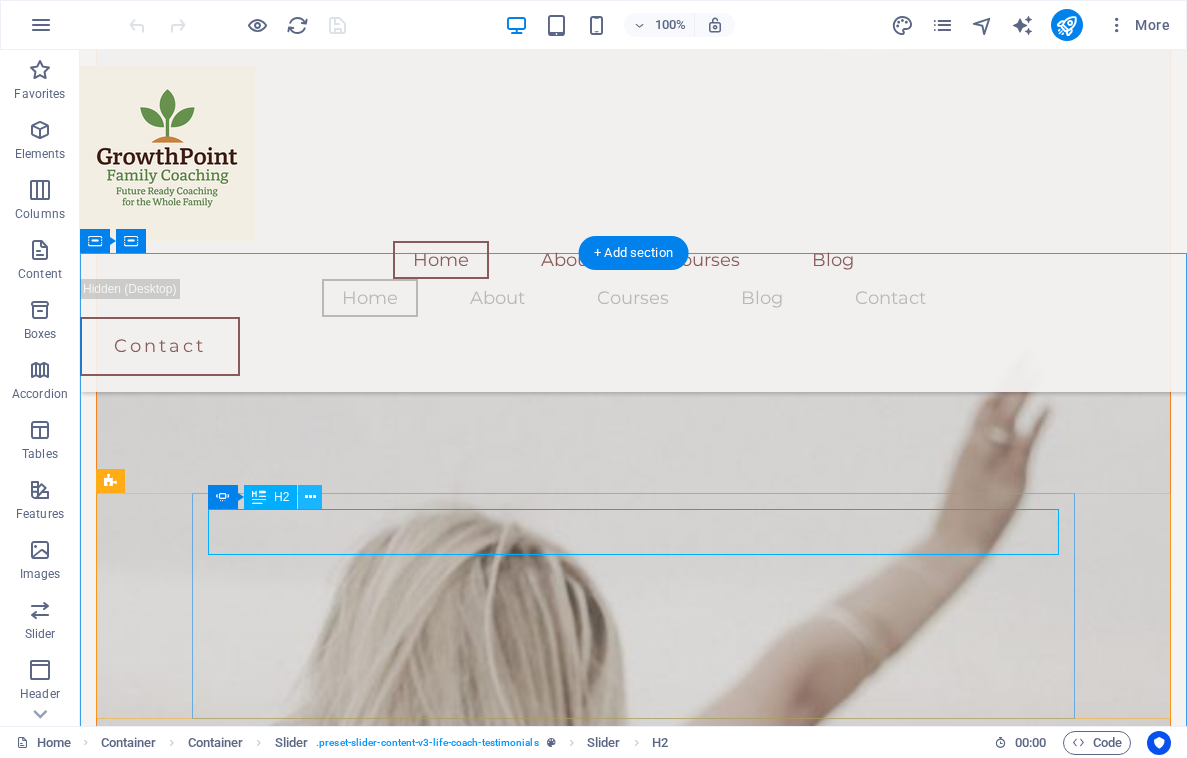 click at bounding box center (310, 497) 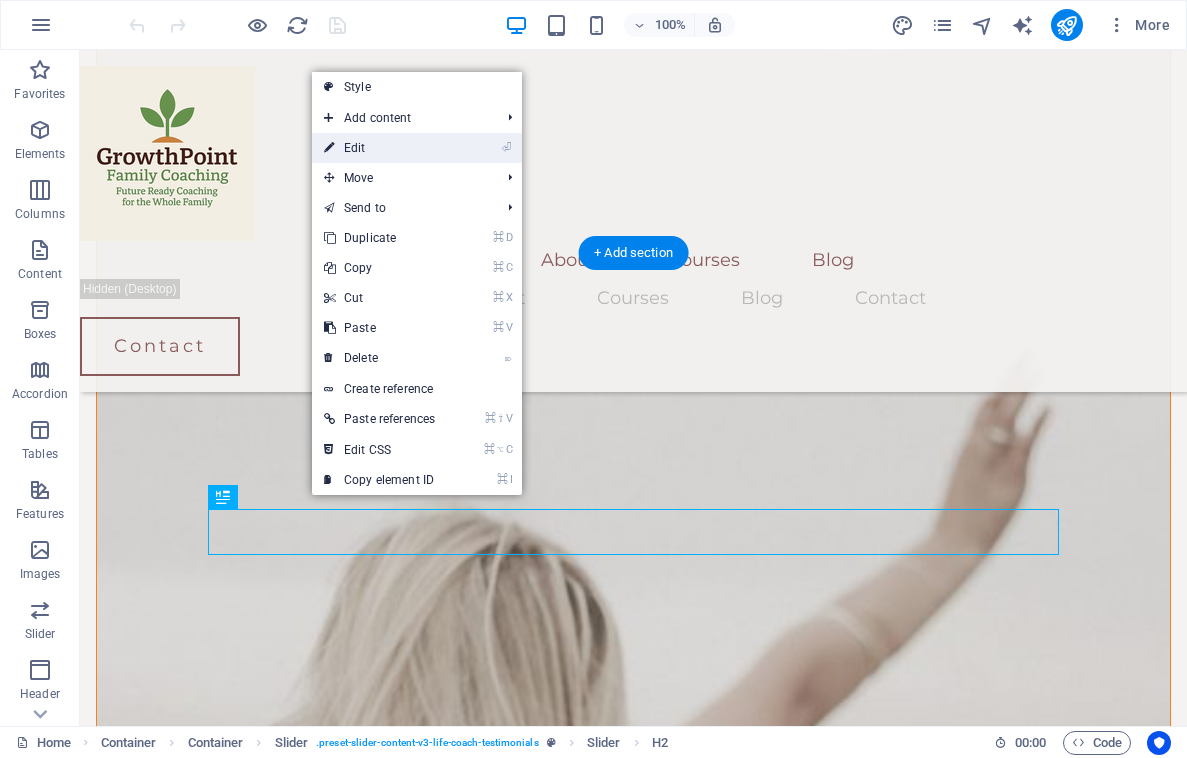 click on "⏎  Edit" at bounding box center [379, 148] 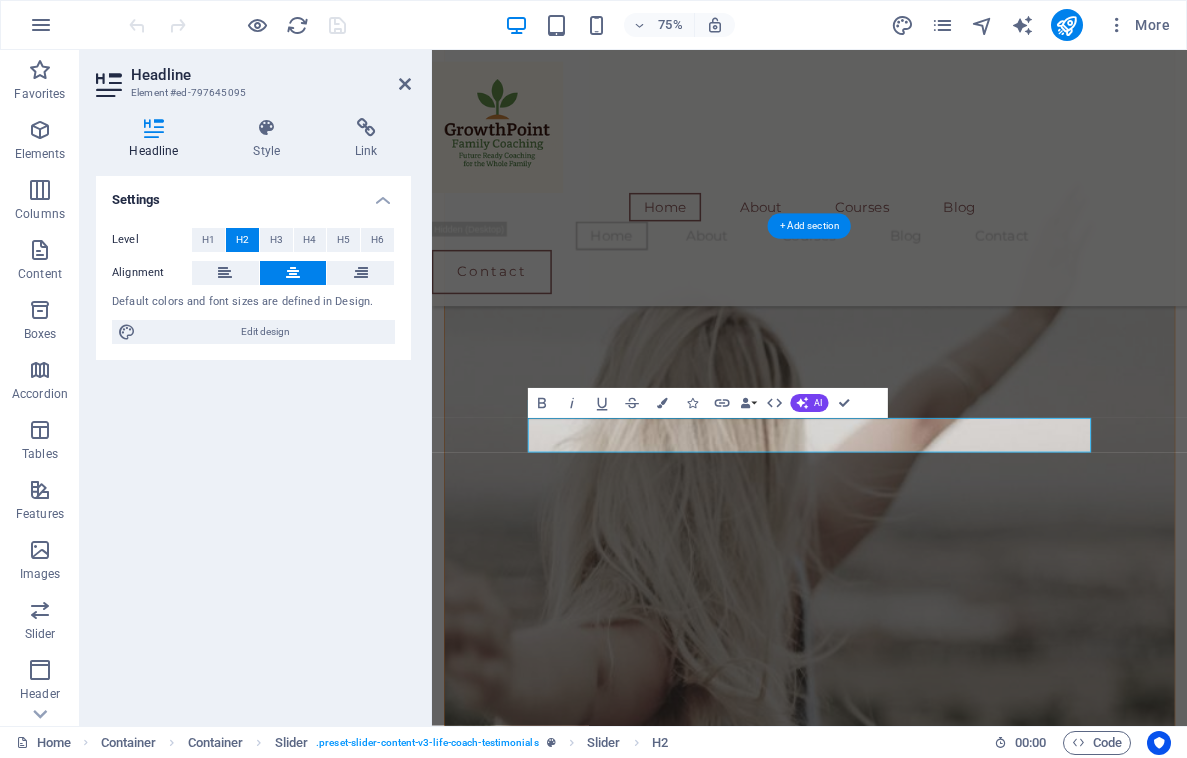 type 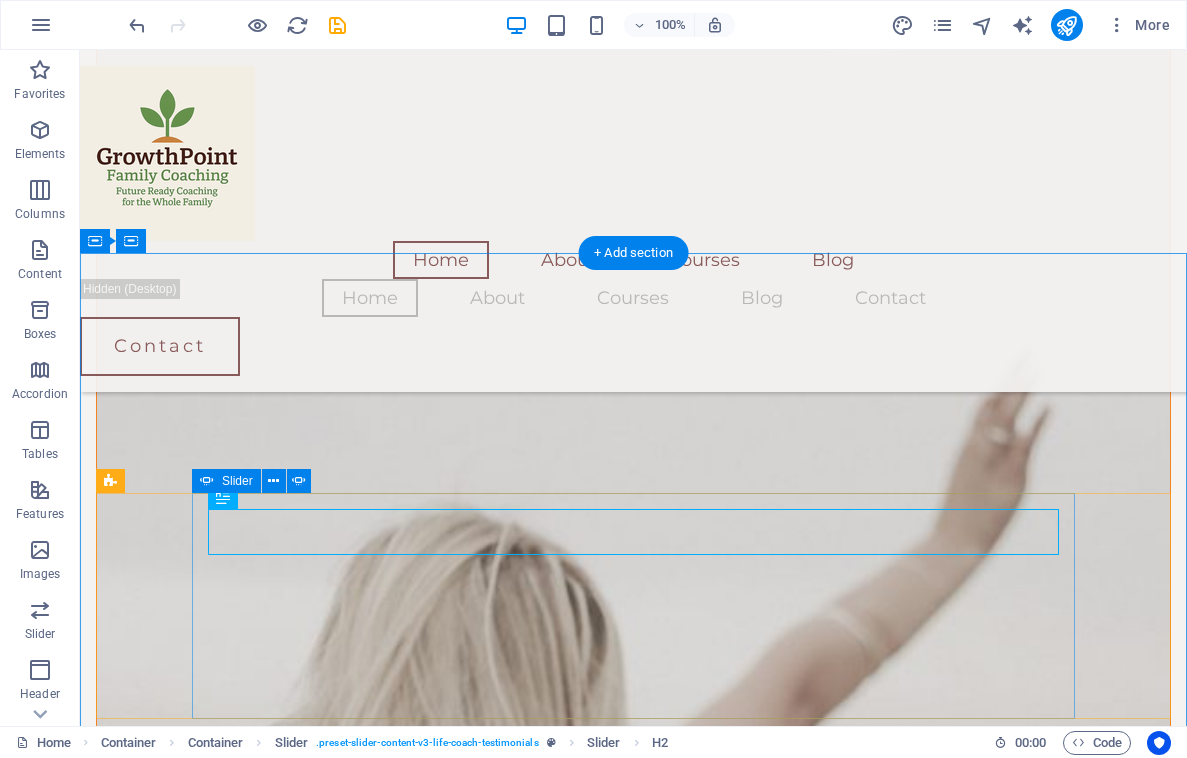 click at bounding box center (634, 5444) 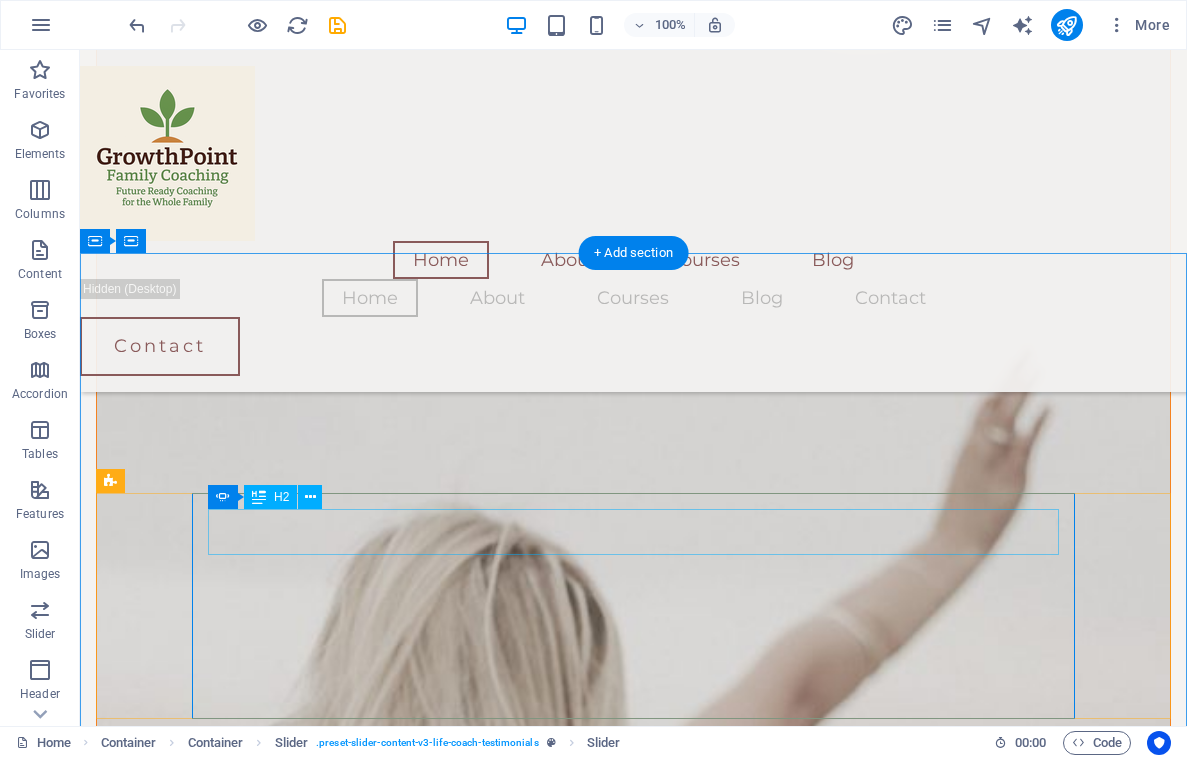 click on "Devon Lane" at bounding box center [-2032, 5000] 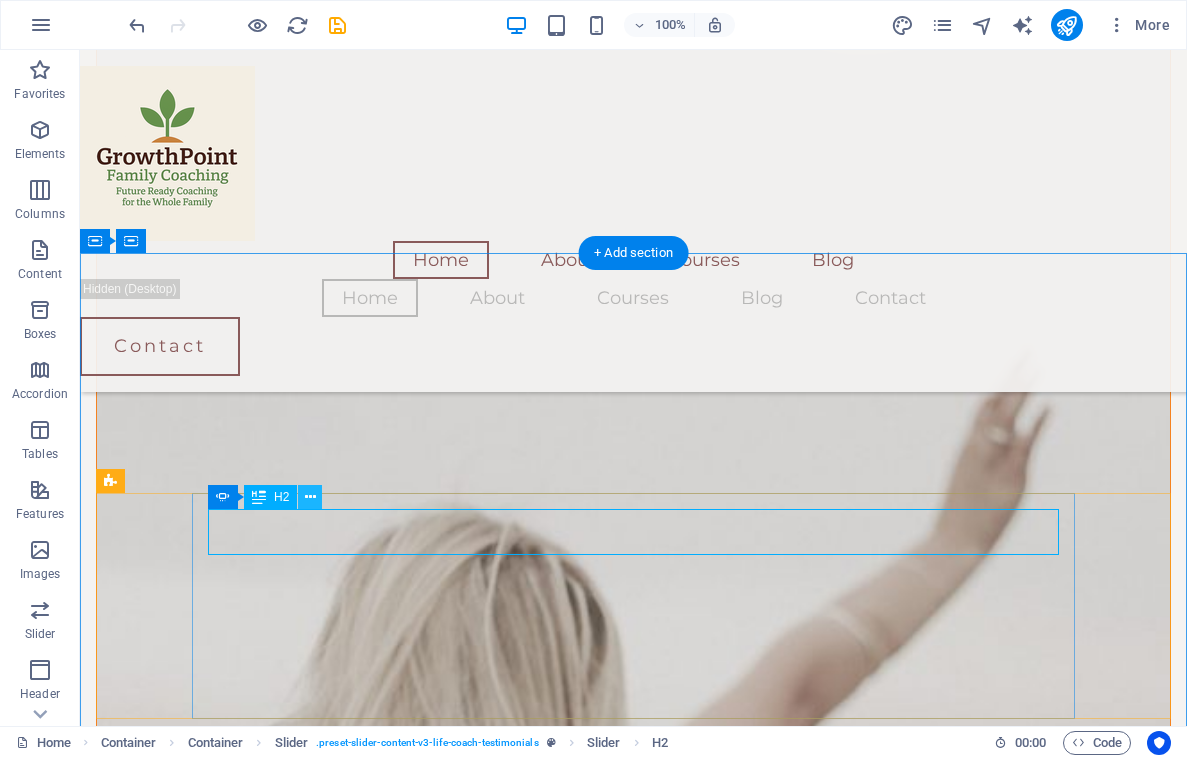 click at bounding box center [310, 497] 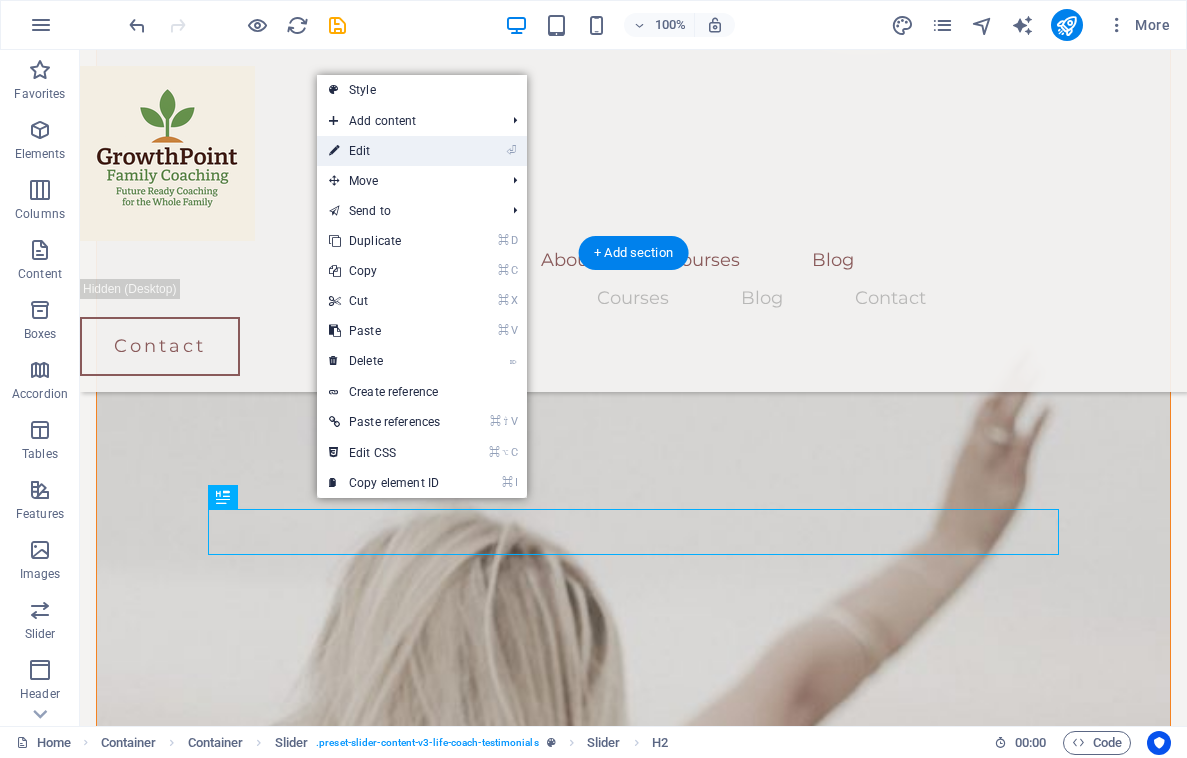 click on "⏎  Edit" at bounding box center (384, 151) 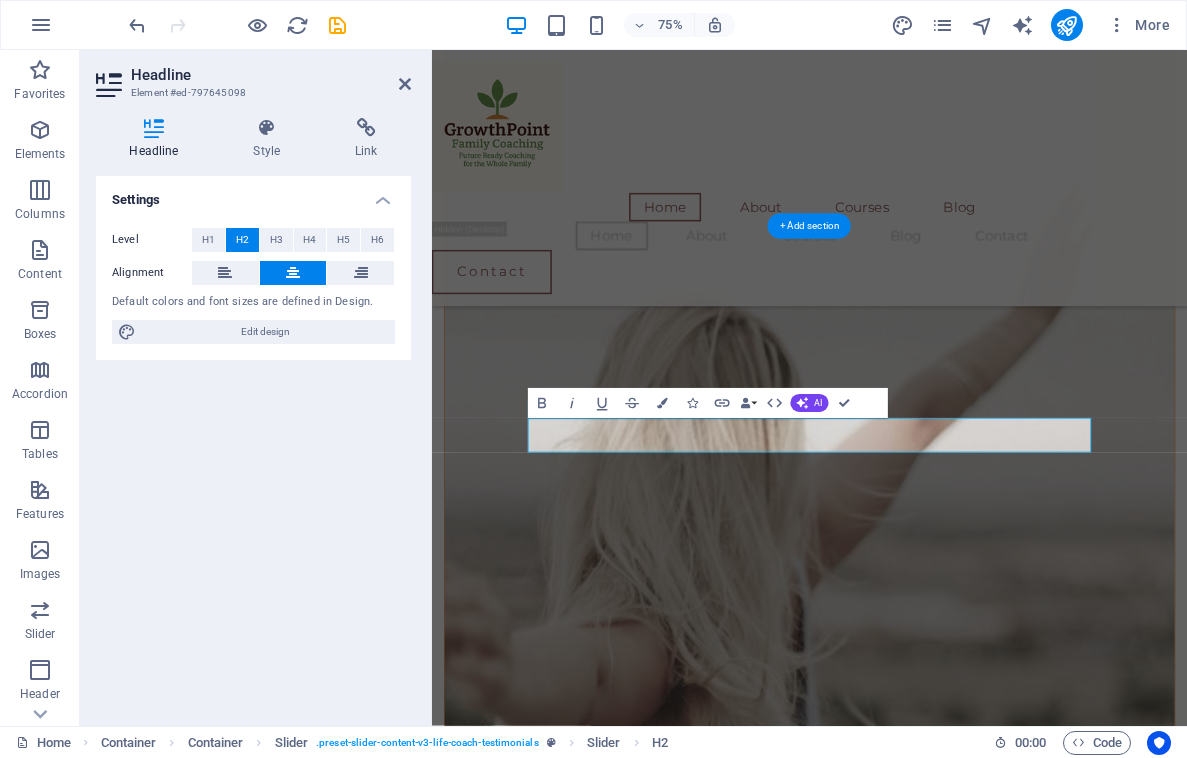 type 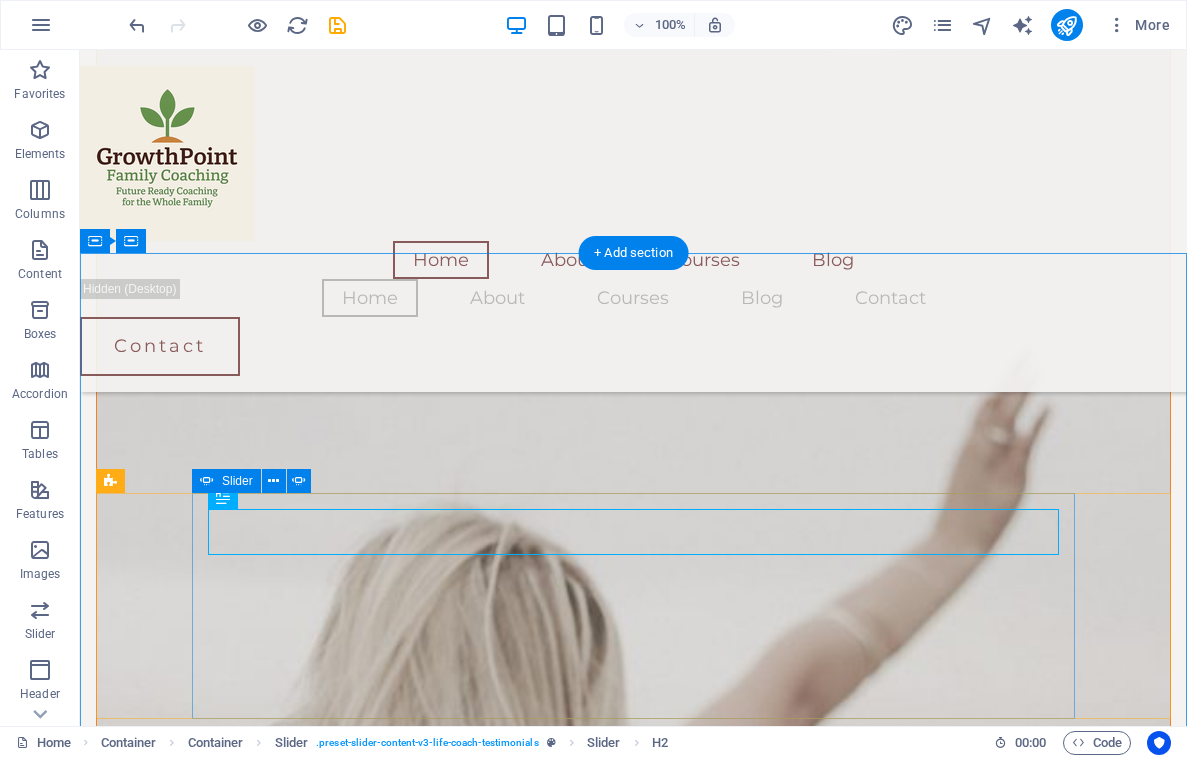 click at bounding box center (634, 5444) 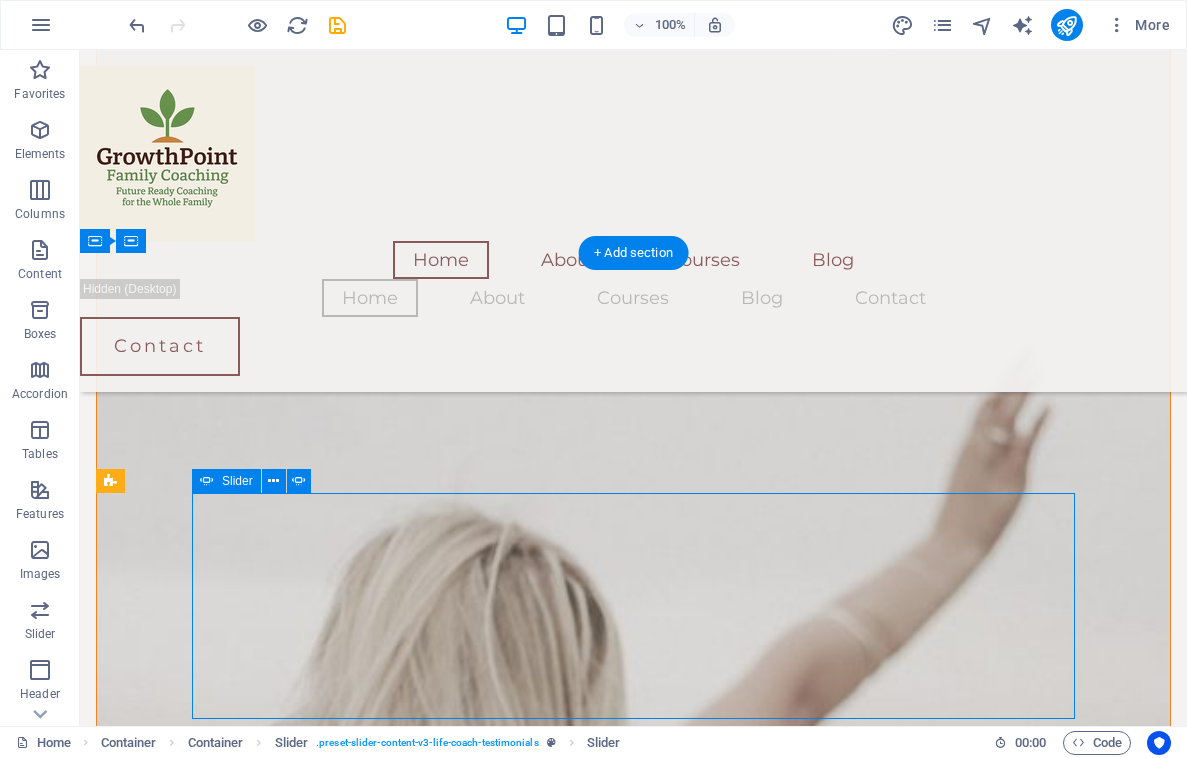 click at bounding box center (634, 5444) 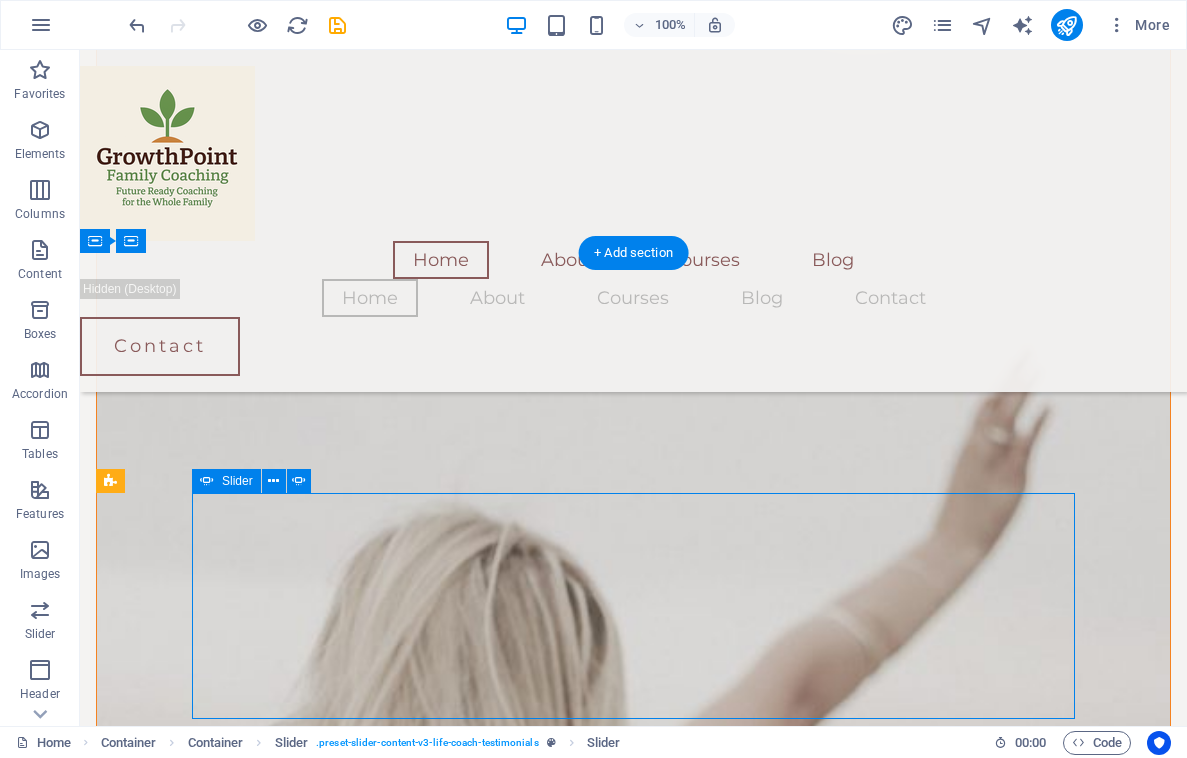 click at bounding box center [634, 5444] 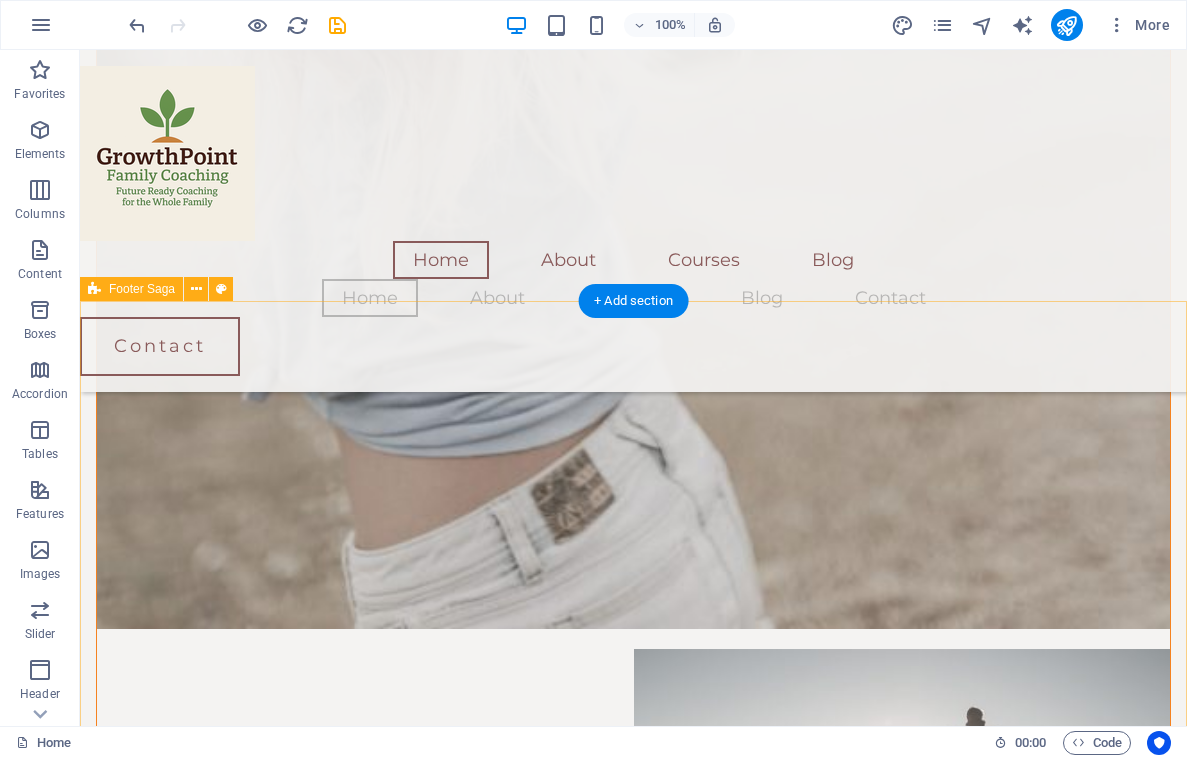 scroll, scrollTop: 2904, scrollLeft: 0, axis: vertical 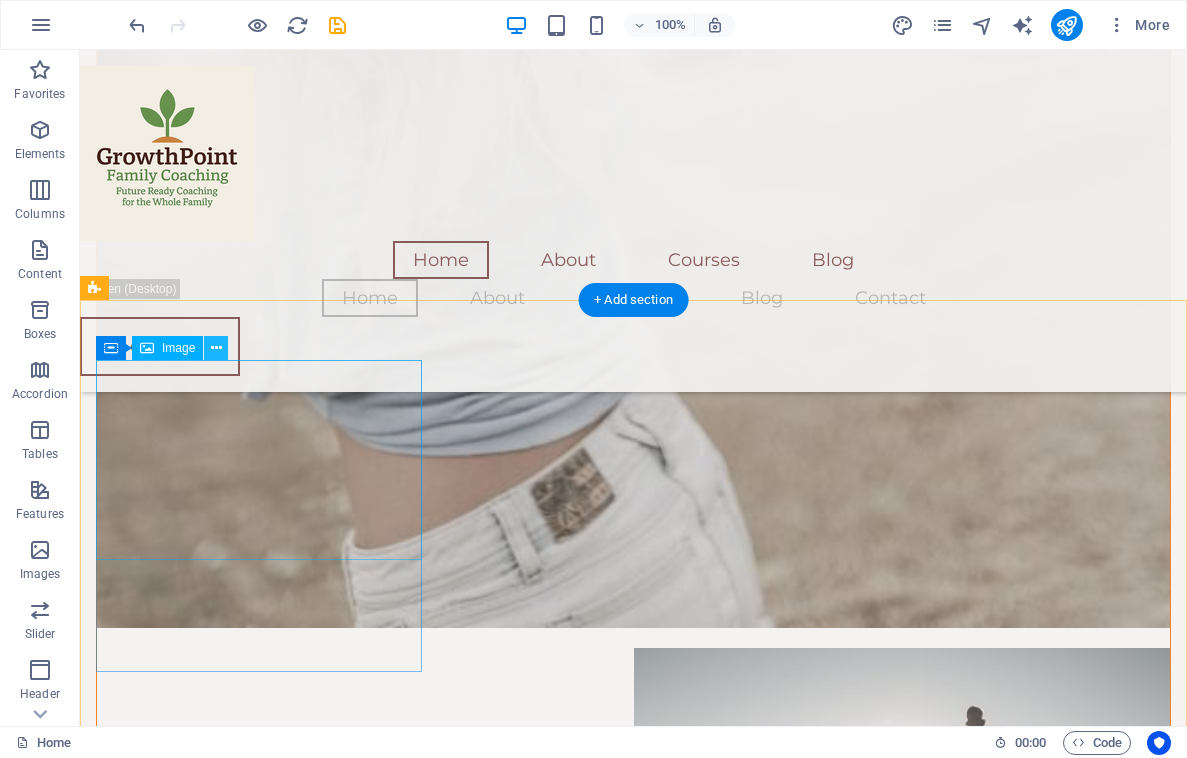 click at bounding box center [216, 348] 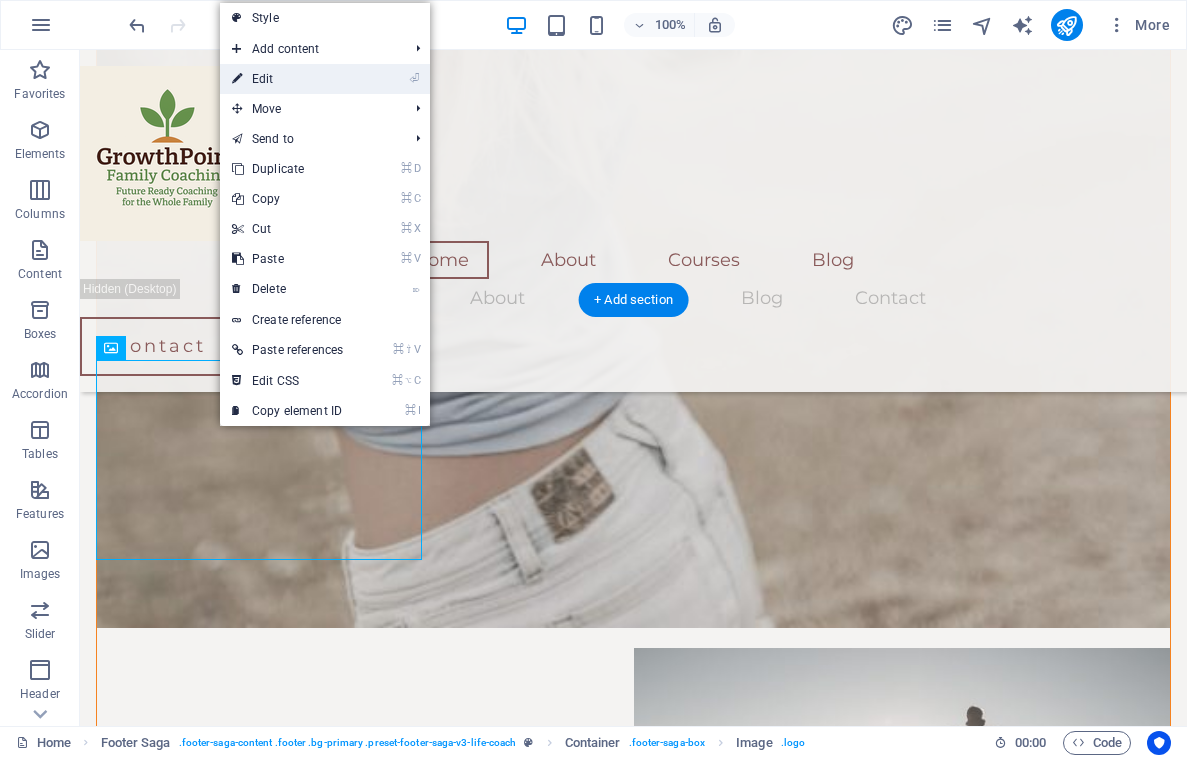 click on "⏎  Edit" at bounding box center [287, 79] 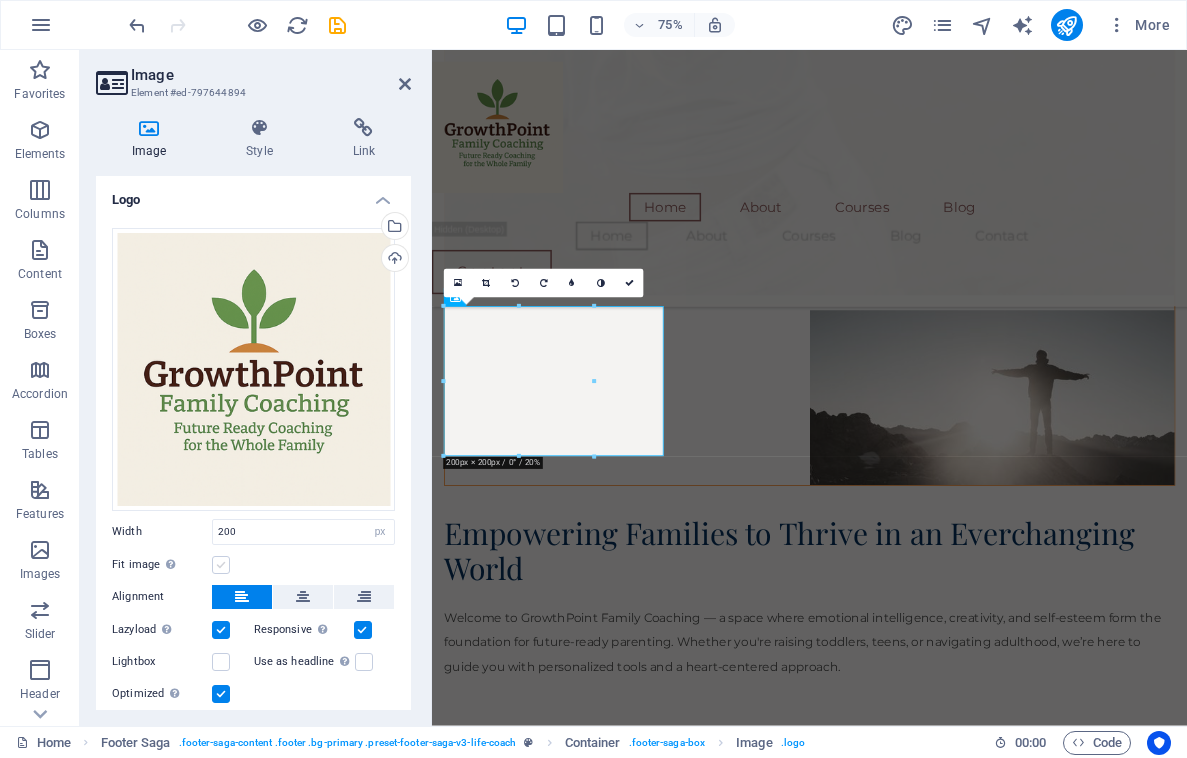 click at bounding box center (221, 565) 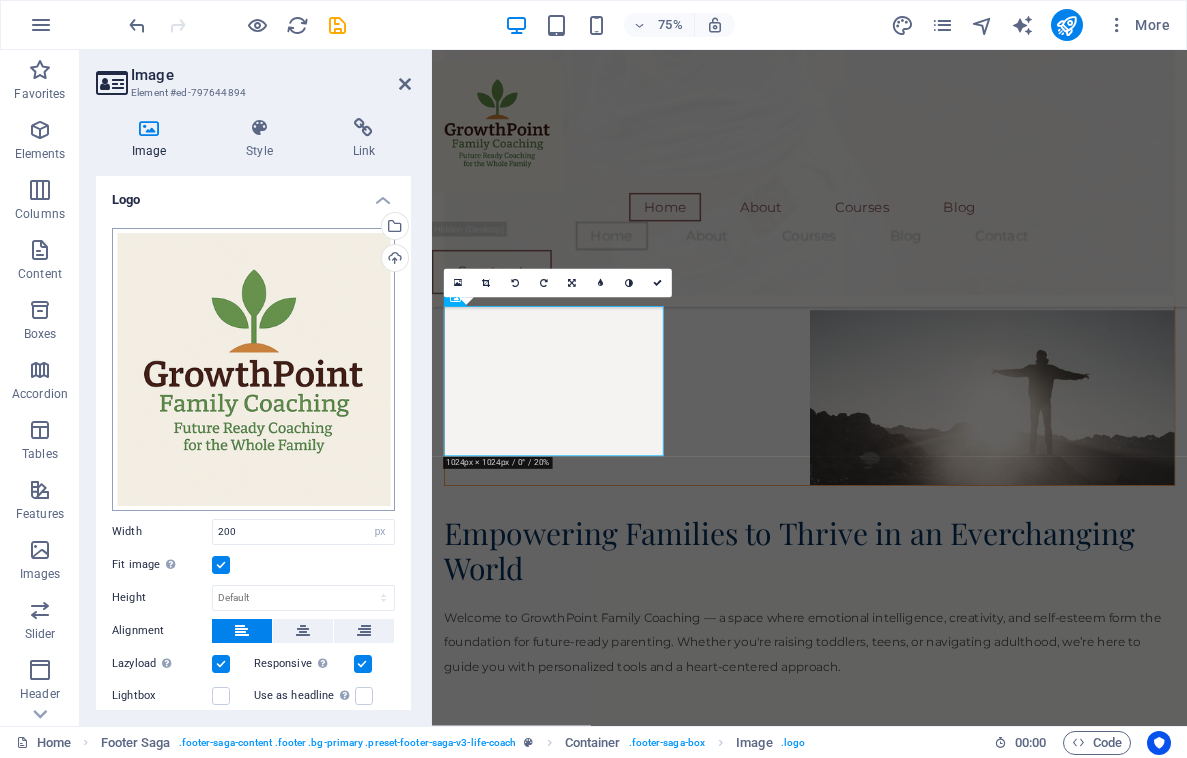 scroll, scrollTop: 0, scrollLeft: 0, axis: both 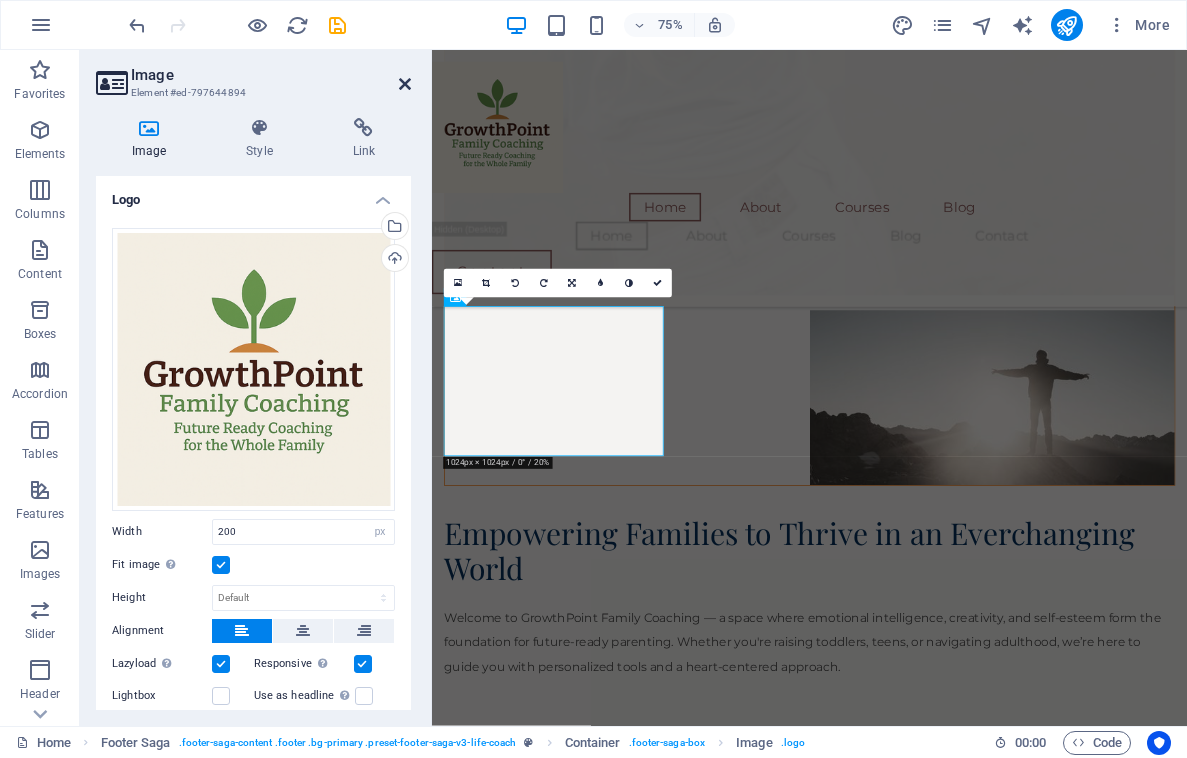 click at bounding box center [405, 84] 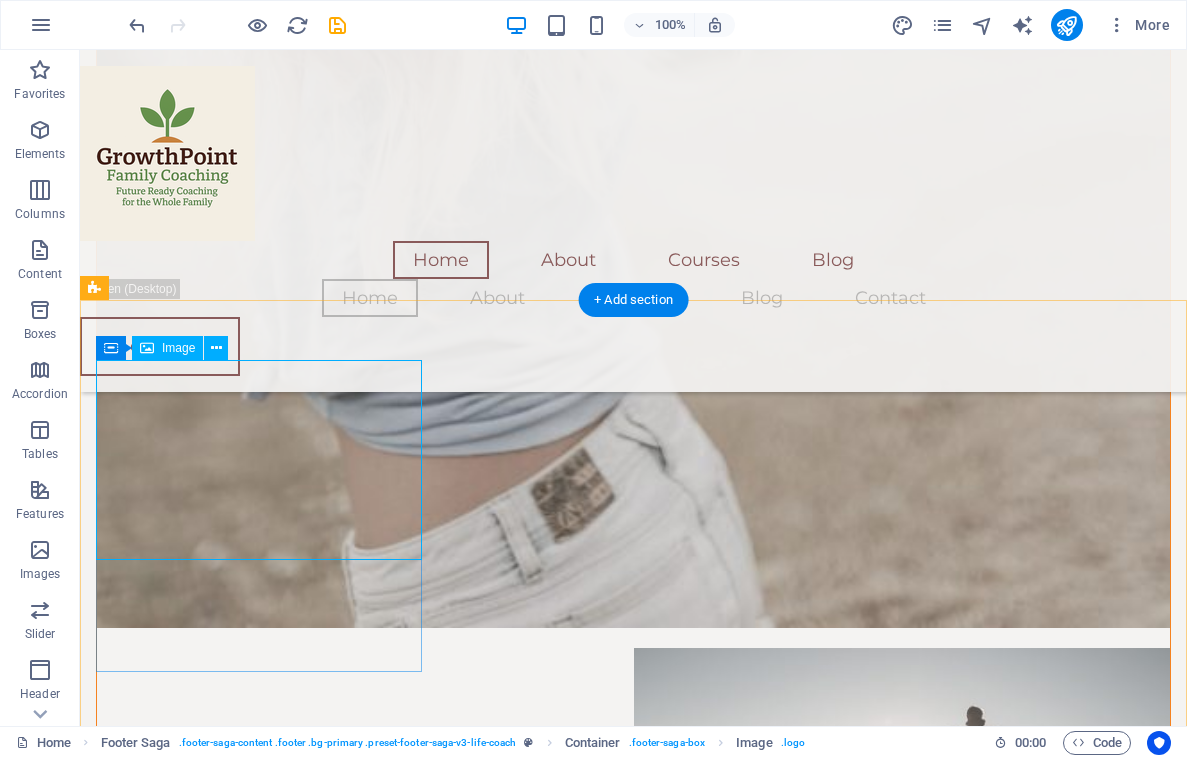 click at bounding box center (259, 6402) 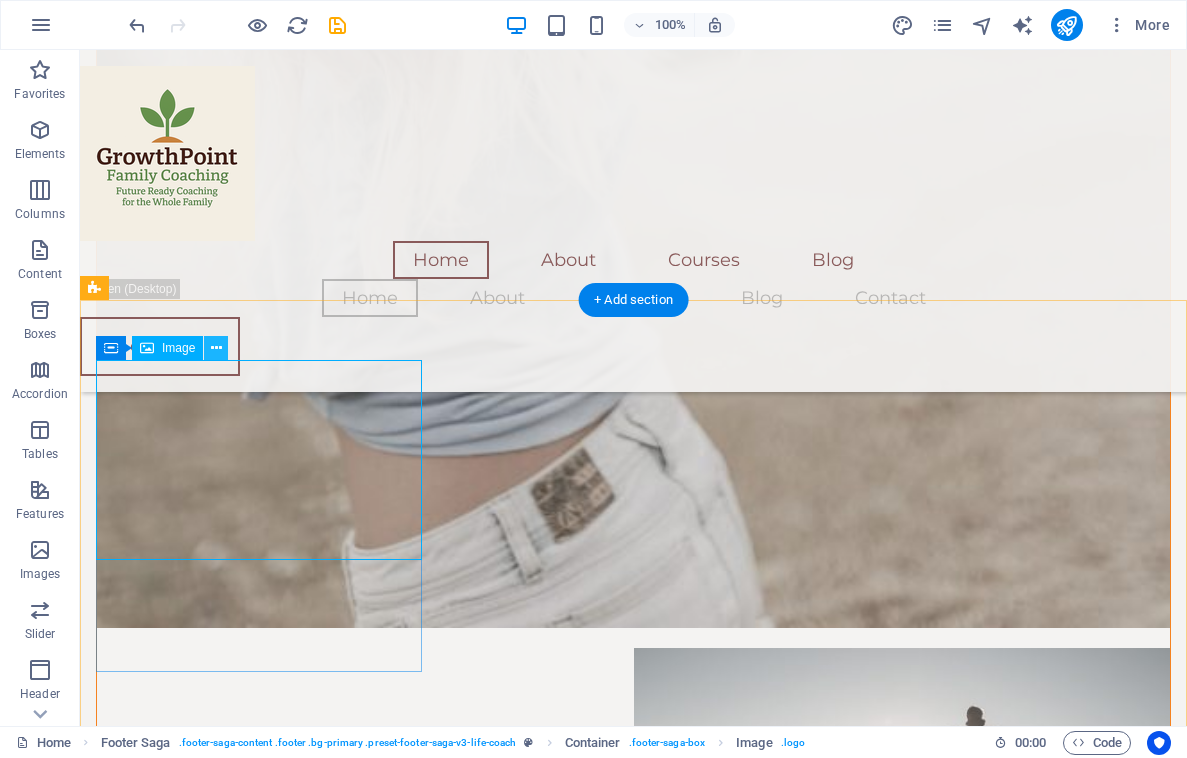 click at bounding box center (216, 348) 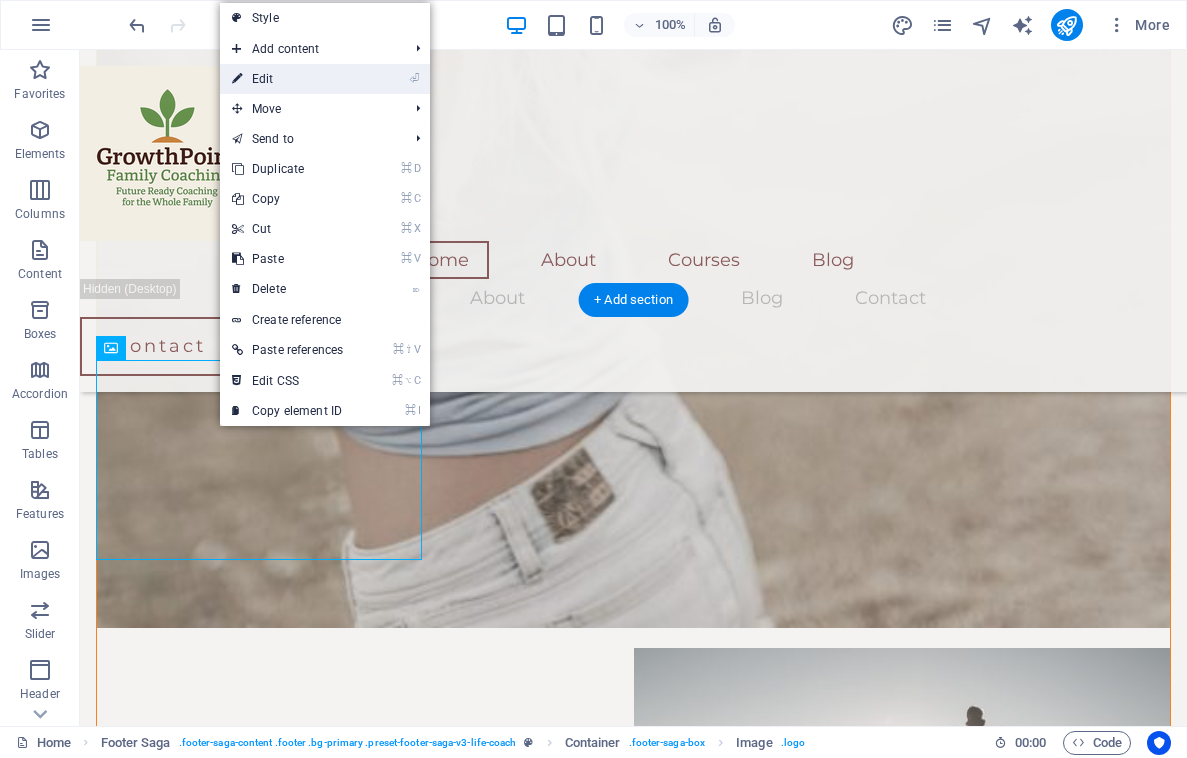 click on "⏎  Edit" at bounding box center (287, 79) 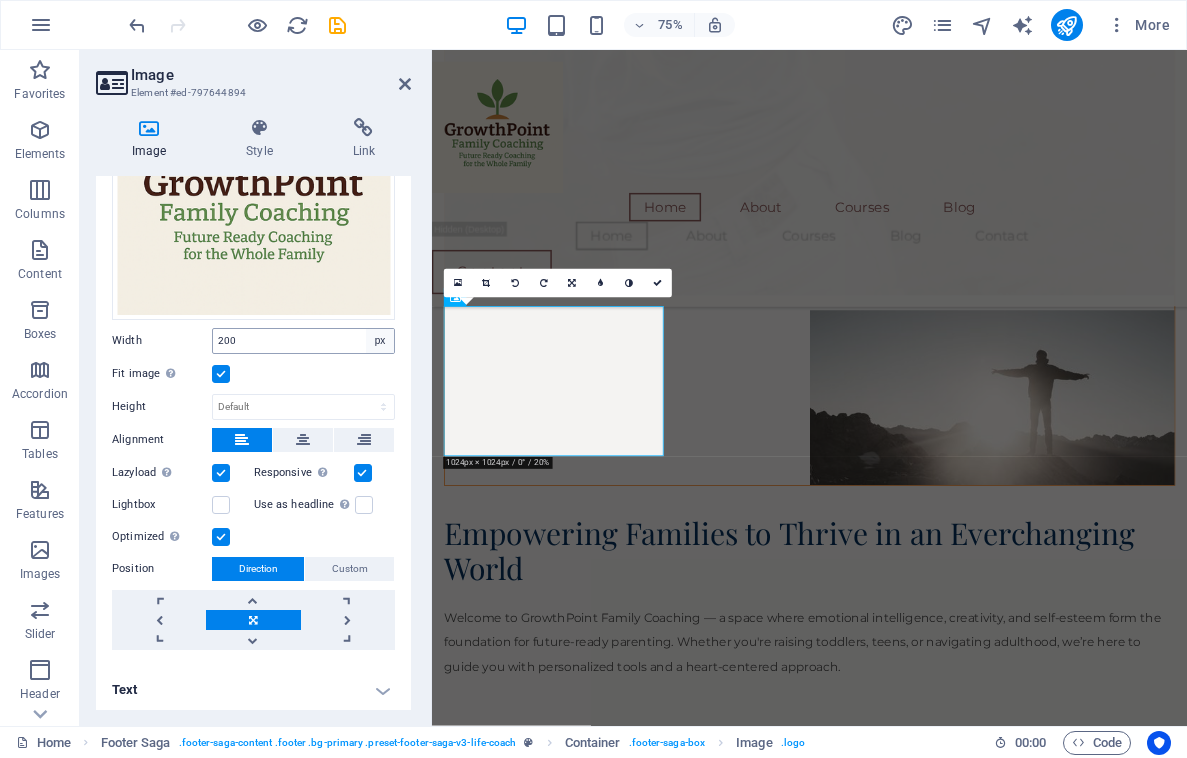 scroll, scrollTop: 190, scrollLeft: 0, axis: vertical 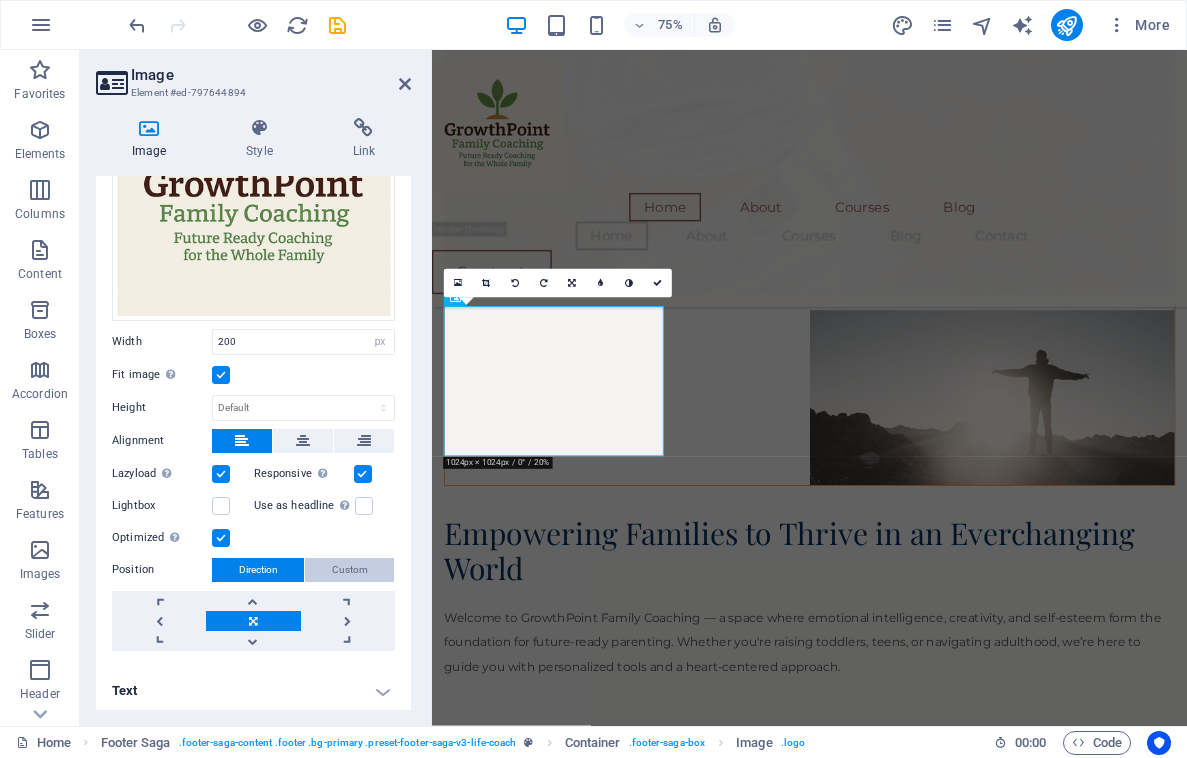 click on "Custom" at bounding box center [350, 570] 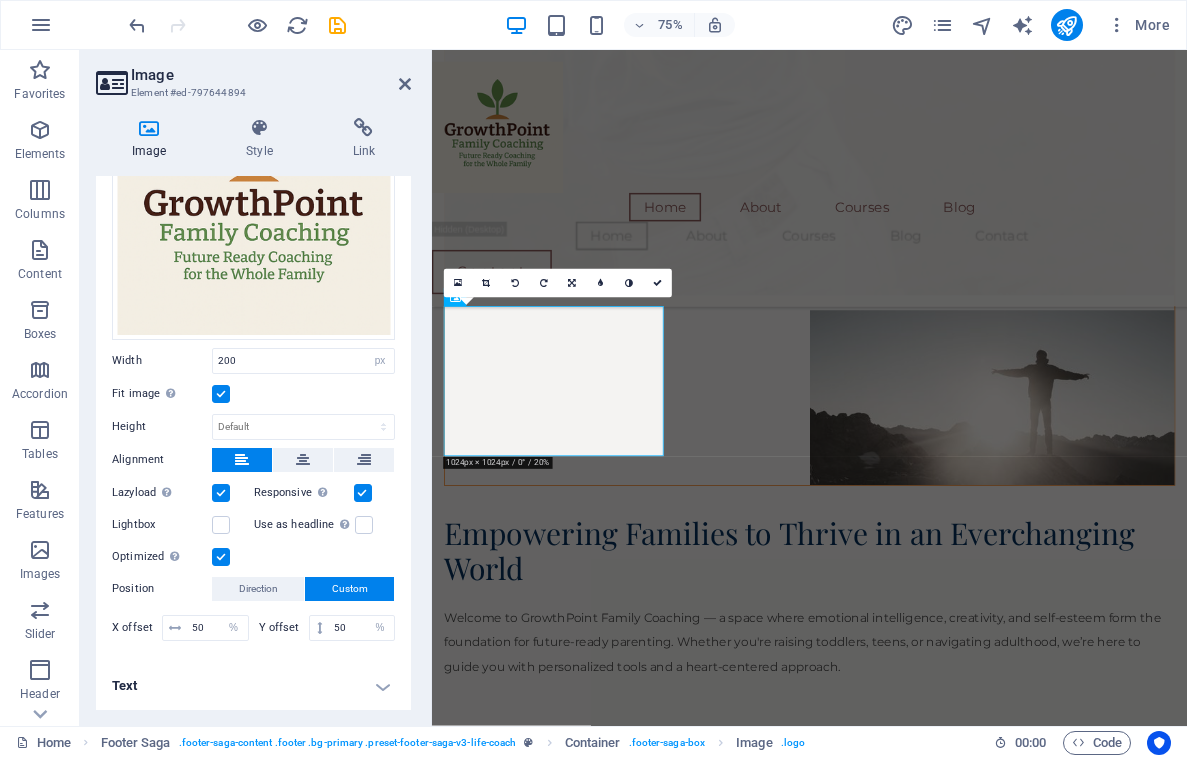 scroll, scrollTop: 166, scrollLeft: 0, axis: vertical 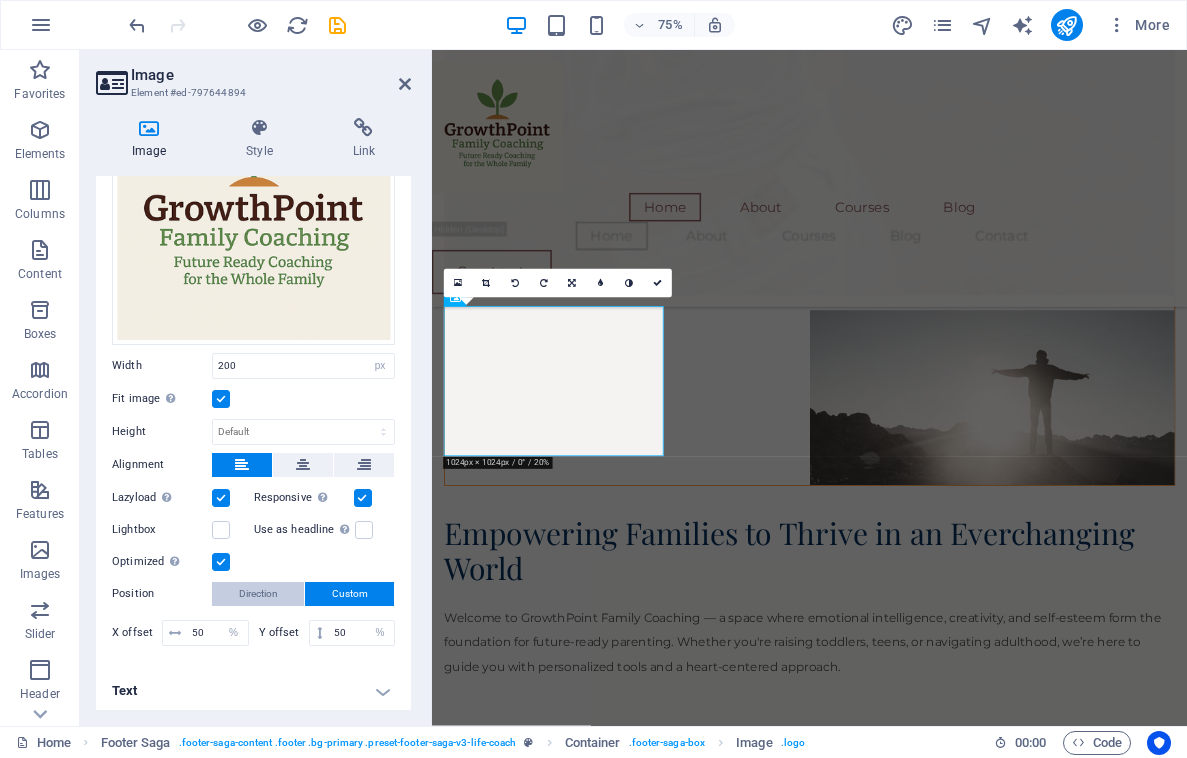 click on "Direction" at bounding box center (258, 594) 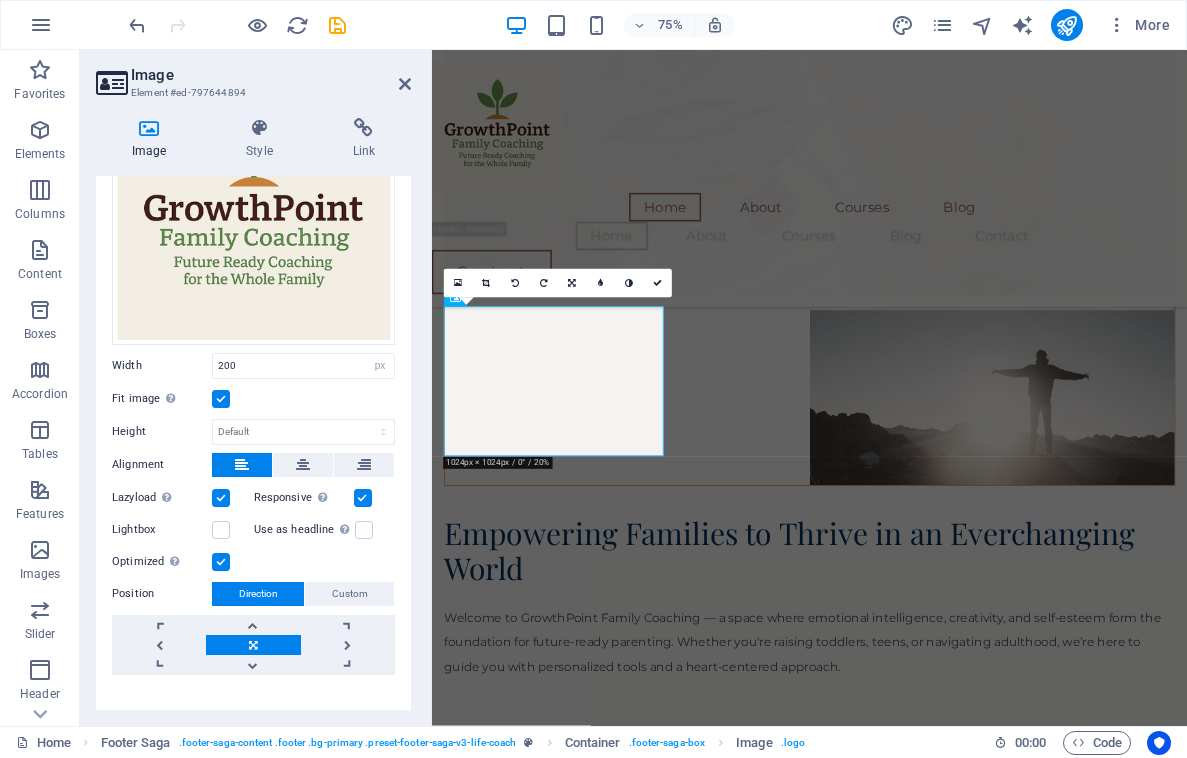 drag, startPoint x: 254, startPoint y: 644, endPoint x: 265, endPoint y: 645, distance: 11.045361 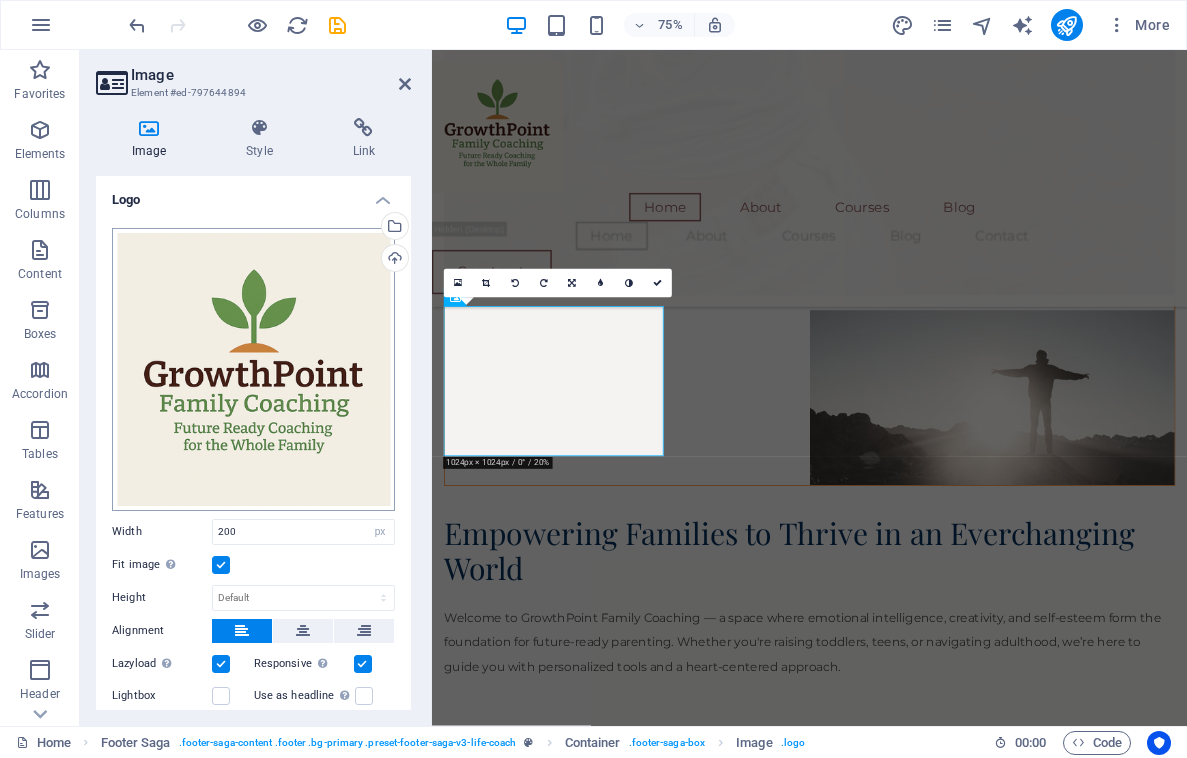 scroll, scrollTop: 0, scrollLeft: 0, axis: both 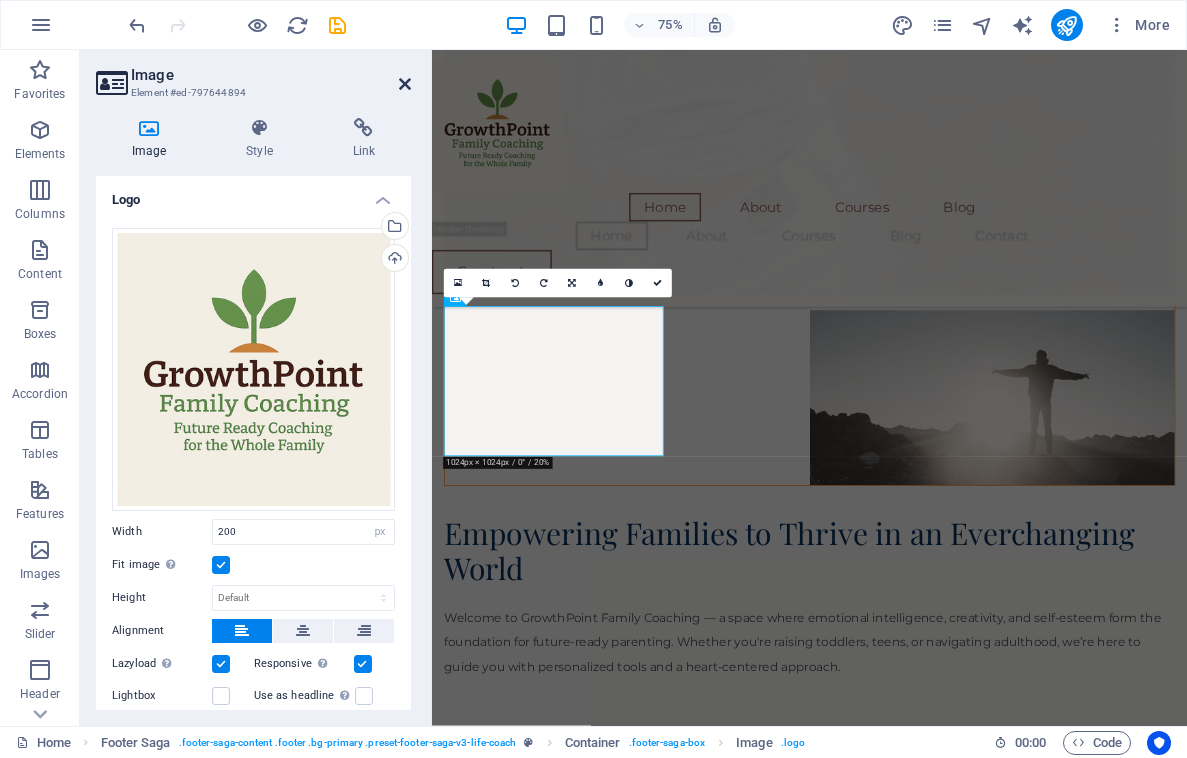 click at bounding box center [405, 84] 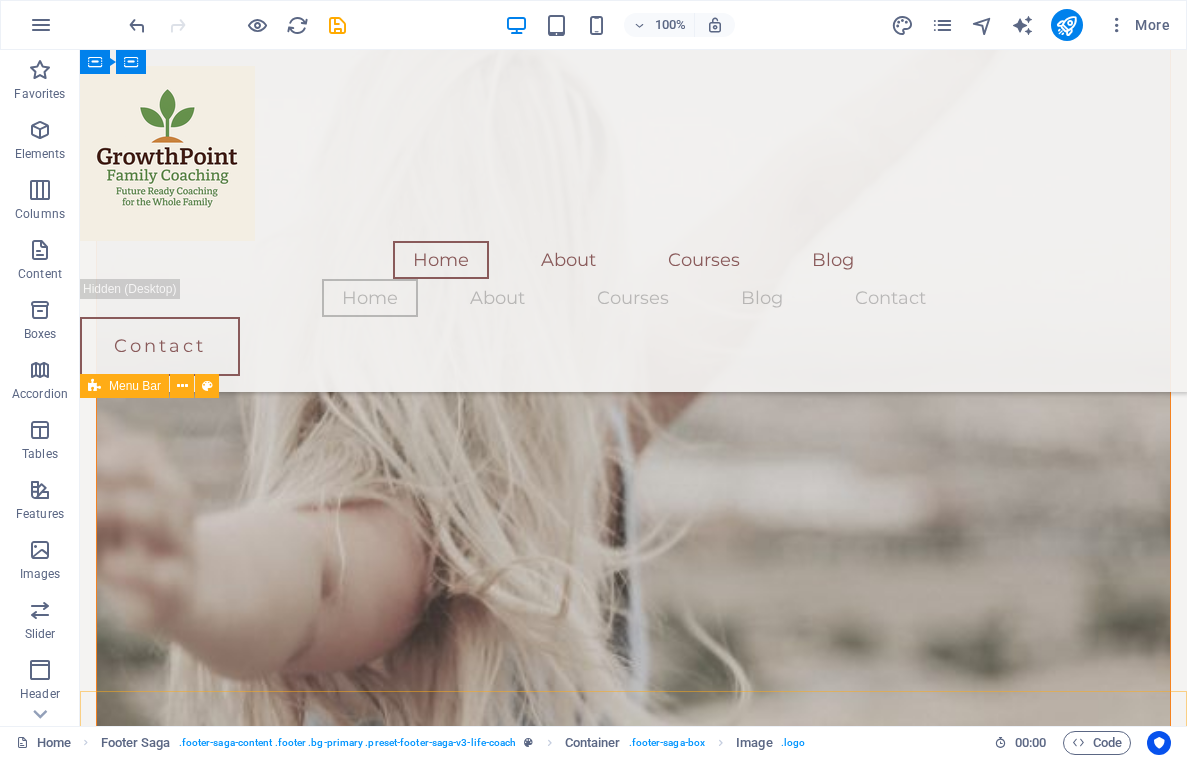 scroll, scrollTop: 2258, scrollLeft: 0, axis: vertical 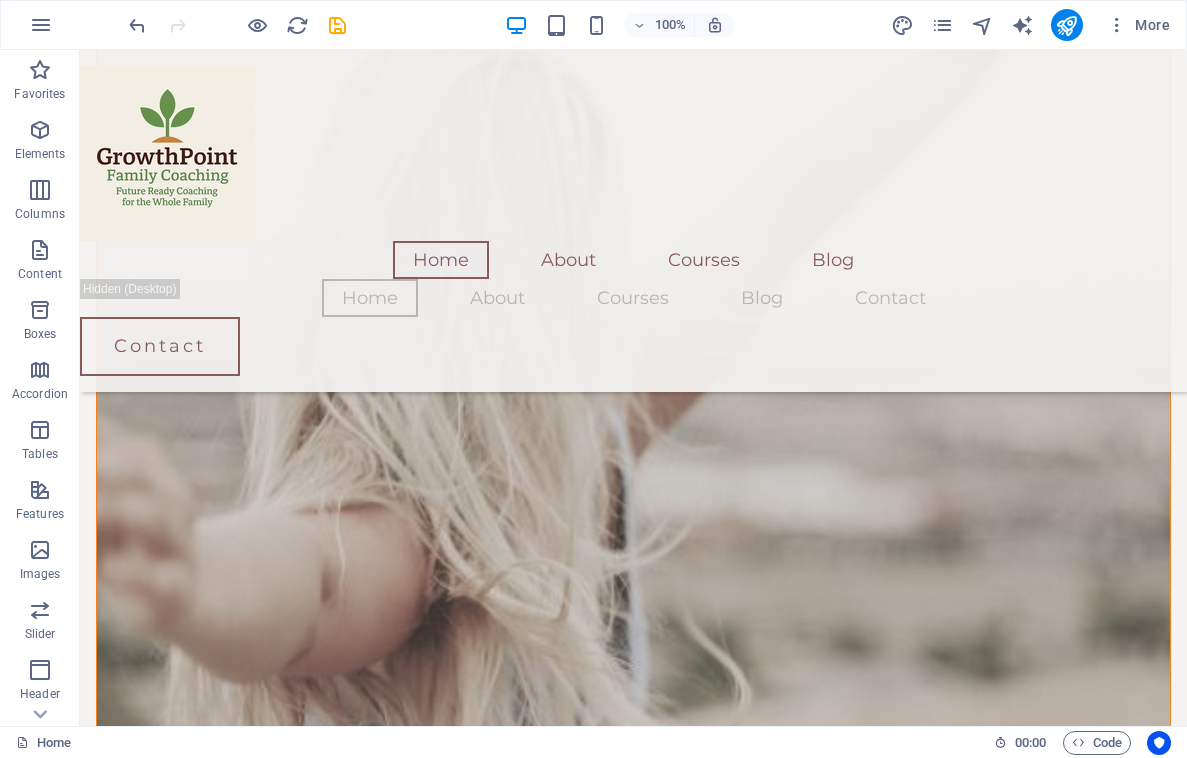 click on "There are many variations of passages of Lorem Ipsum available, but the majority have suffered alteration in some form, by injected humour, or randomised words which don't look even slightly believable." at bounding box center (341, 5384) 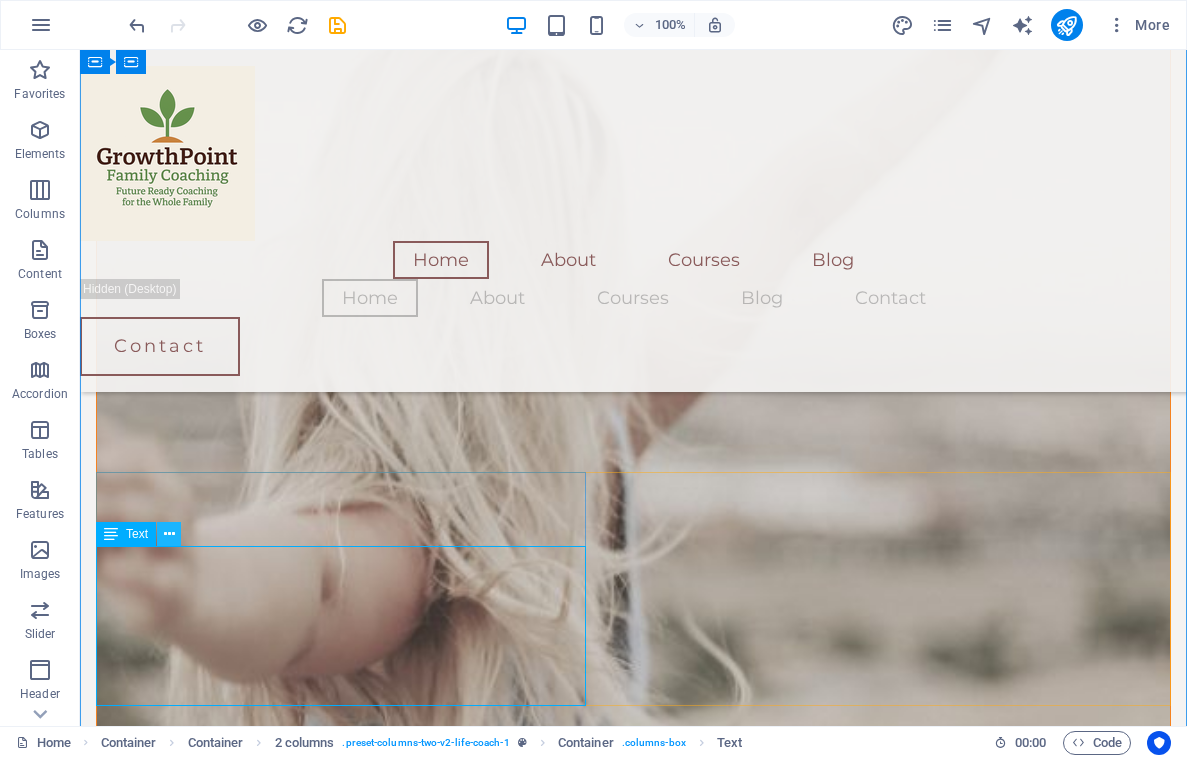 click at bounding box center [169, 534] 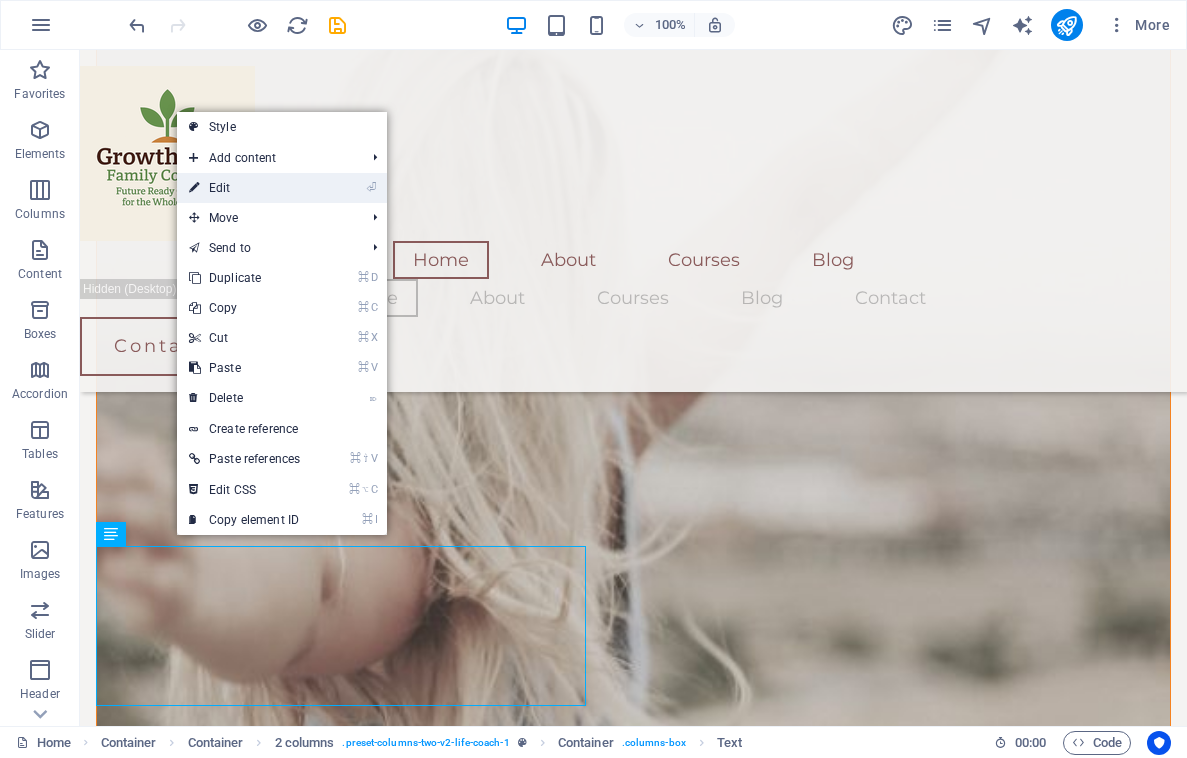 click on "⏎  Edit" at bounding box center (244, 188) 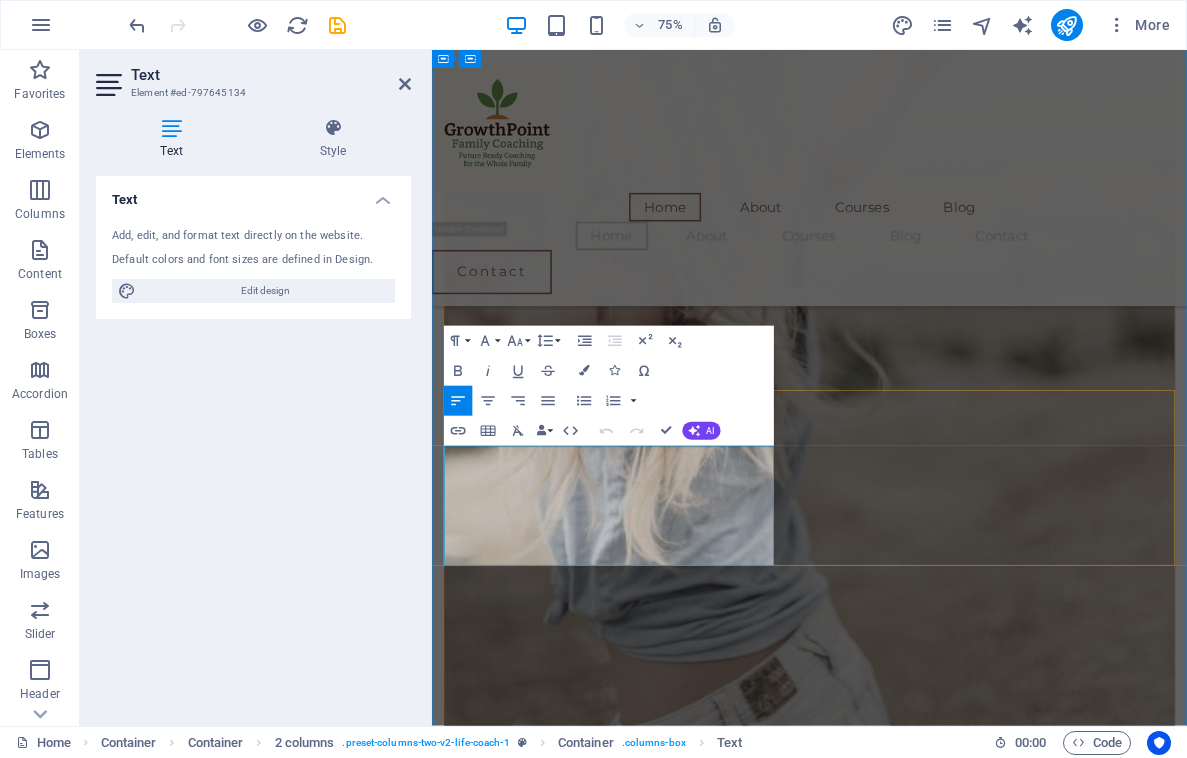 click on "There are many variations of passages of Lorem Ipsum available, but the majority have suffered alteration in some form, by injected humour, or randomised words which don't look even slightly believable." at bounding box center (668, 5105) 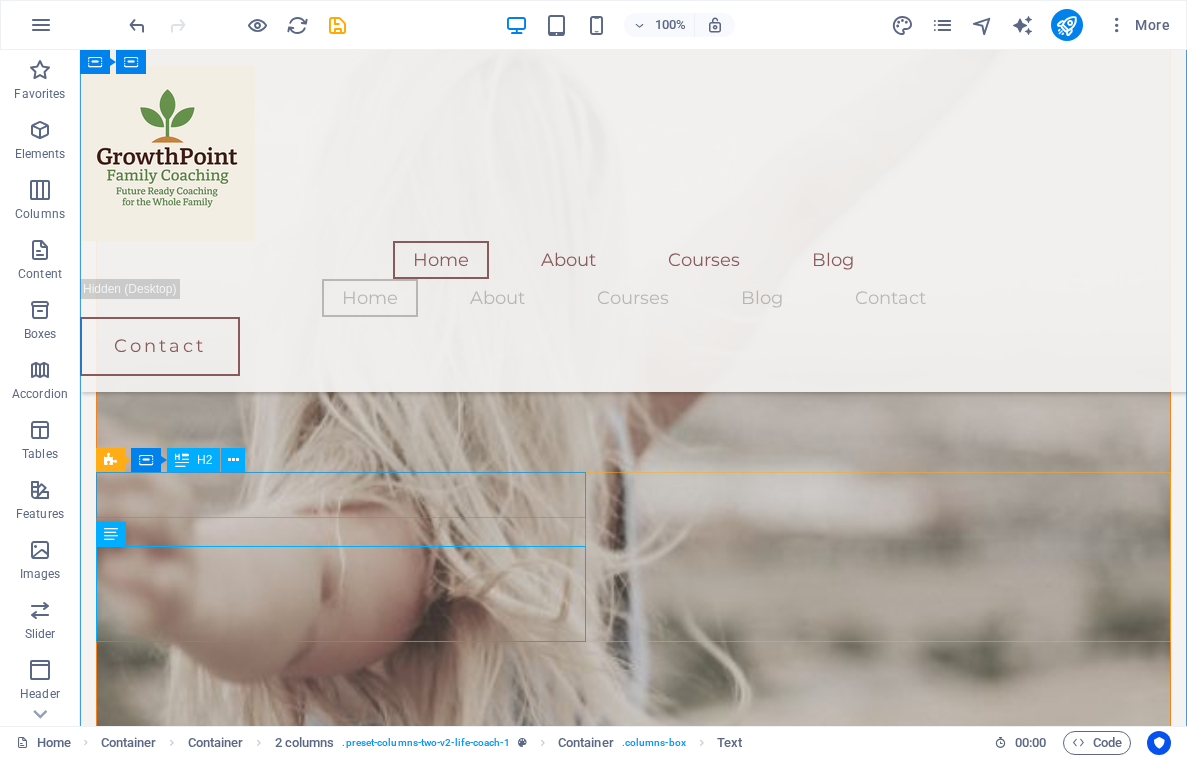 click on "Dummy Text Headline" at bounding box center (341, 5252) 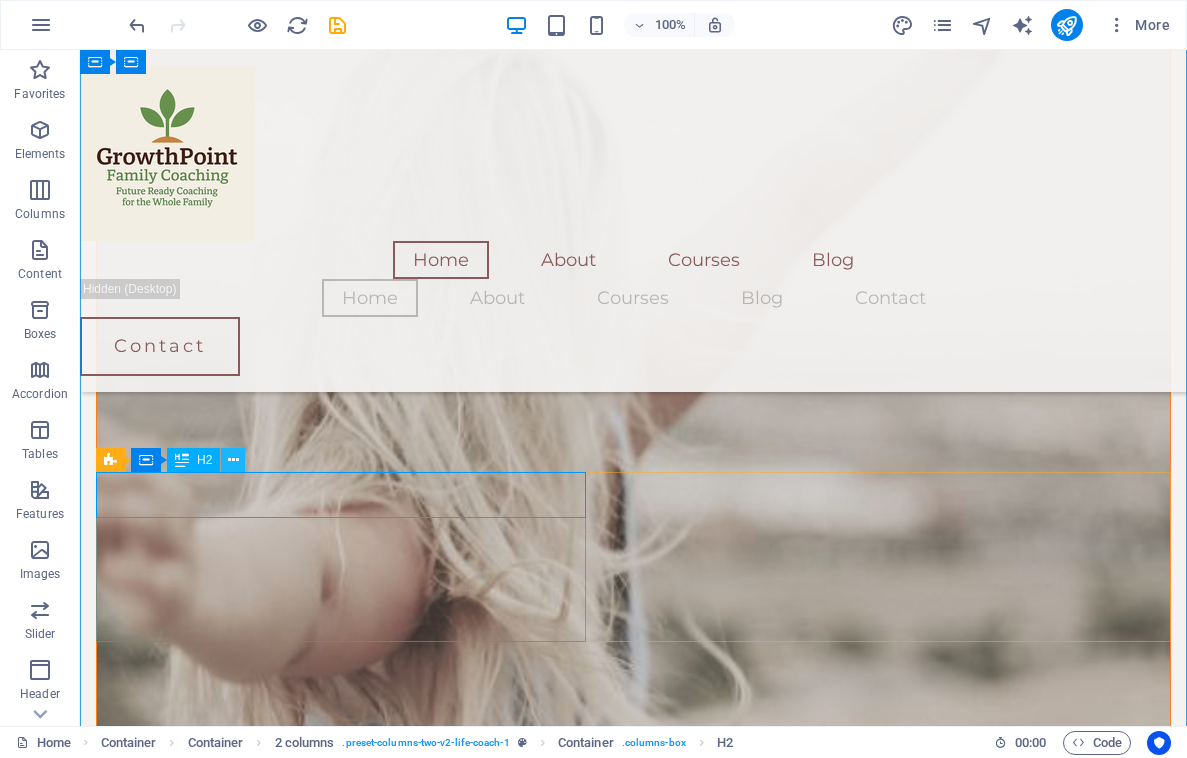 click at bounding box center [233, 460] 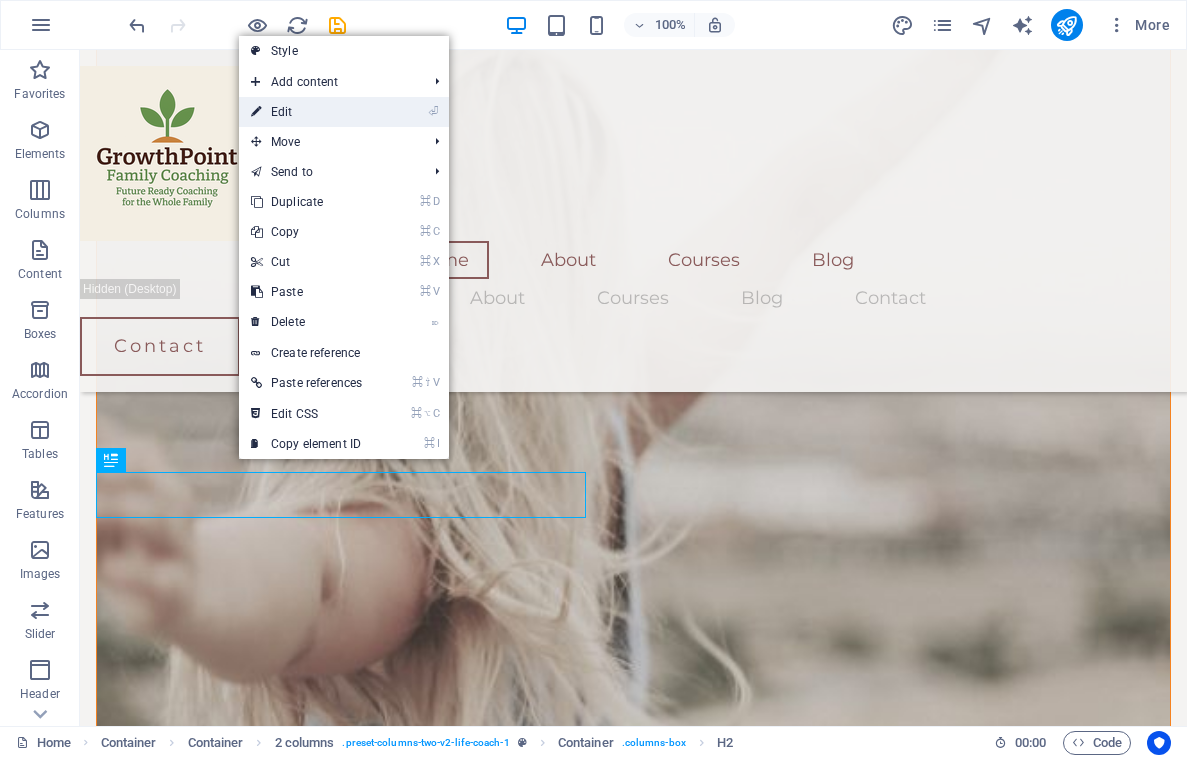 click on "⏎  Edit" at bounding box center [306, 112] 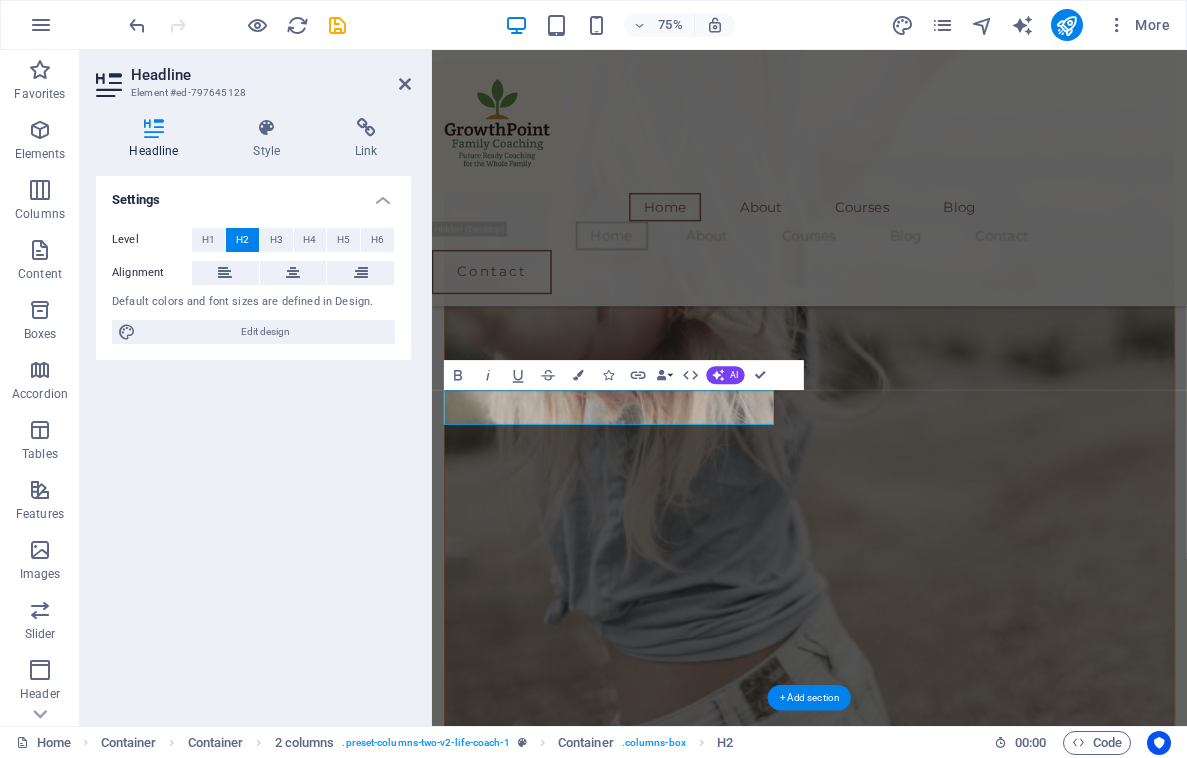 type 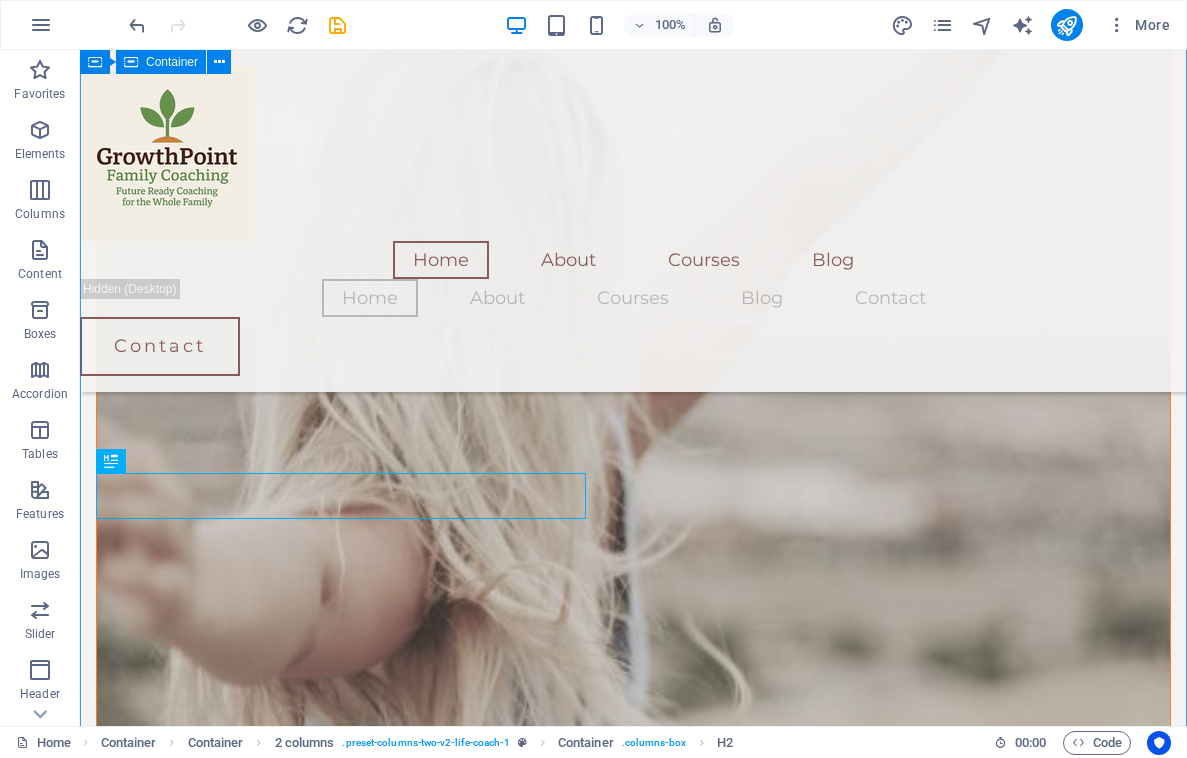 scroll, scrollTop: 2254, scrollLeft: 0, axis: vertical 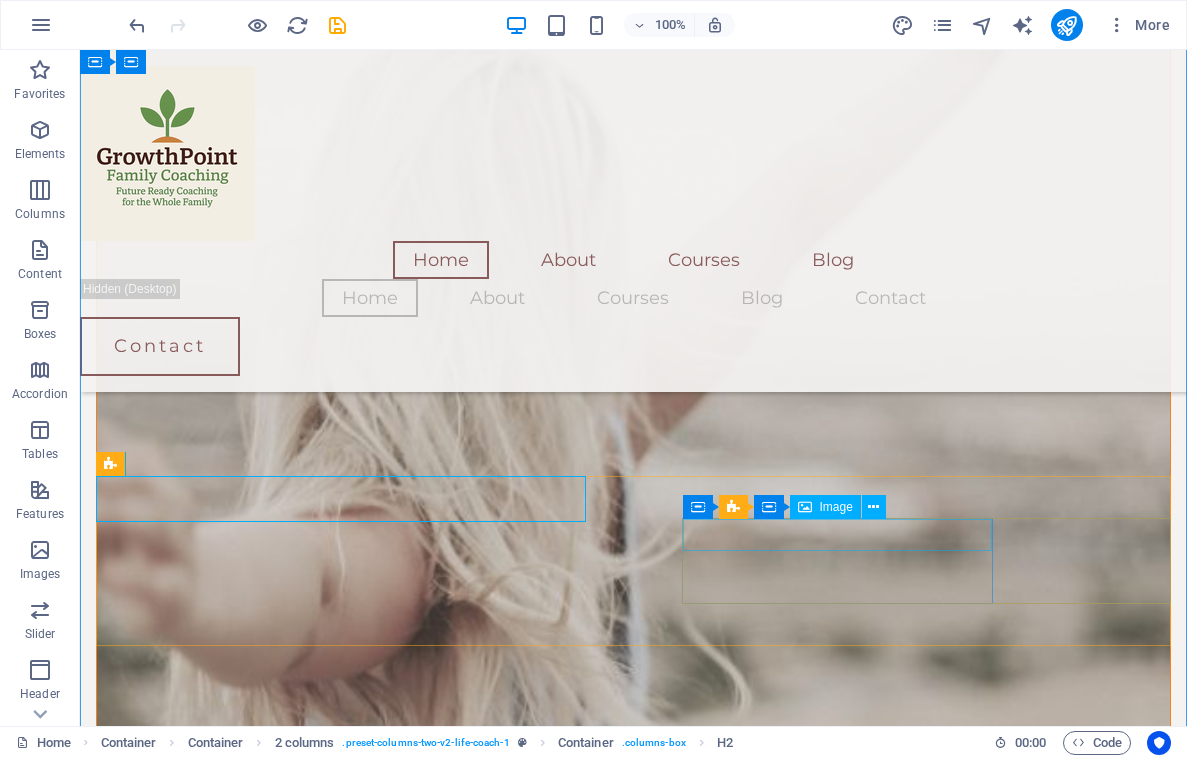 click on "Image" at bounding box center [836, 507] 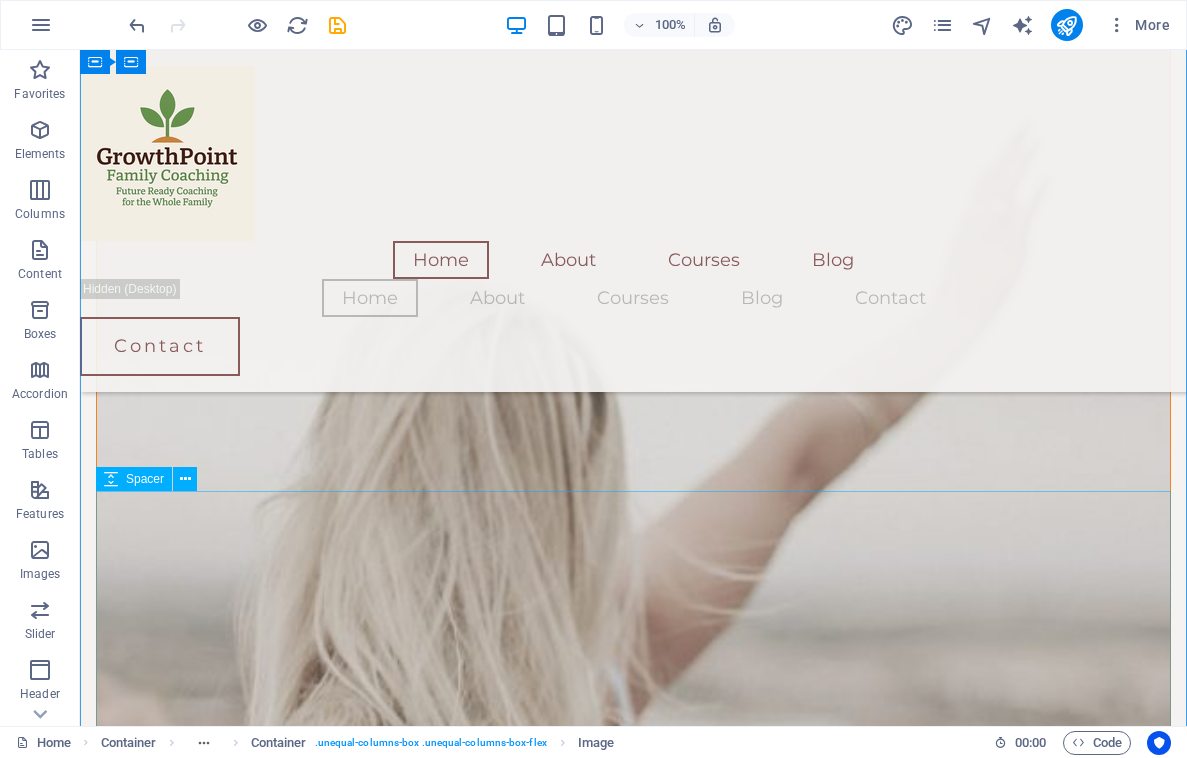 scroll, scrollTop: 1999, scrollLeft: 0, axis: vertical 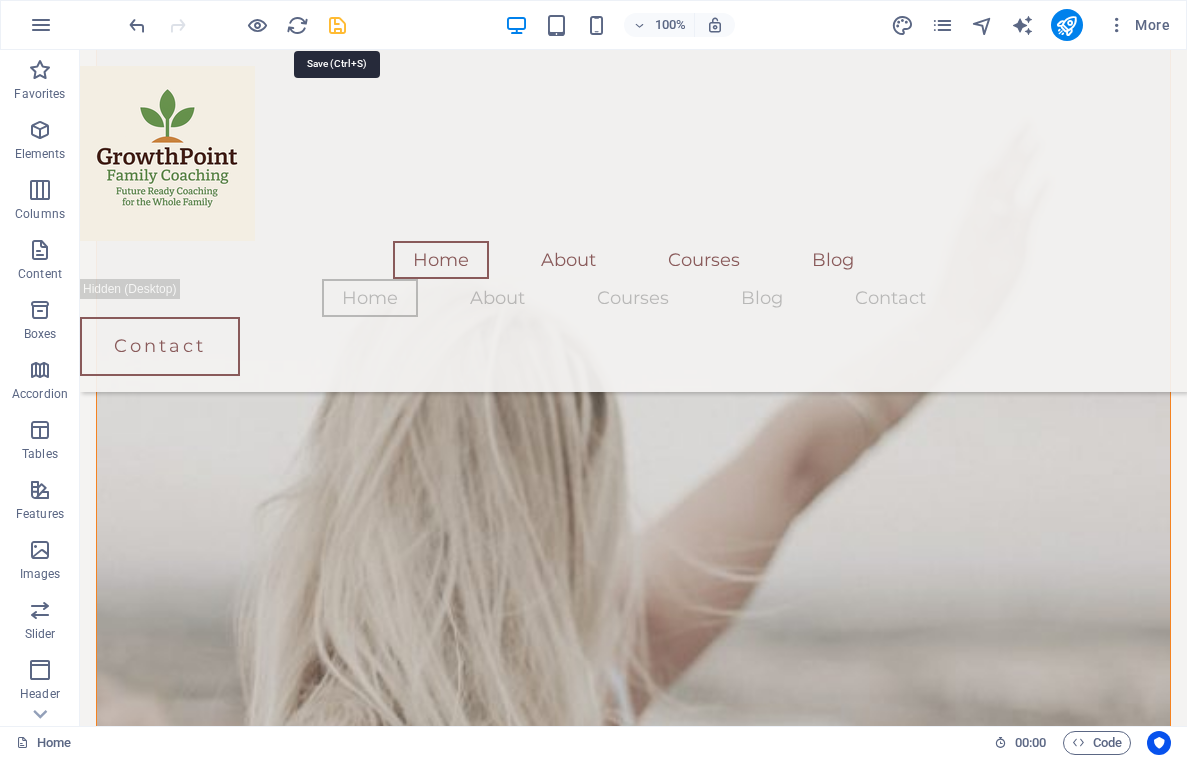 click at bounding box center (337, 25) 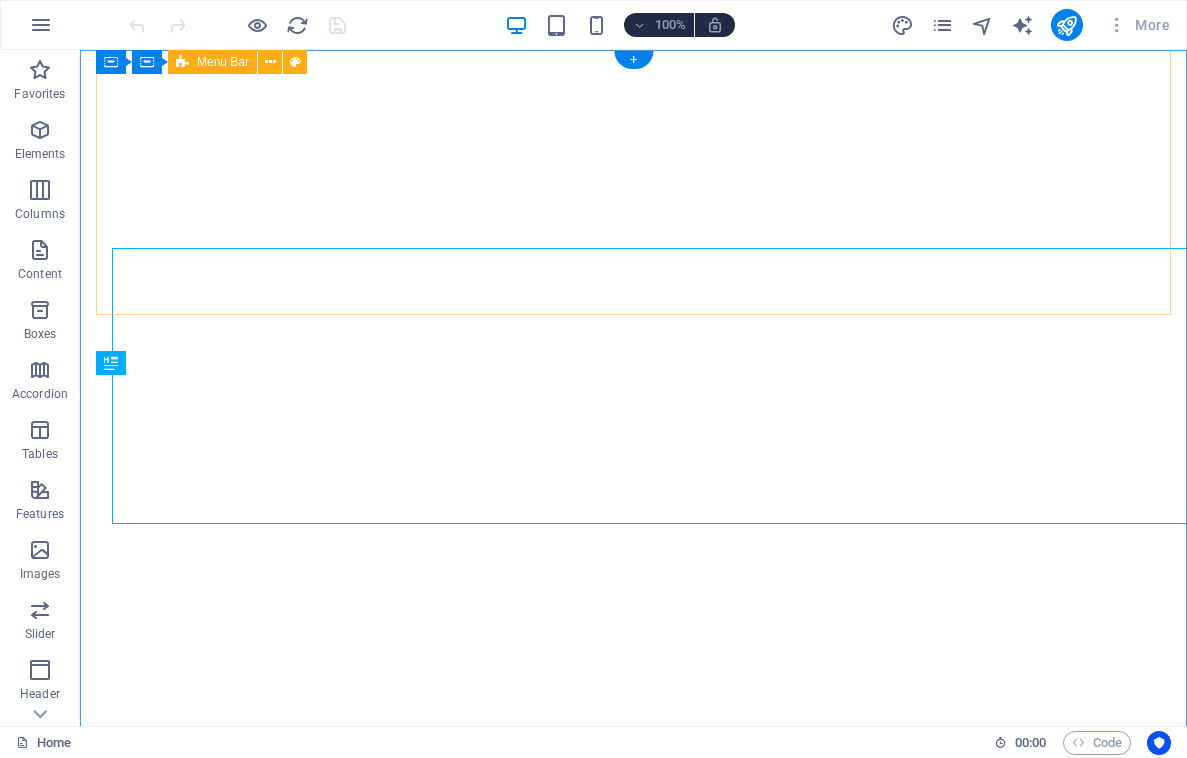 scroll, scrollTop: 0, scrollLeft: 0, axis: both 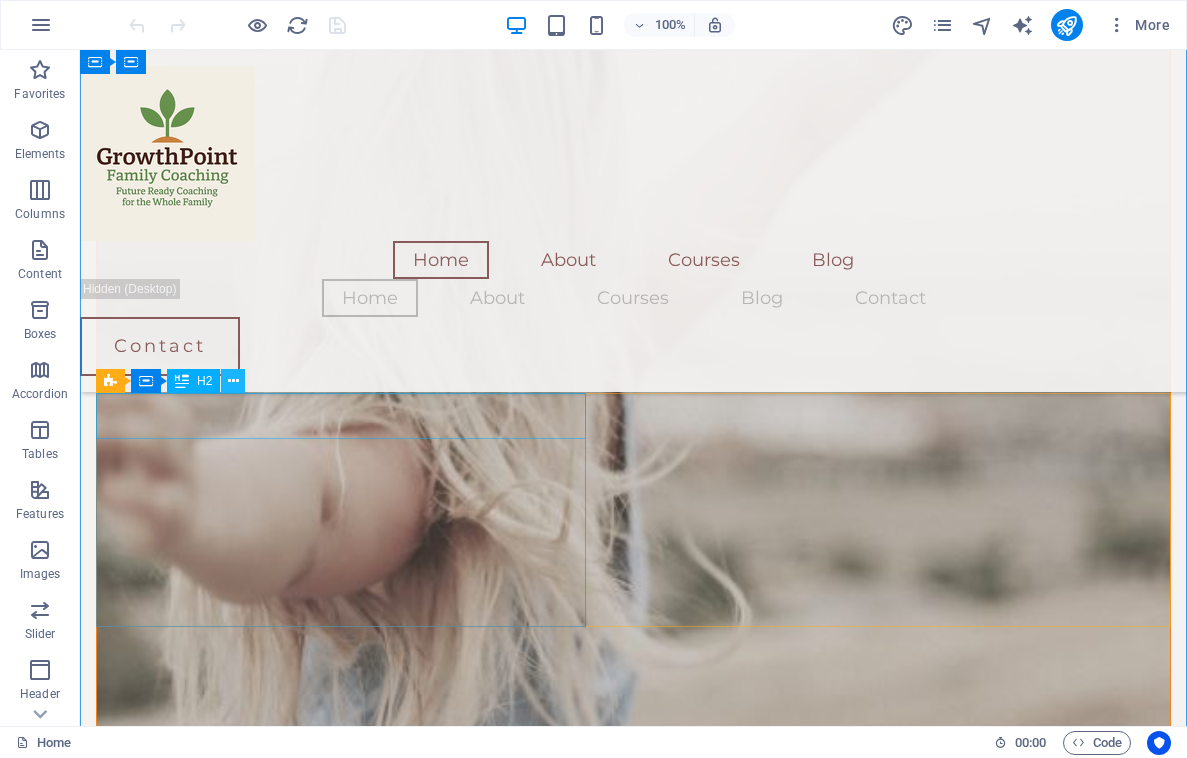 click at bounding box center [233, 381] 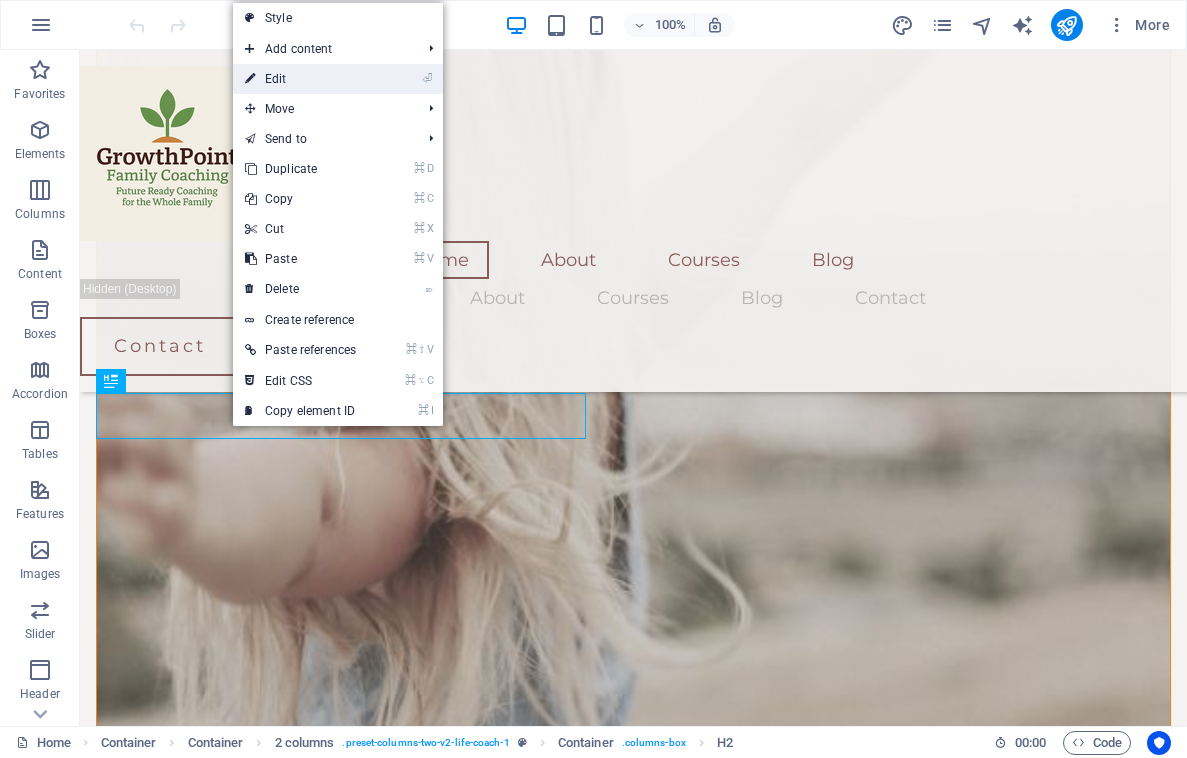 click on "⏎  Edit" at bounding box center [300, 79] 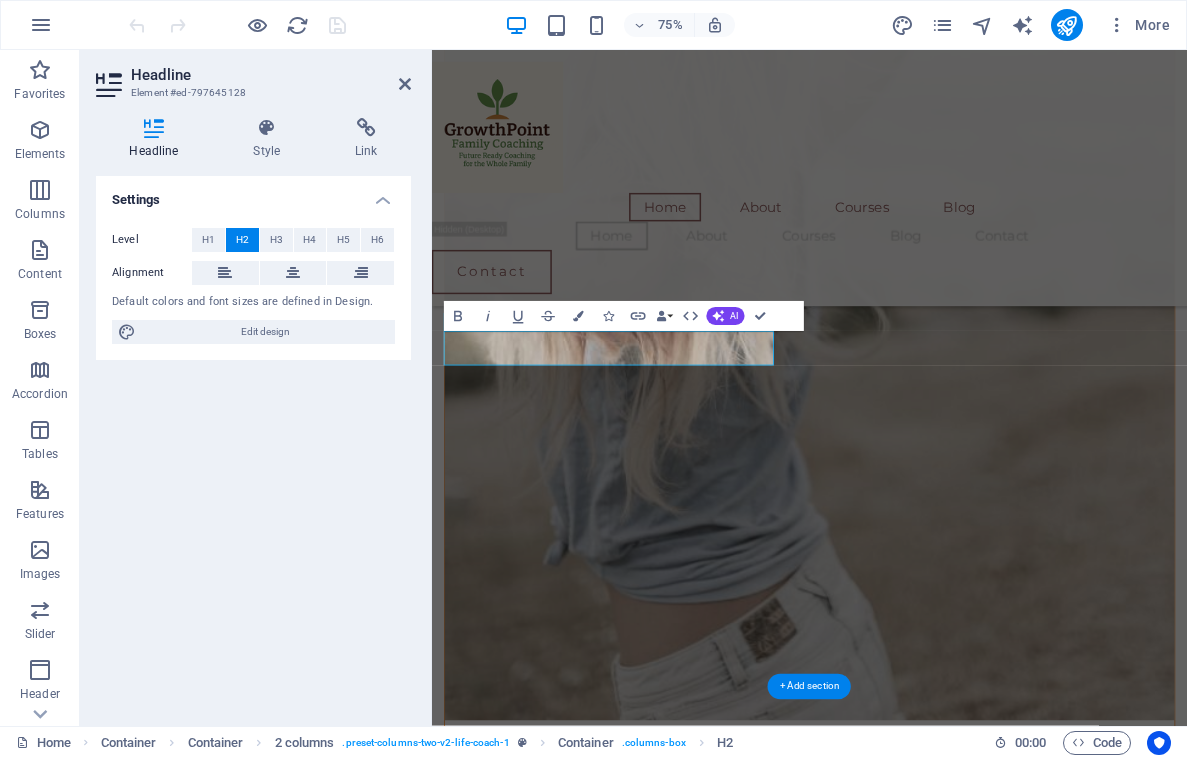 type 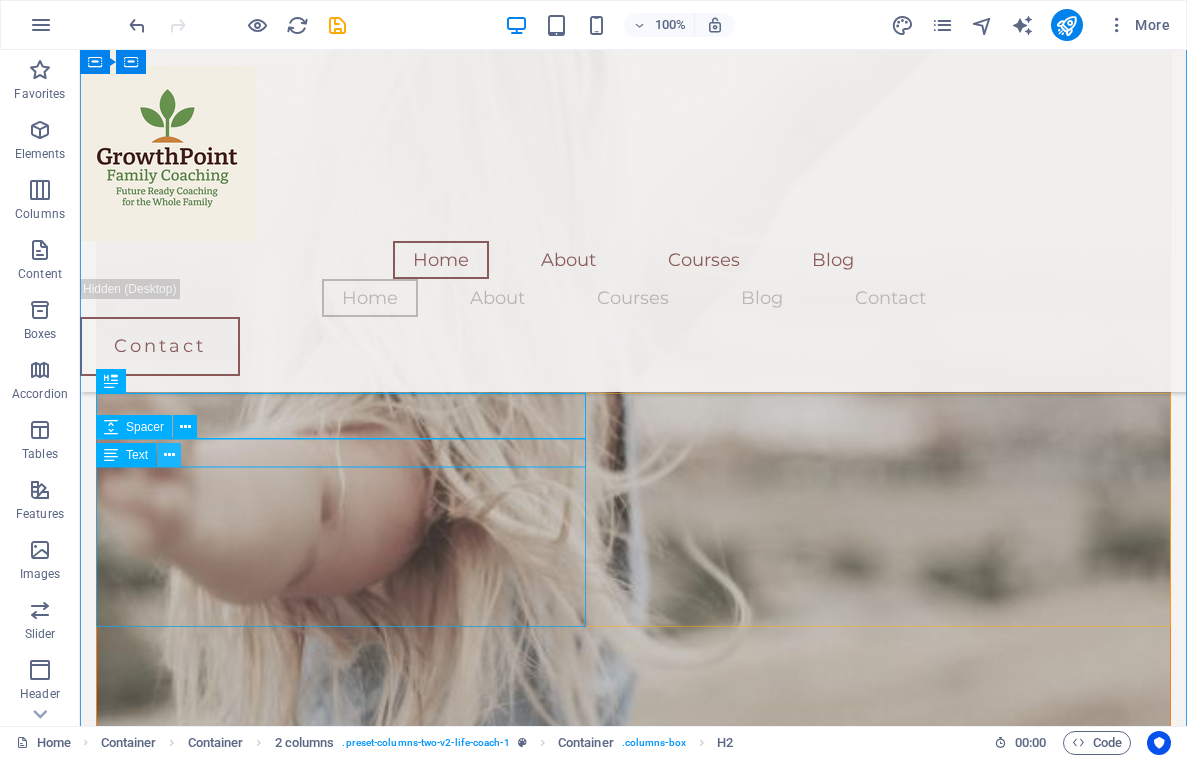 click at bounding box center [169, 455] 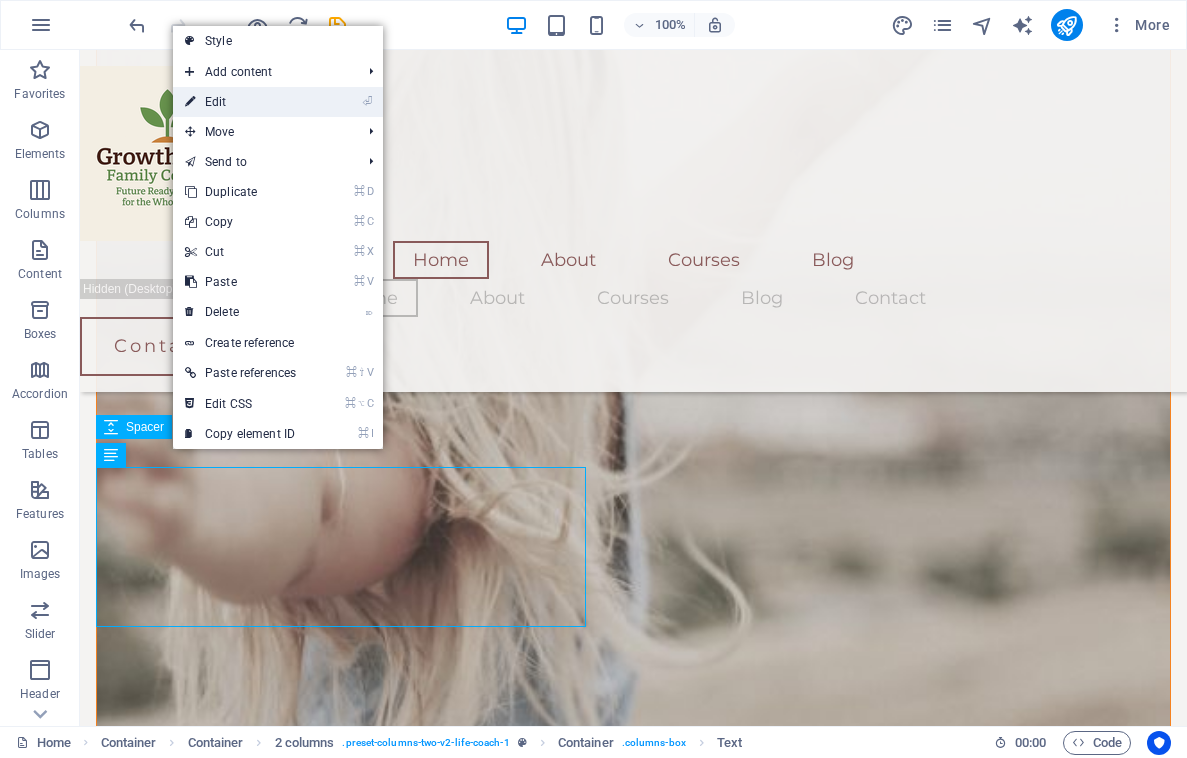 click on "⏎  Edit" at bounding box center (240, 102) 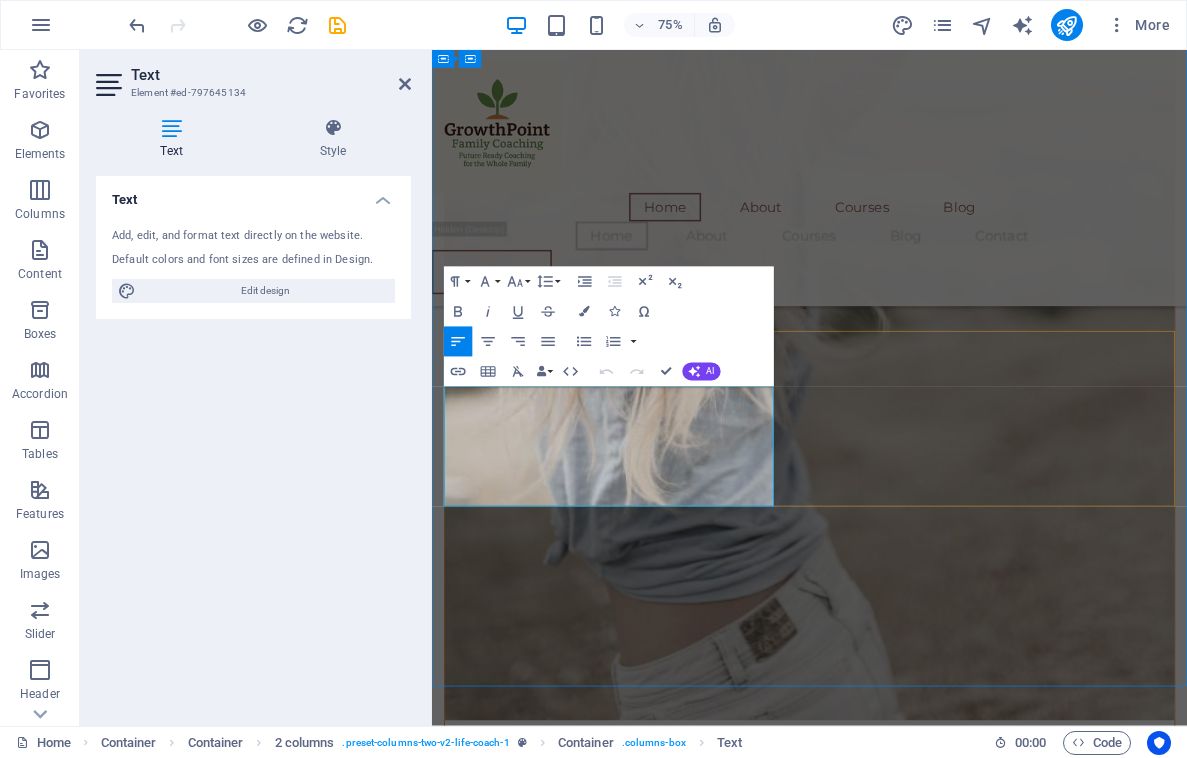 drag, startPoint x: 625, startPoint y: 647, endPoint x: 457, endPoint y: 522, distance: 209.40154 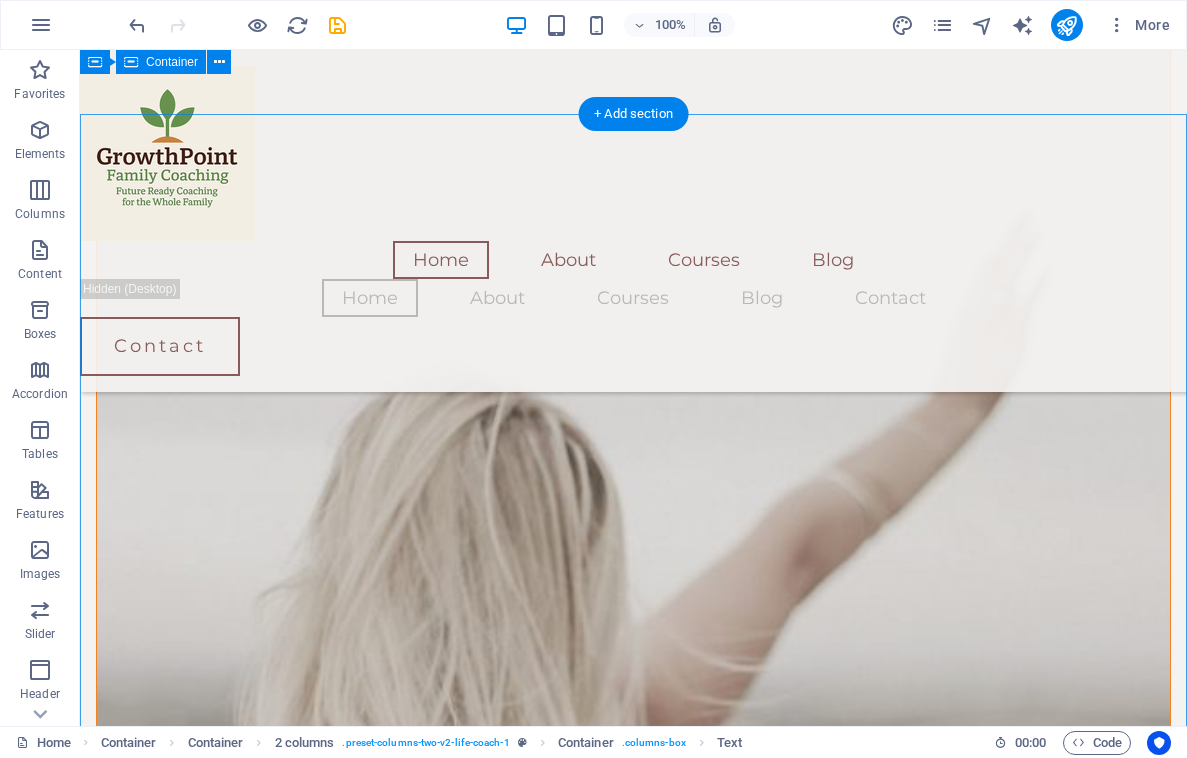 scroll, scrollTop: 1908, scrollLeft: 0, axis: vertical 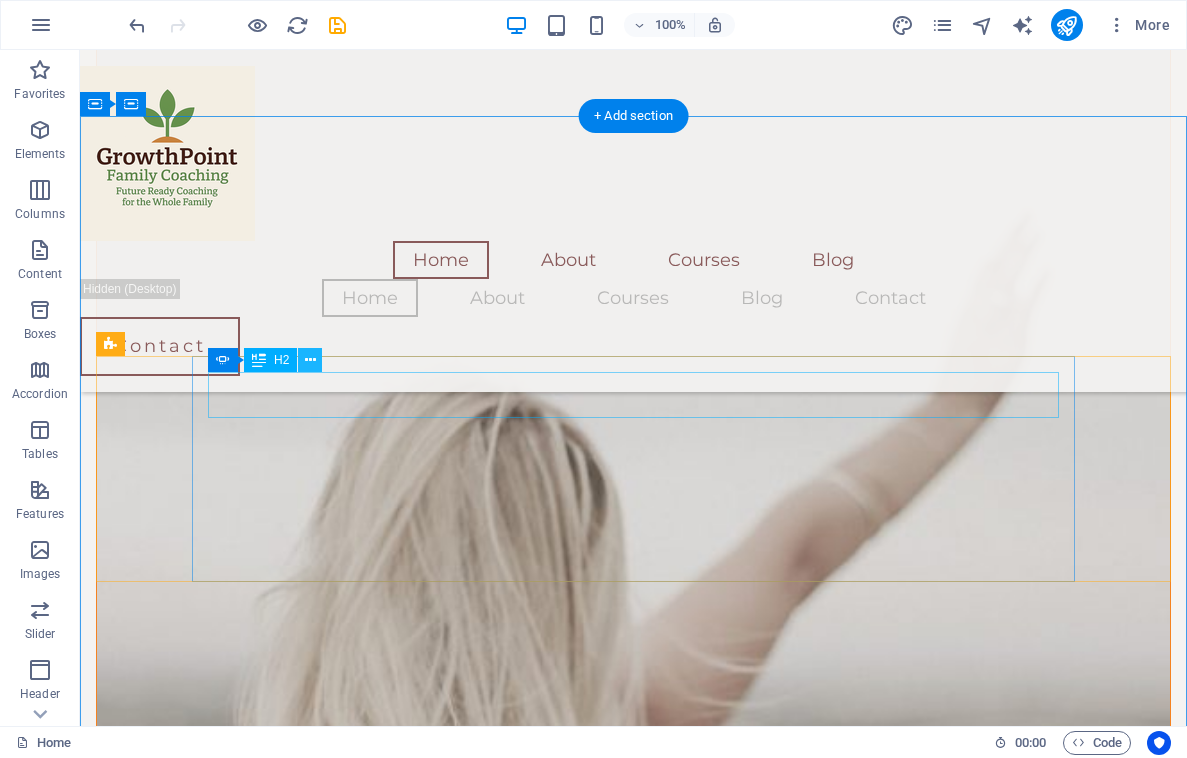 click at bounding box center (310, 360) 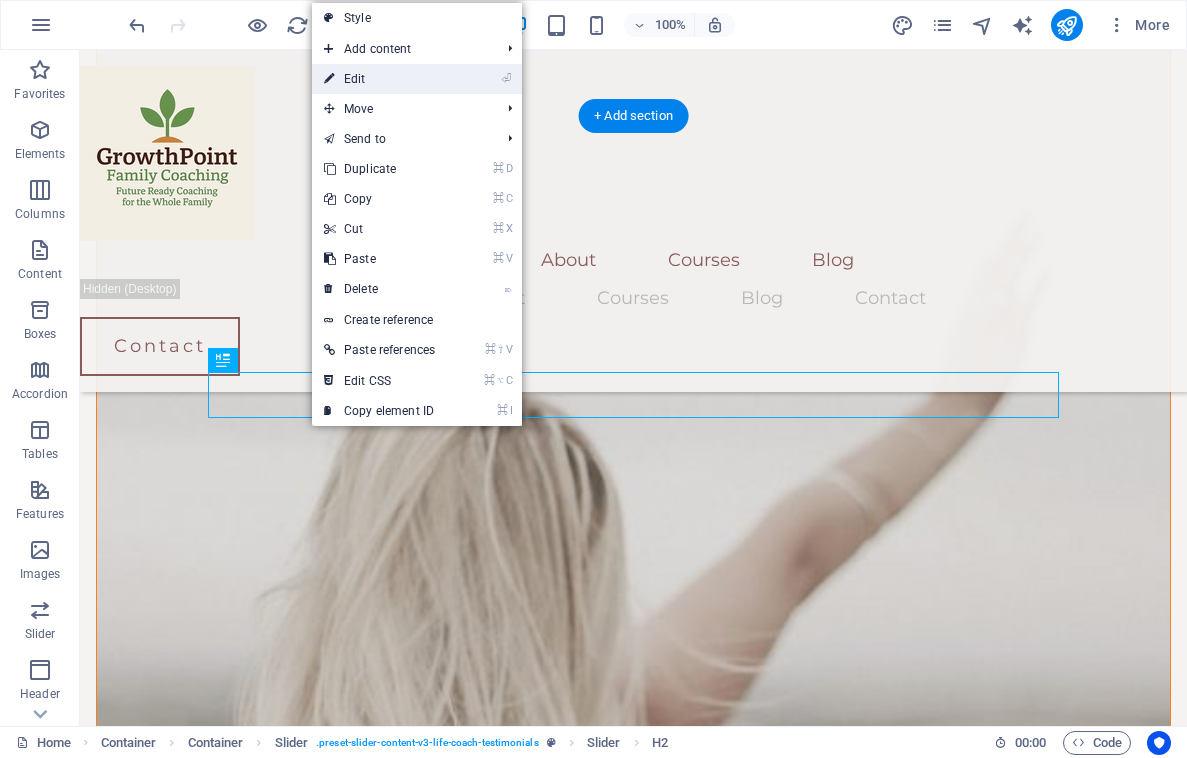 click on "⏎  Edit" at bounding box center (379, 79) 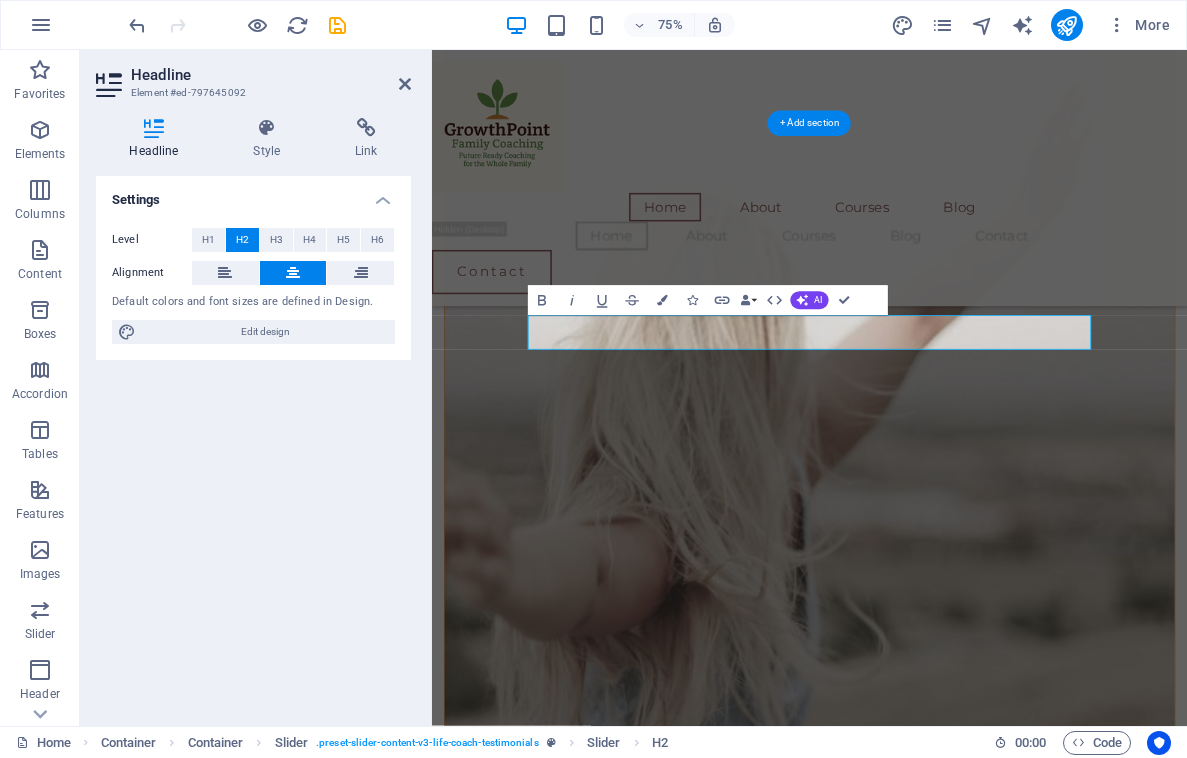 type 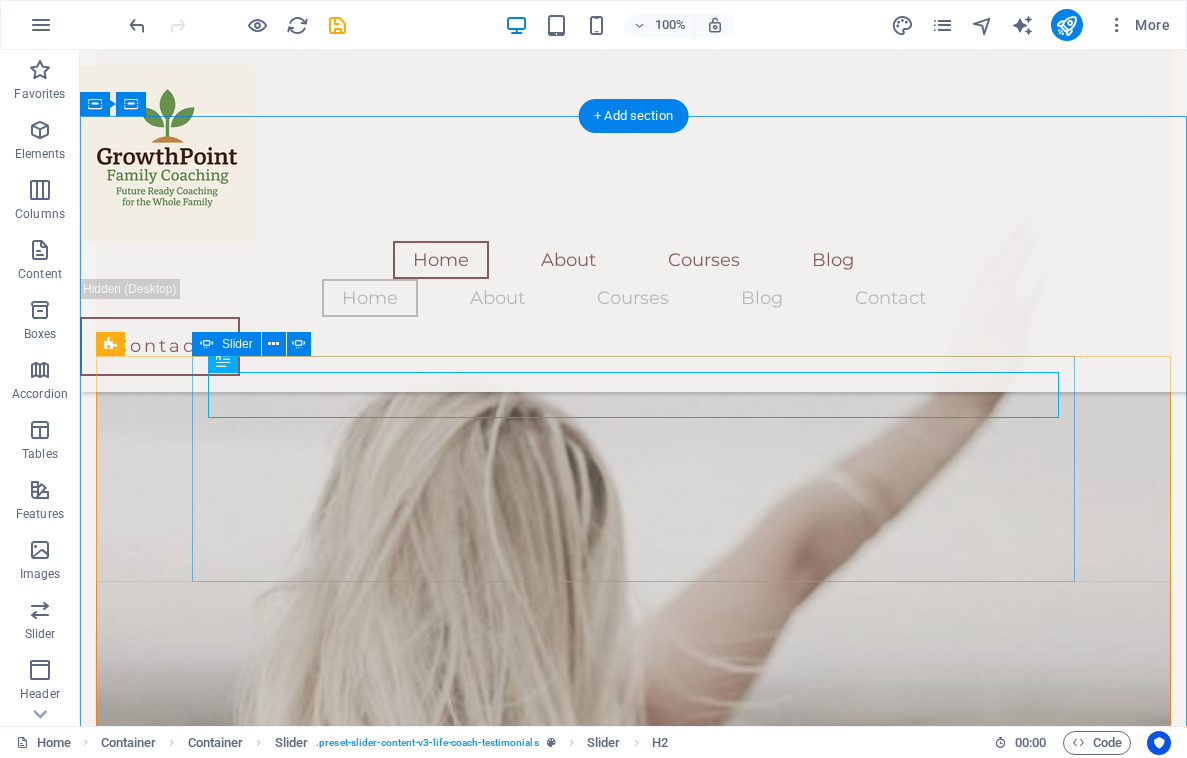 click at bounding box center (634, 5307) 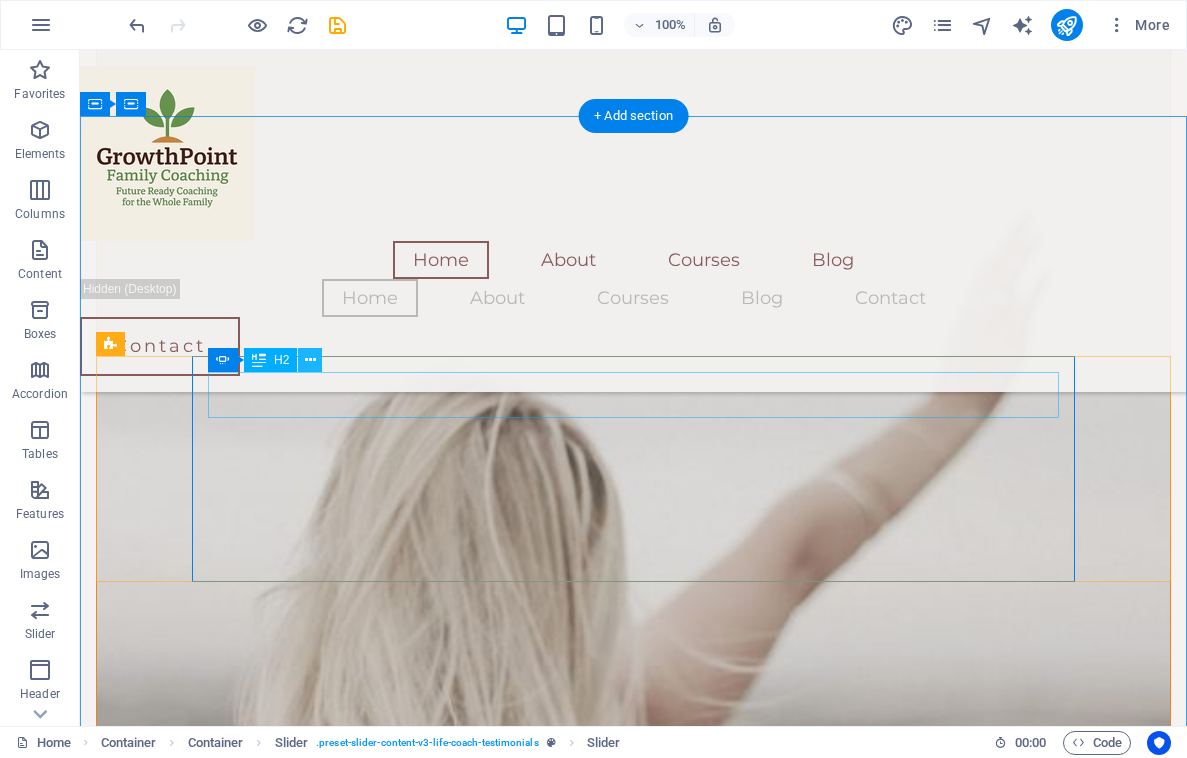 click at bounding box center (310, 360) 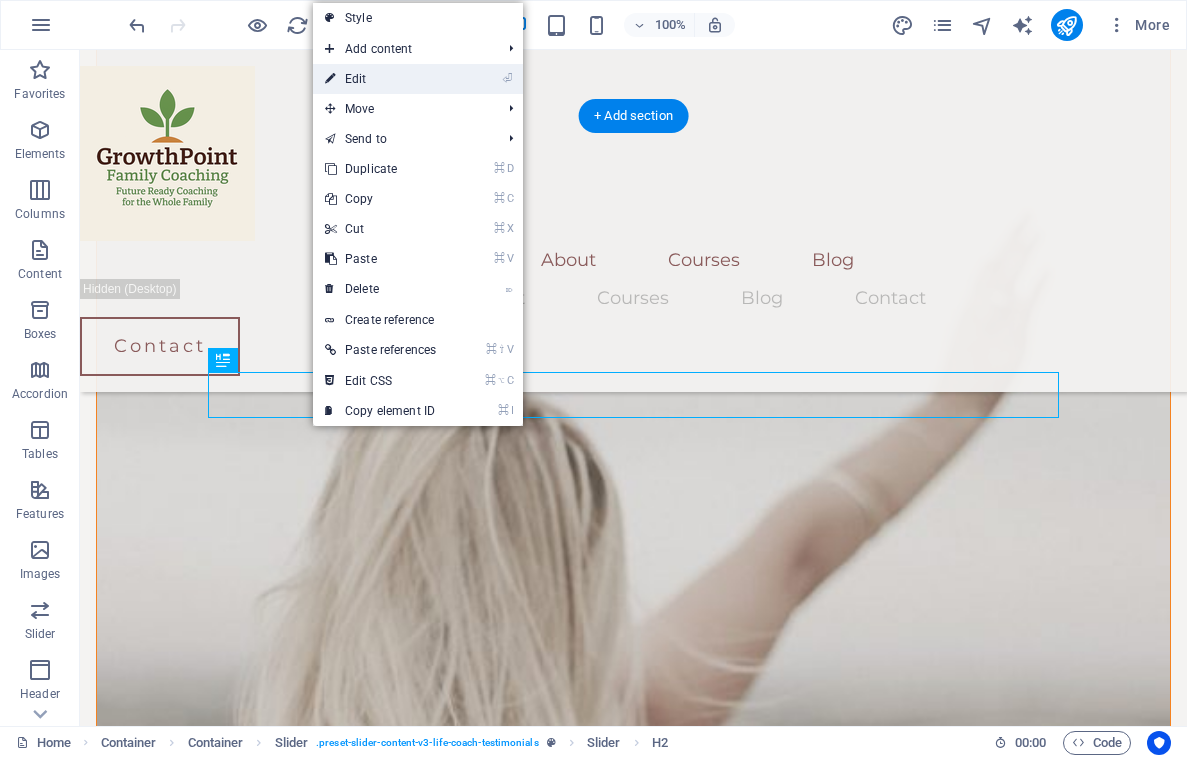 click on "⏎  Edit" at bounding box center [380, 79] 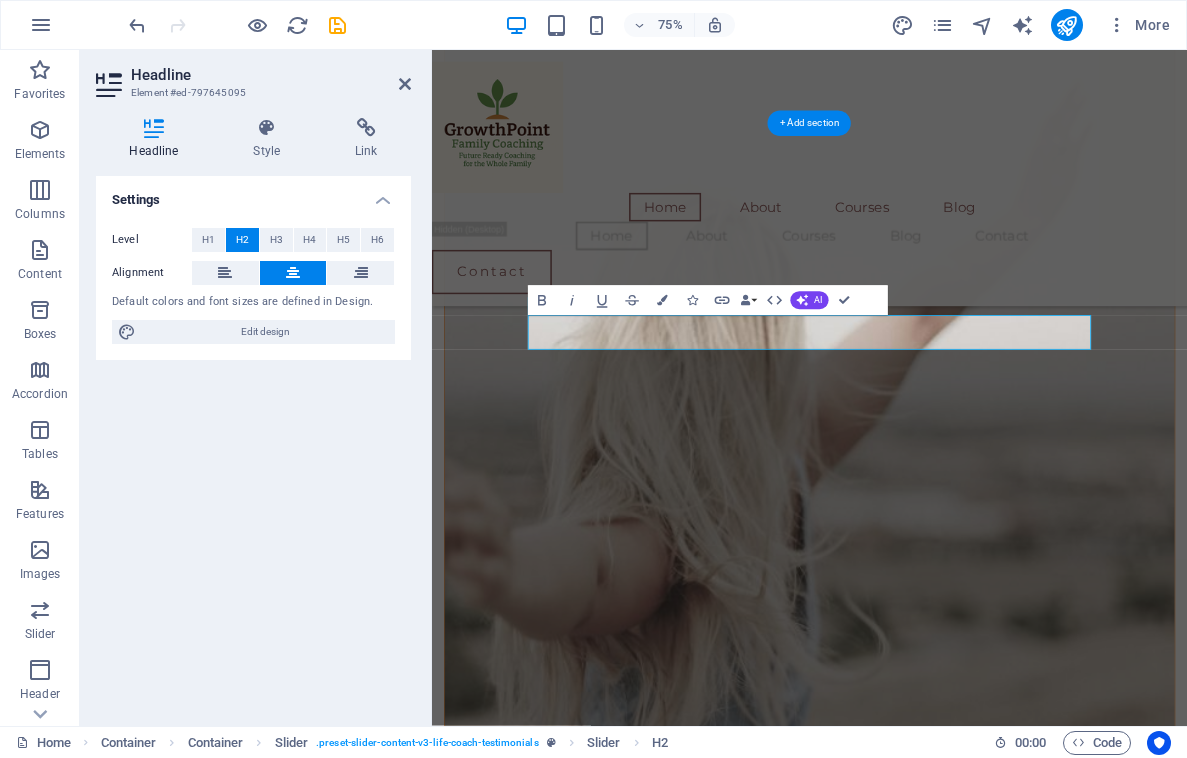 type 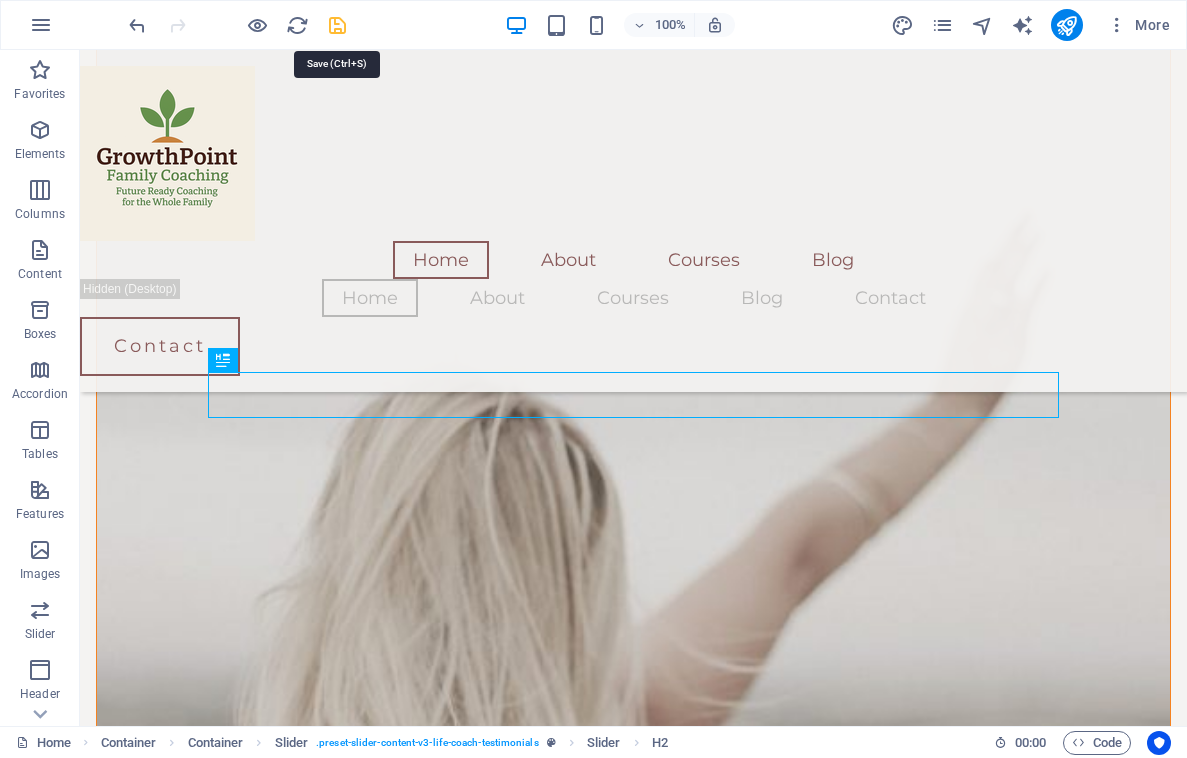 click at bounding box center [337, 25] 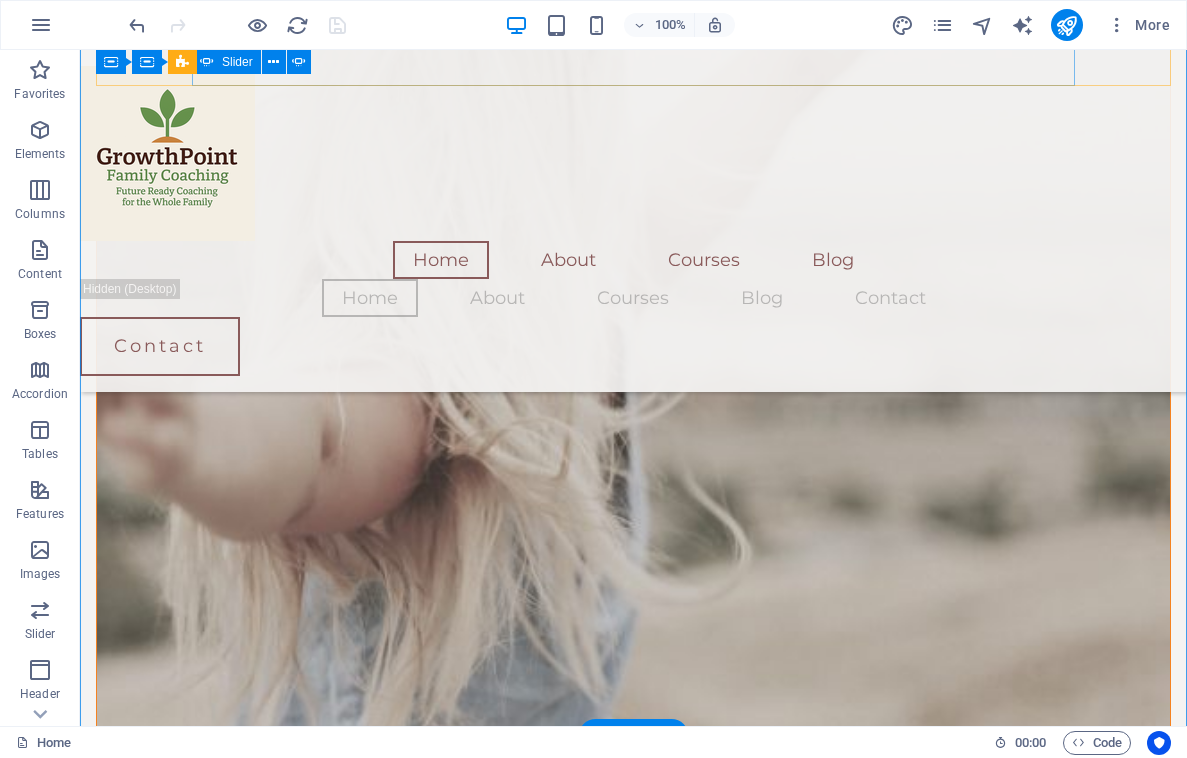 scroll, scrollTop: 2405, scrollLeft: 0, axis: vertical 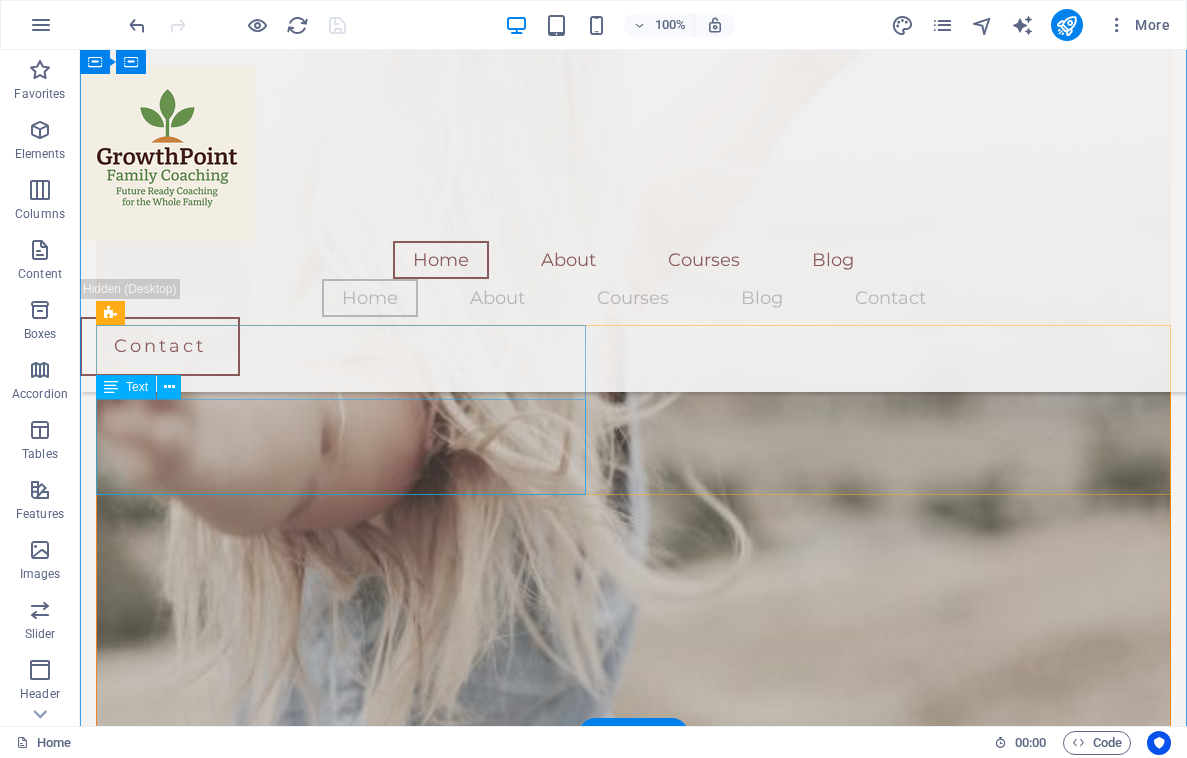 click on "“Seeking mentorship and coaching isn’t a sign of weakness, but the hallmark of a wise person actively pursuing growth and transformation.”" at bounding box center [341, 5204] 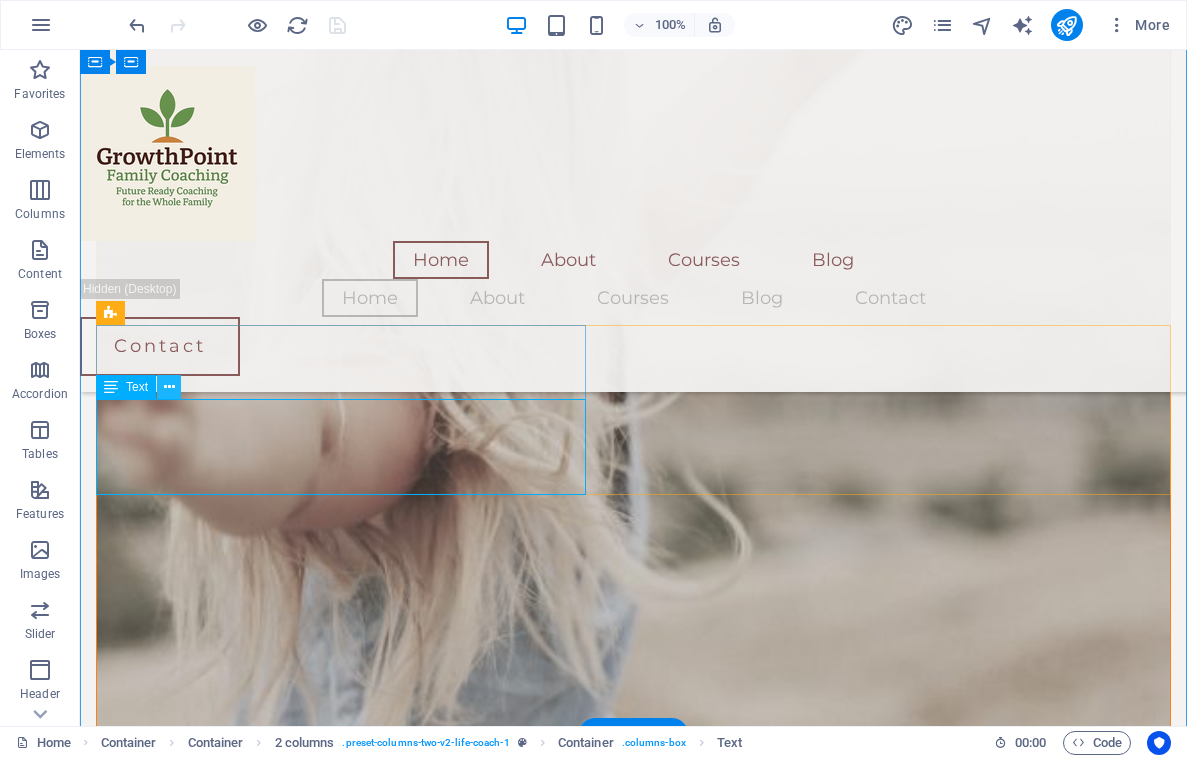 click at bounding box center [169, 387] 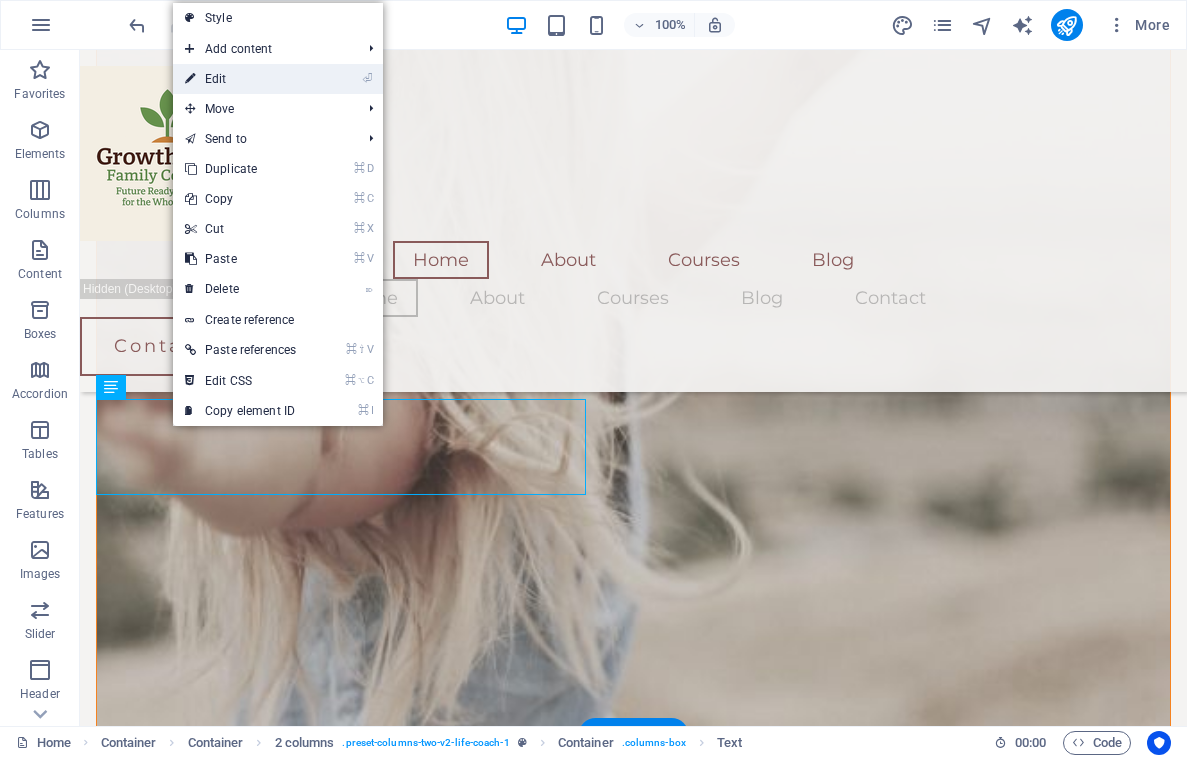 click on "⏎  Edit" at bounding box center [240, 79] 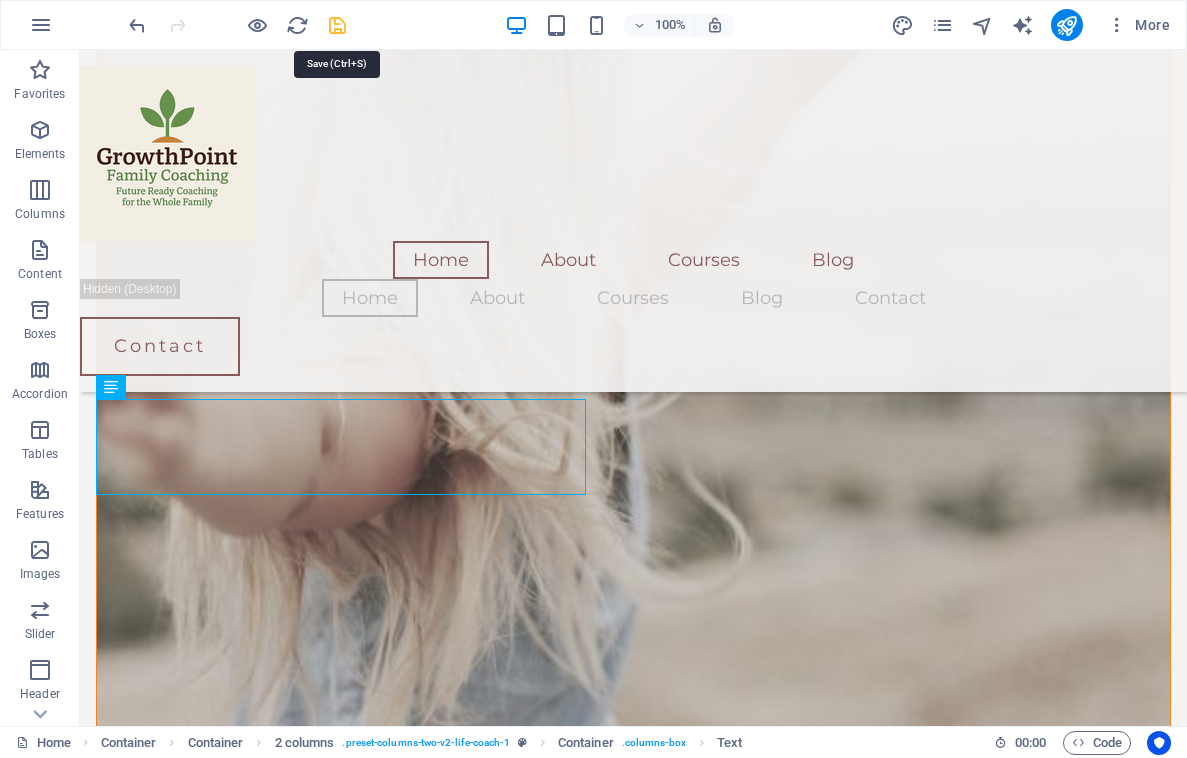 click at bounding box center (337, 25) 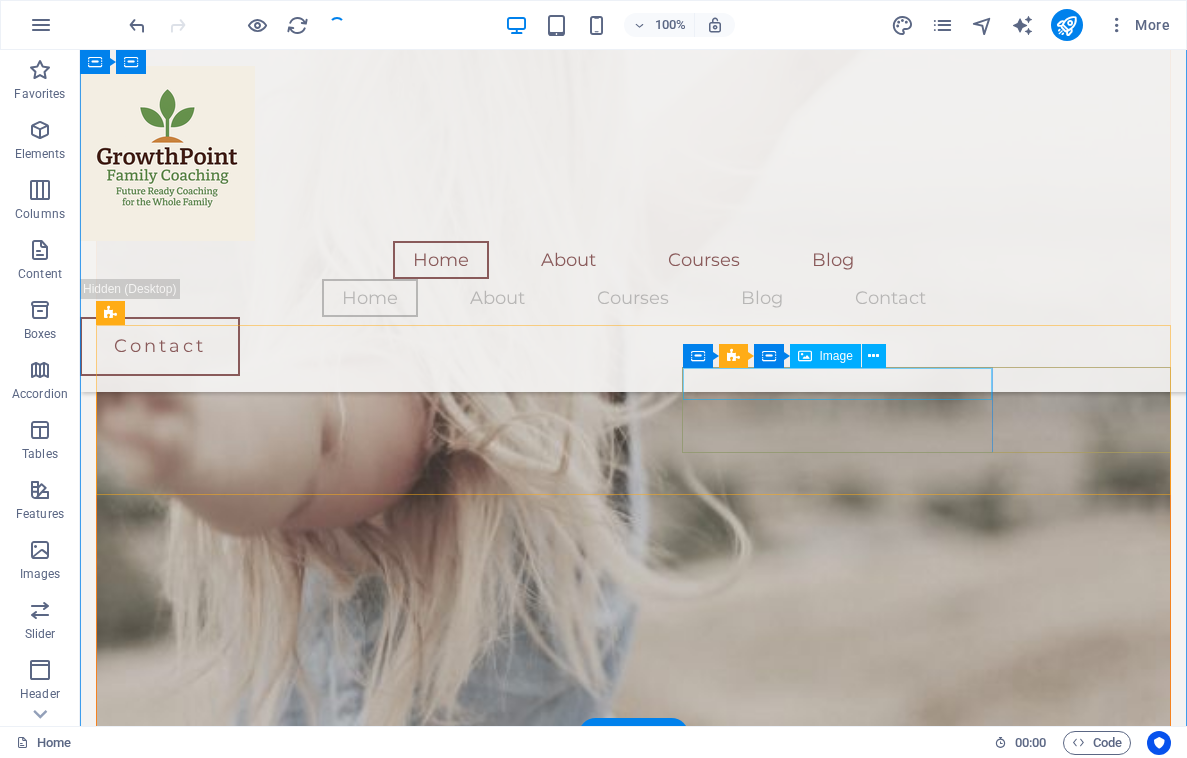 click on "Image" at bounding box center (836, 356) 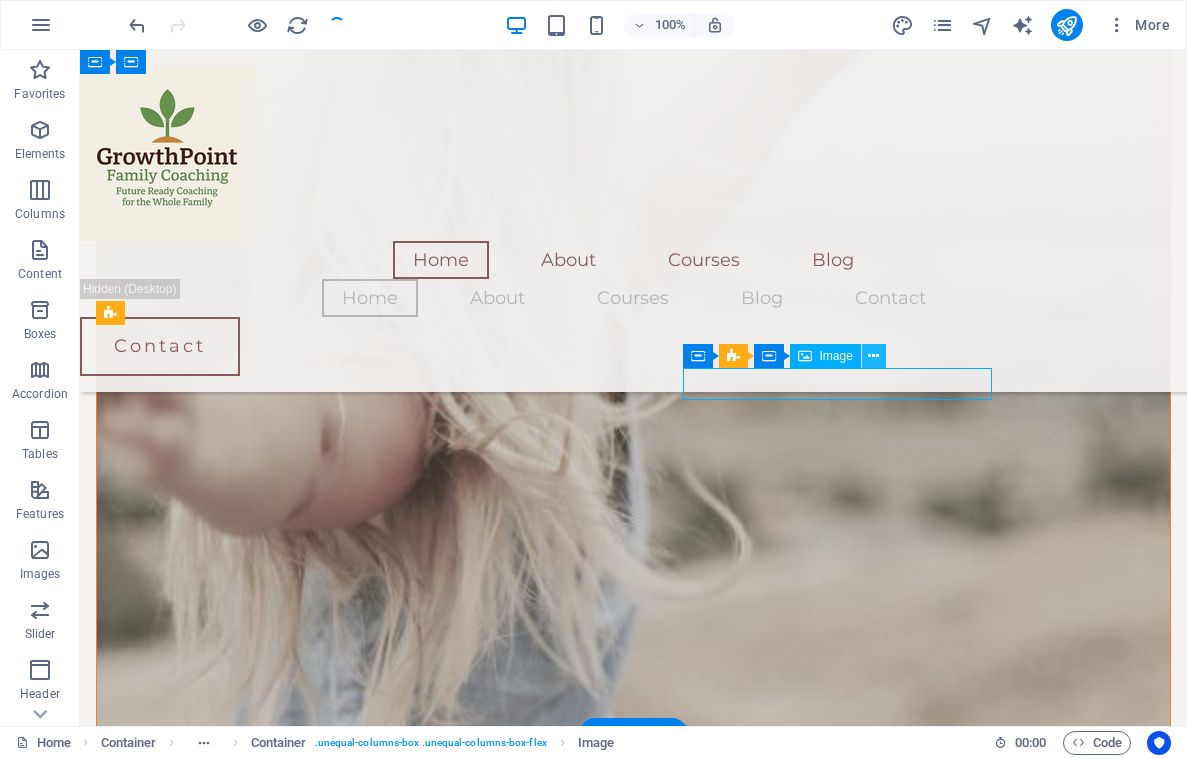 click at bounding box center (873, 356) 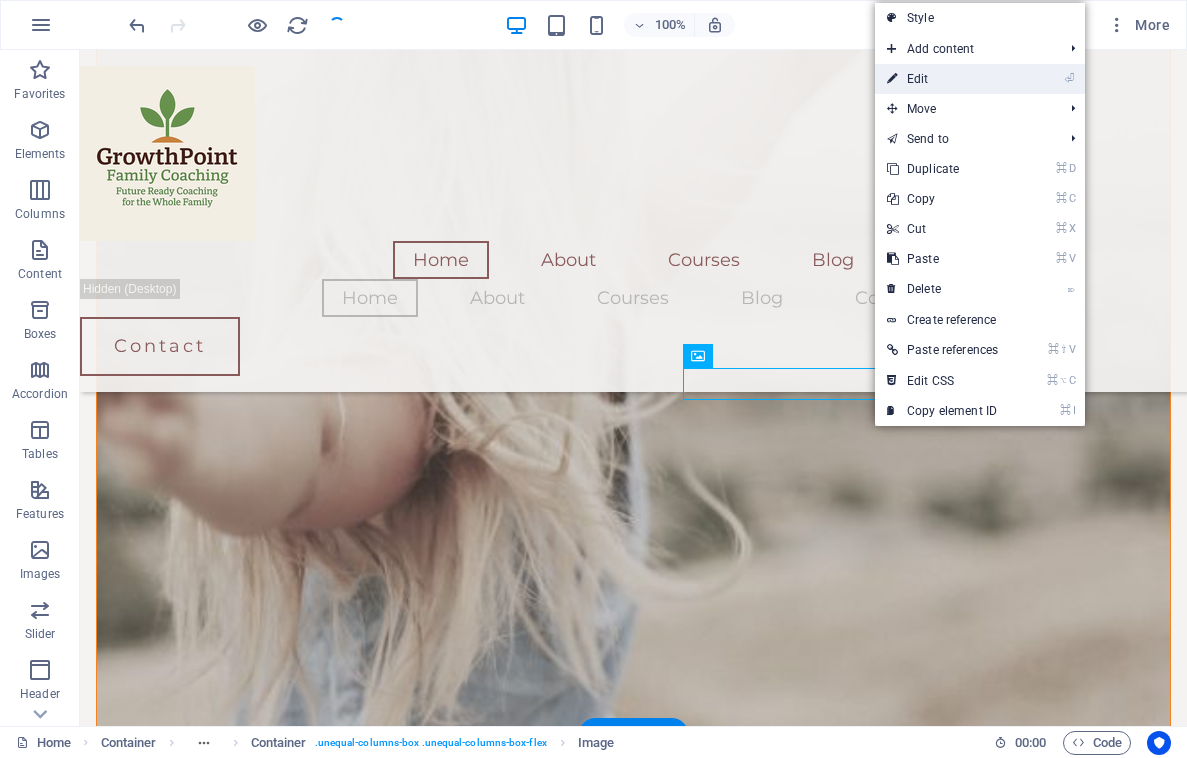 click on "⏎  Edit" at bounding box center (942, 79) 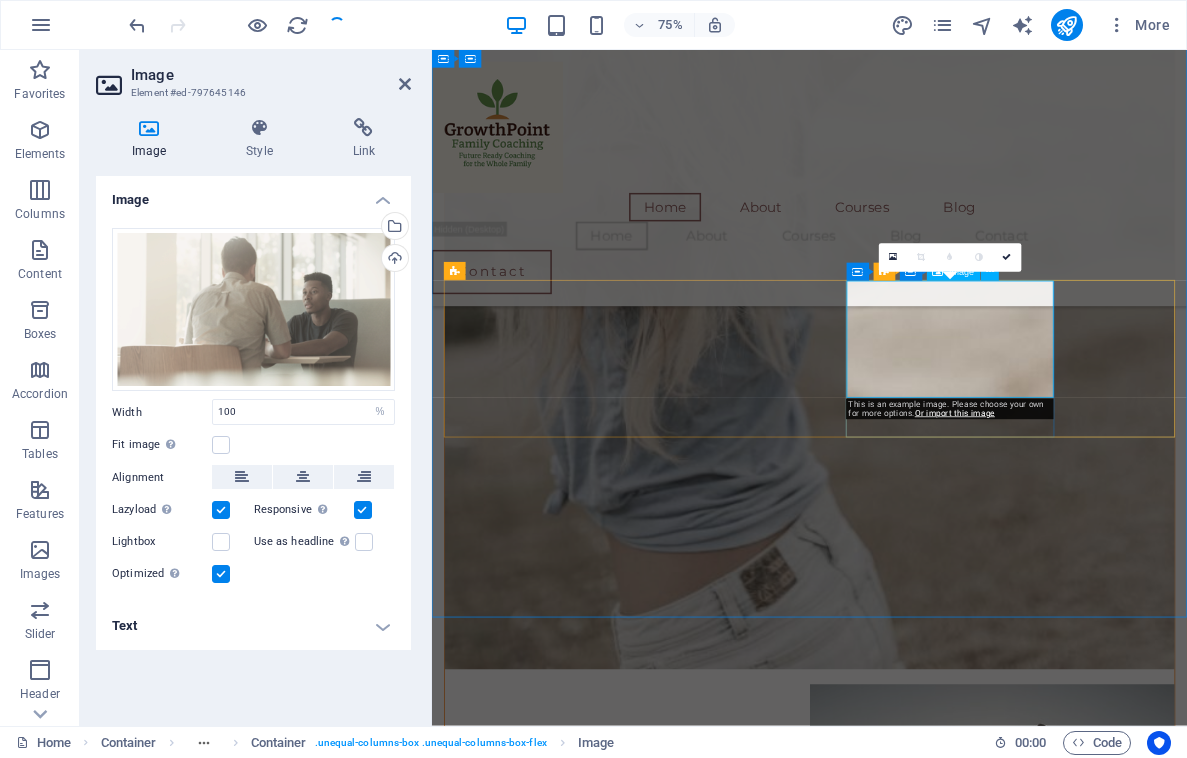 click at bounding box center [668, 5146] 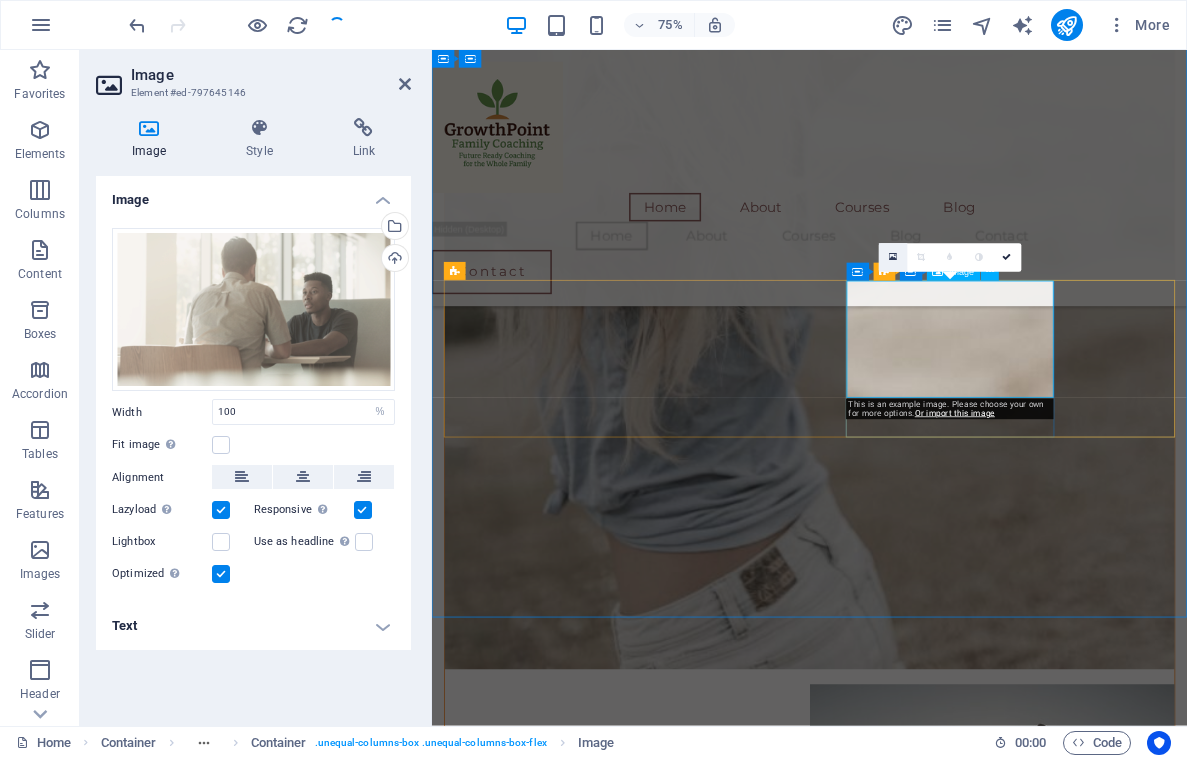 click at bounding box center [893, 258] 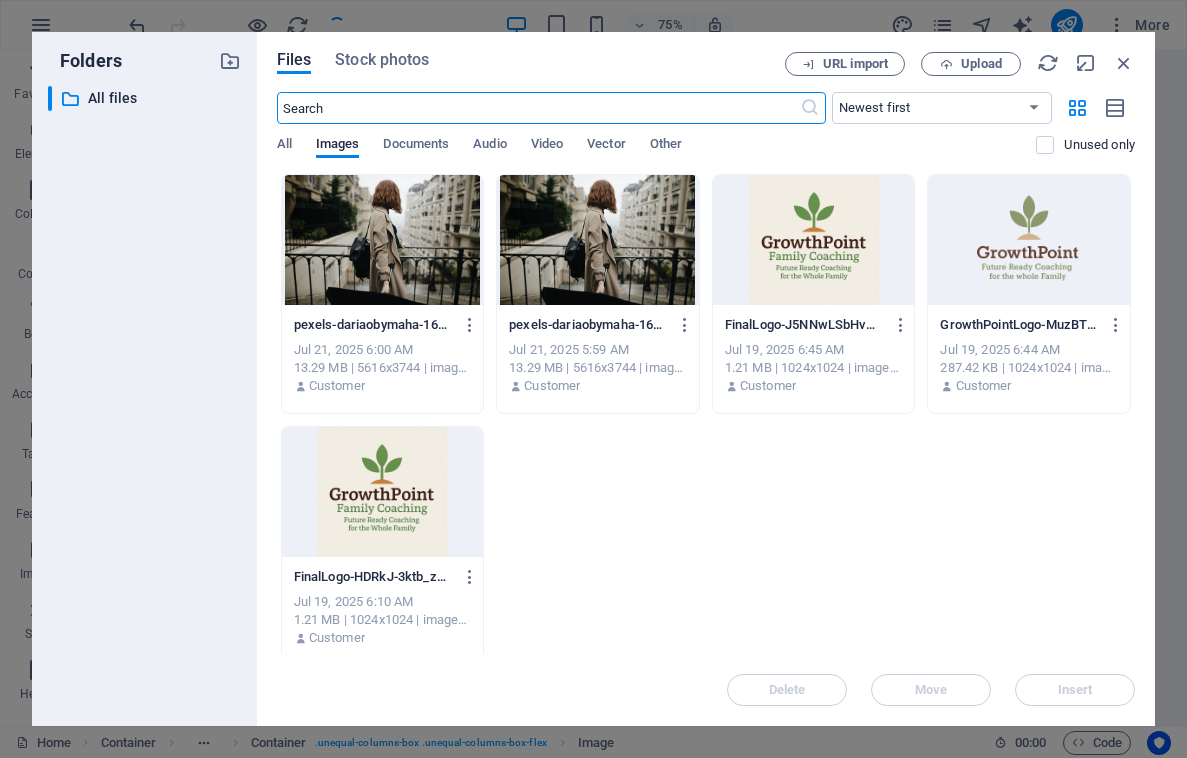 scroll, scrollTop: 1225, scrollLeft: 0, axis: vertical 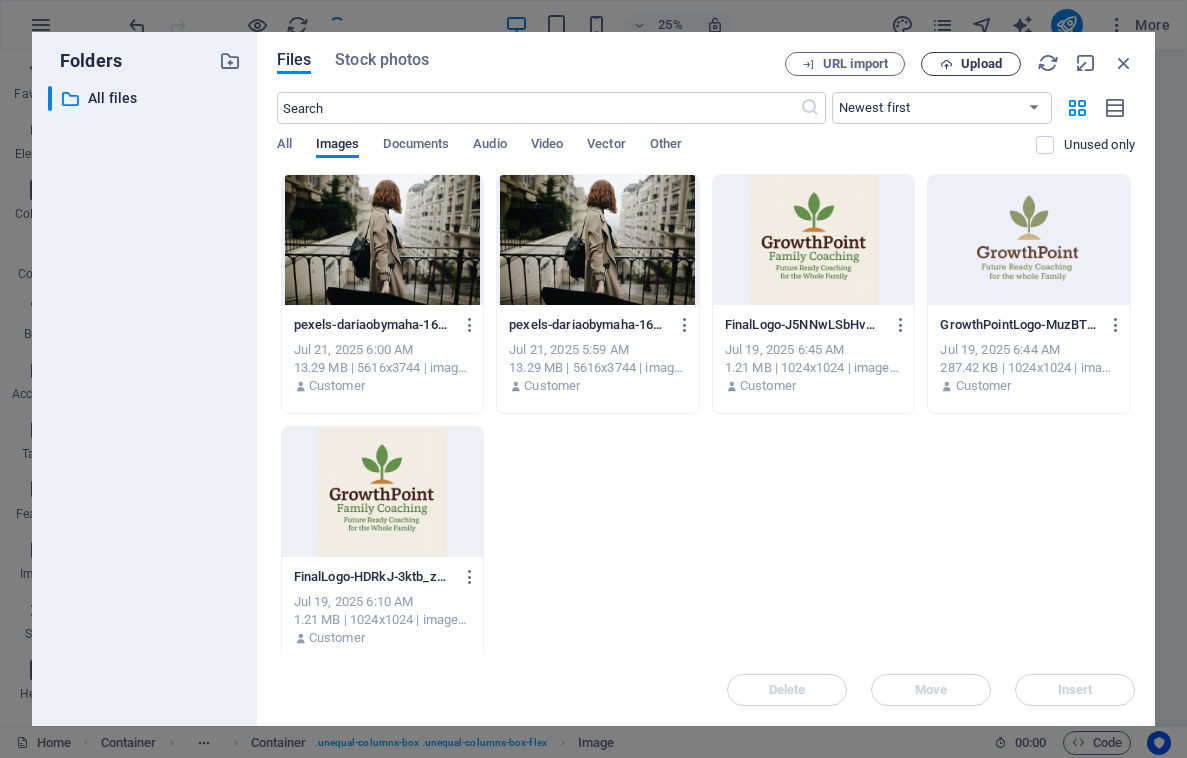 click on "Upload" at bounding box center [981, 64] 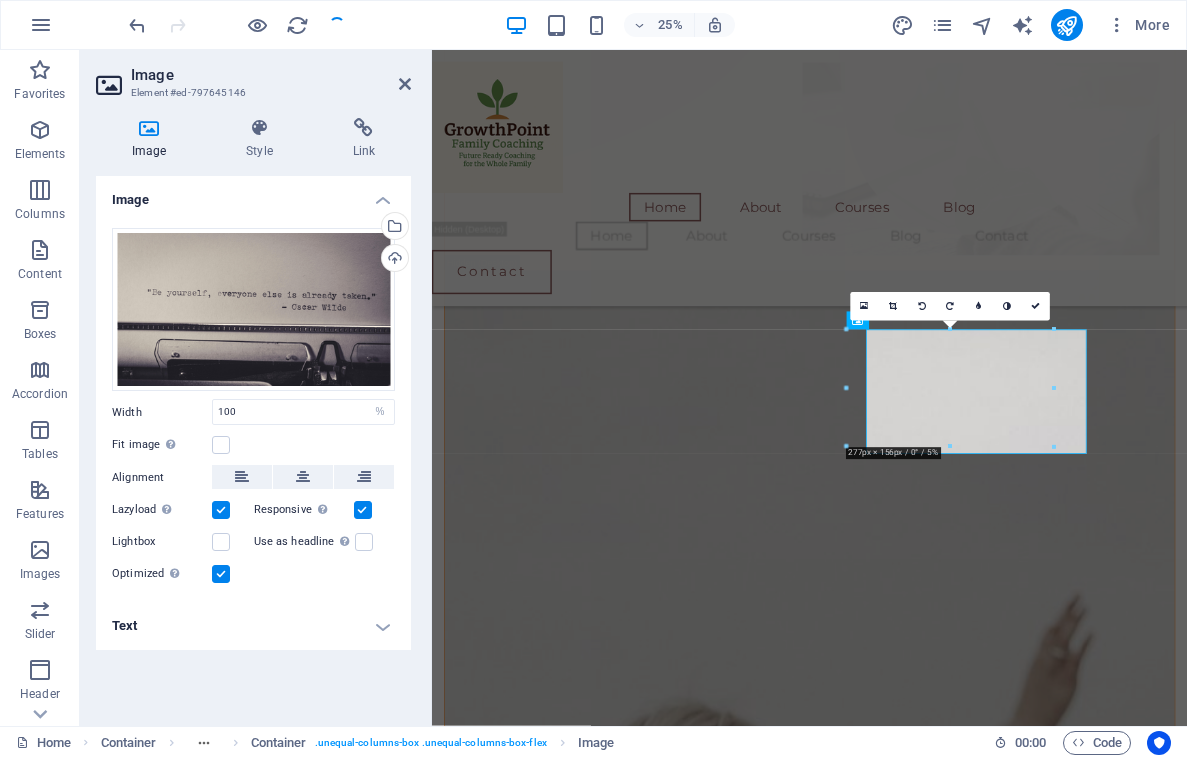 scroll, scrollTop: 2340, scrollLeft: 0, axis: vertical 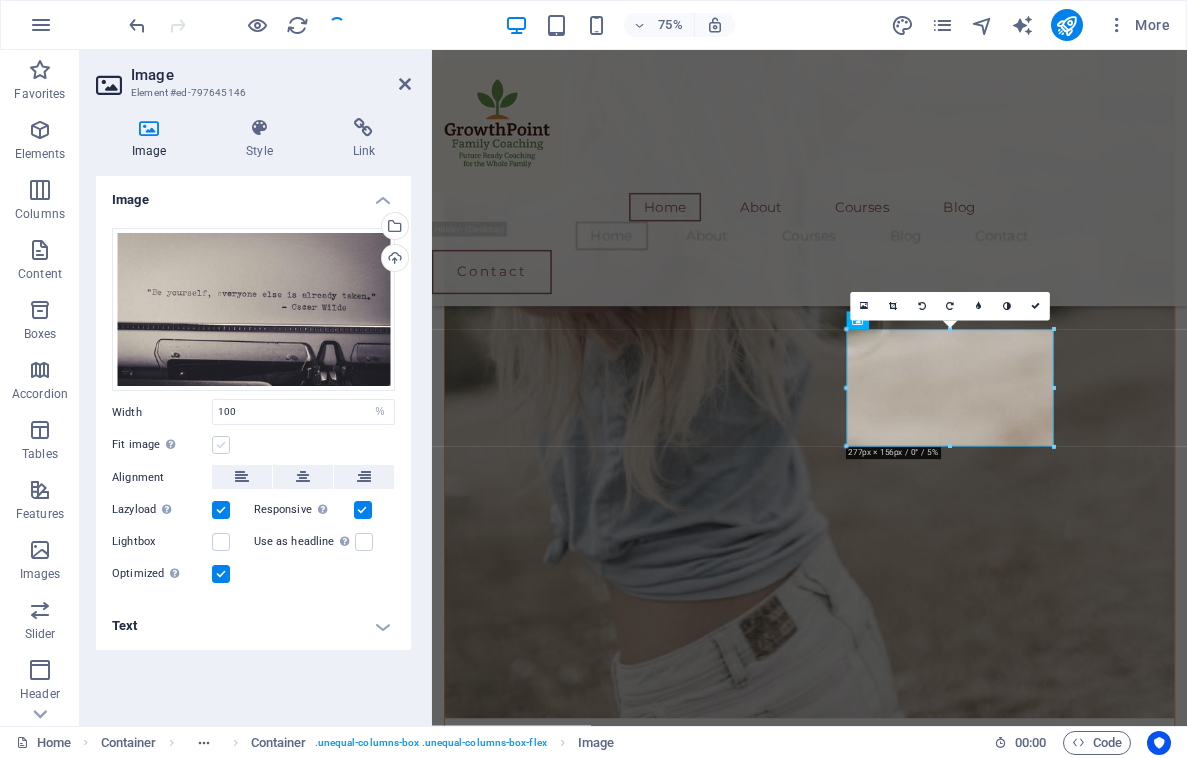click at bounding box center [221, 445] 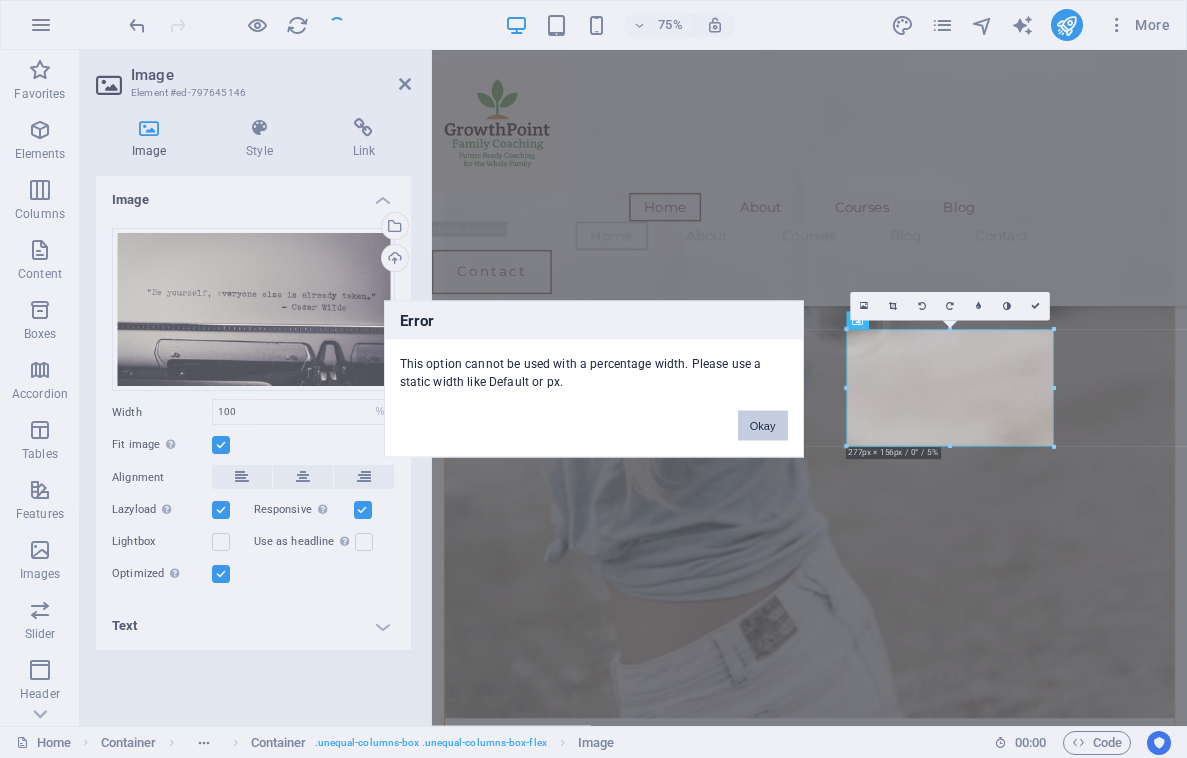 click on "Okay" at bounding box center [763, 426] 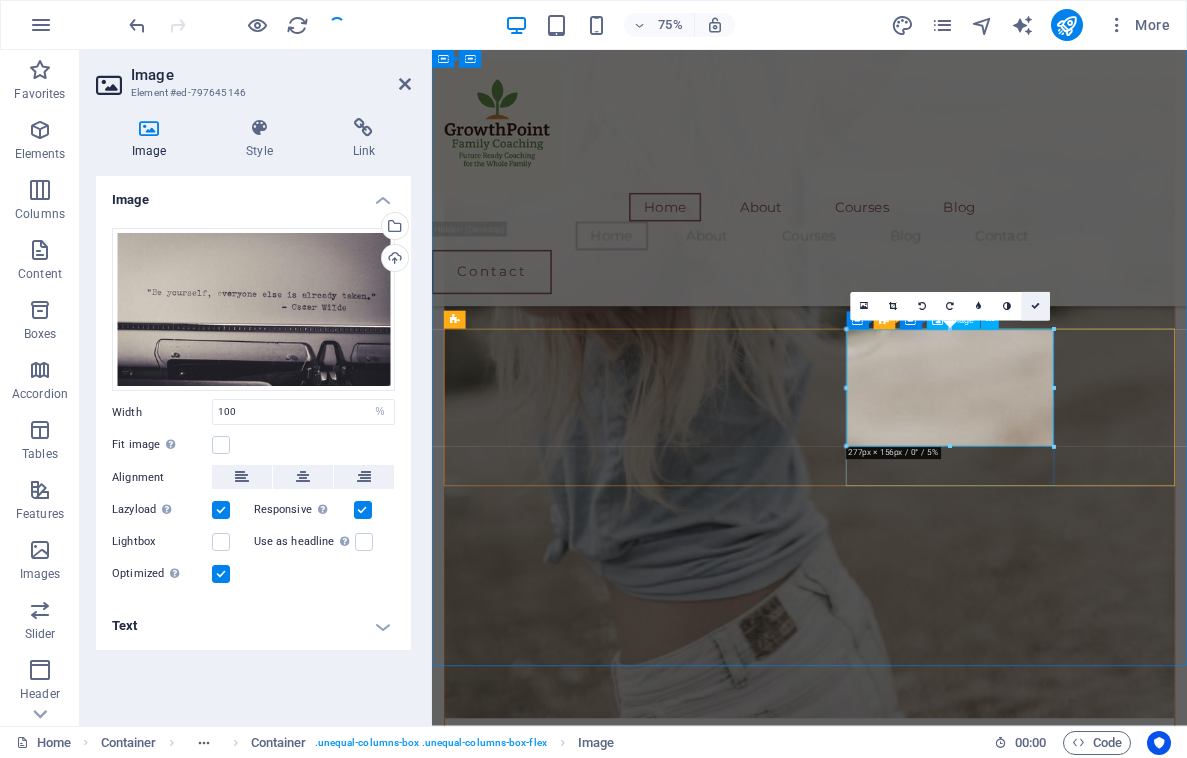 click at bounding box center (1035, 306) 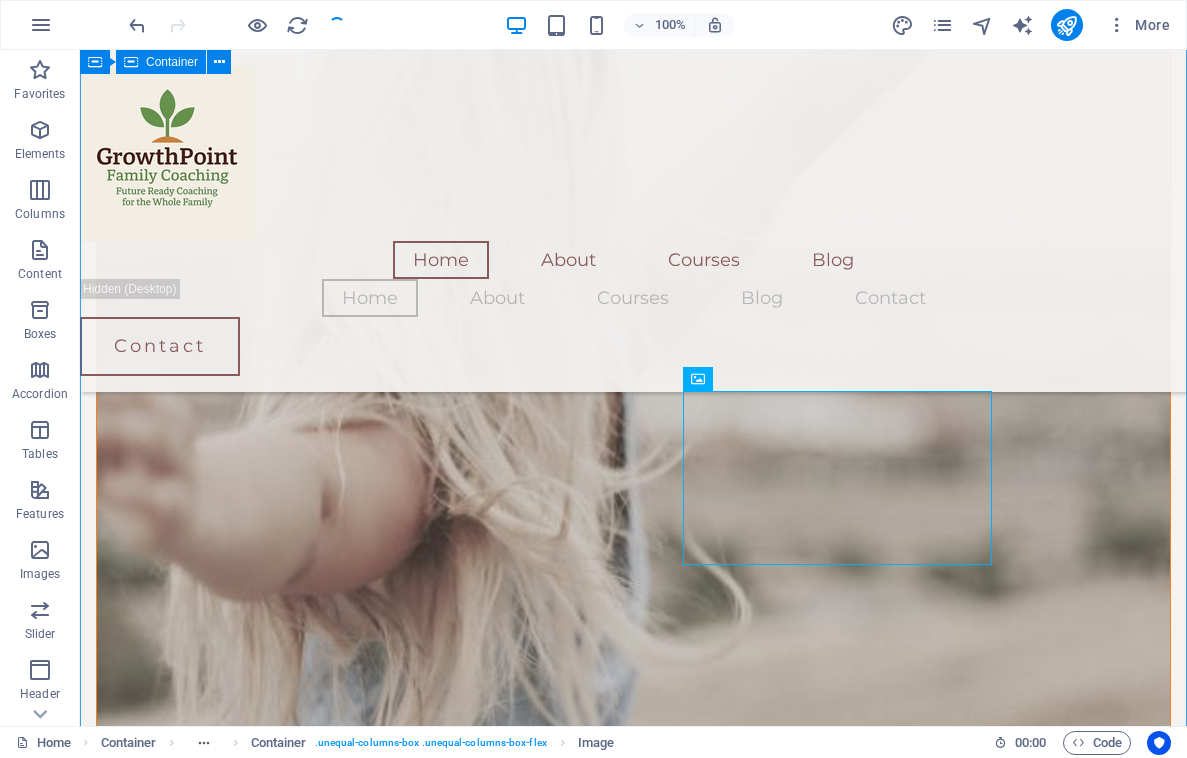 click on "[FIRST] [LAST] After being forced to move twice within five years, our customers had a hard time finding us and our sales plummeted. The Lorem Ipsum Co. not only revitalized our brand, but saved our nearly 100-year-old family business from the brink of ruin. [FIRST] [LAST] After being forced to move twice within five years, our customers had a hard time finding us and our sales plummeted. The Lorem Ipsum Co. not only revitalized our brand, but saved our nearly 100-year-old family business from the brink of ruin. [FIRST] [LAST] After being forced to move twice within five years, our customers had a hard time finding us and our sales plummeted. The Lorem Ipsum Co. not only revitalized our brand, but saved our nearly 100-year-old family business from the brink of ruin. [FIRST] [LAST] After being forced to move twice within five years, our customers had a hard time finding us and our sales plummeted. The Lorem Ipsum Co. not only revitalized our brand, but saved our nearly 100-year-old family business from the brink of ruin." at bounding box center (633, 5075) 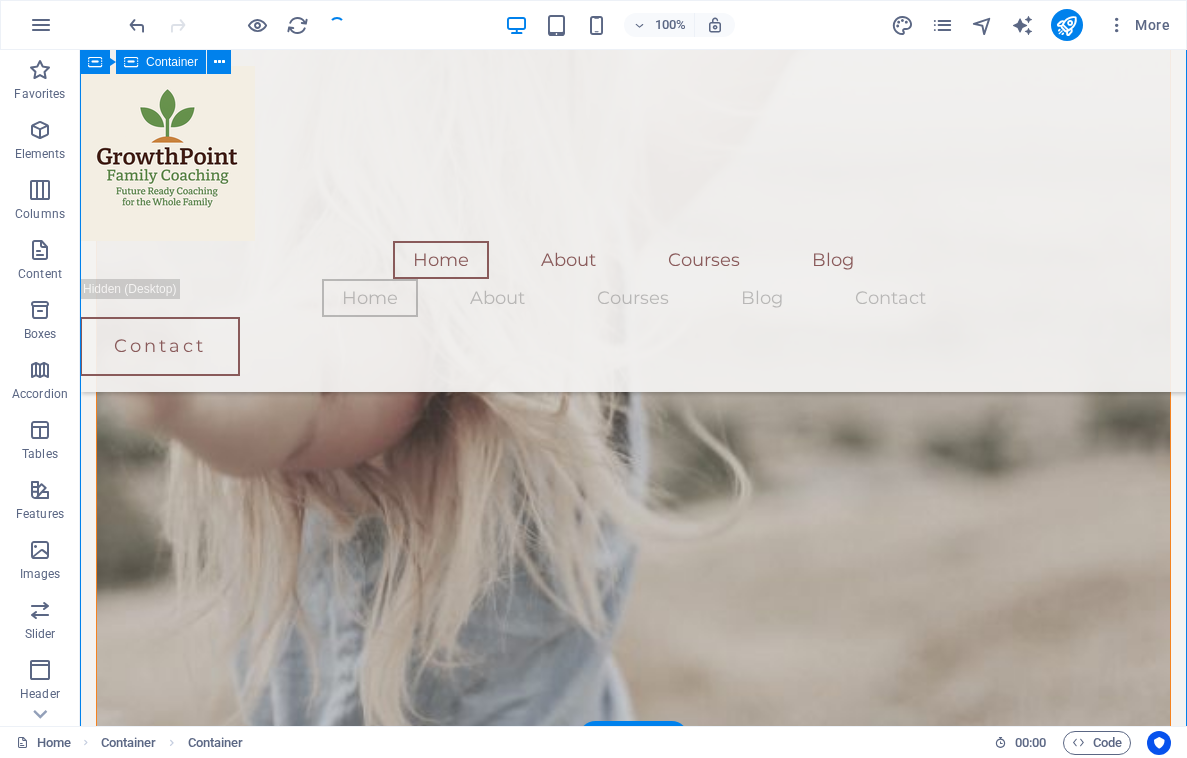 scroll, scrollTop: 2460, scrollLeft: 0, axis: vertical 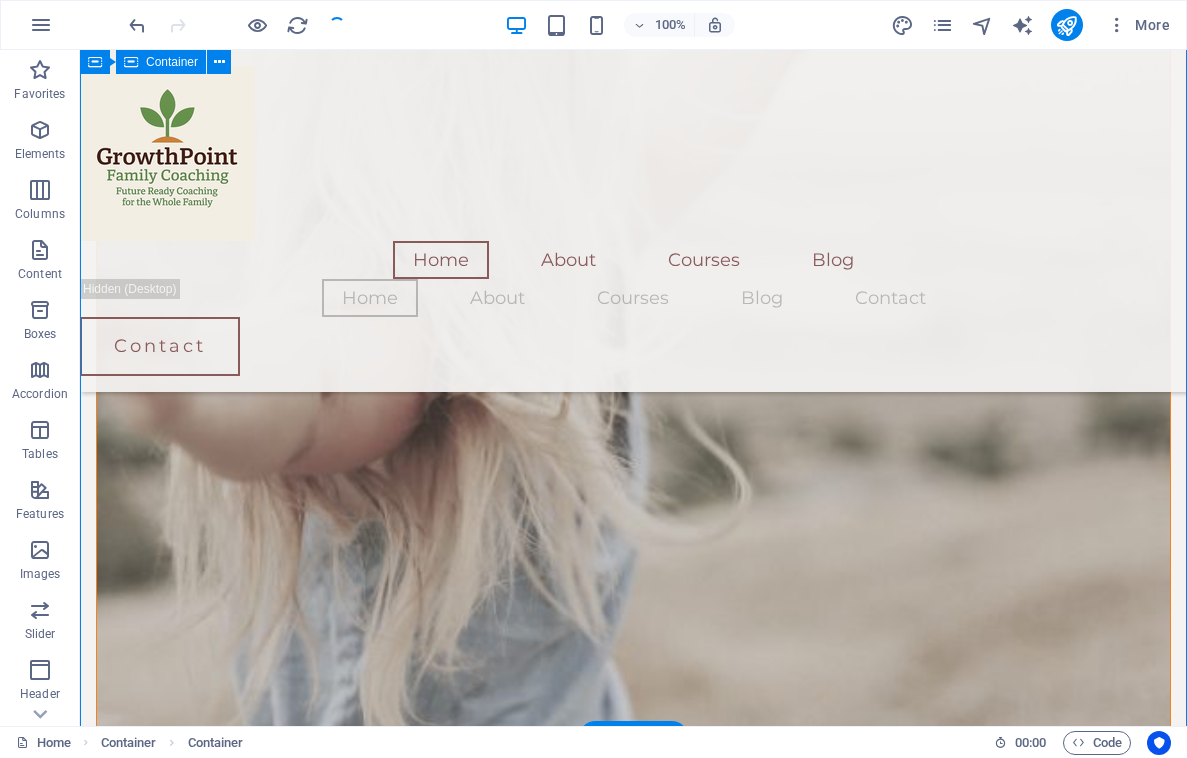 click on "[FIRST] [LAST] After being forced to move twice within five years, our customers had a hard time finding us and our sales plummeted. The Lorem Ipsum Co. not only revitalized our brand, but saved our nearly 100-year-old family business from the brink of ruin. [FIRST] [LAST] After being forced to move twice within five years, our customers had a hard time finding us and our sales plummeted. The Lorem Ipsum Co. not only revitalized our brand, but saved our nearly 100-year-old family business from the brink of ruin. [FIRST] [LAST] After being forced to move twice within five years, our customers had a hard time finding us and our sales plummeted. The Lorem Ipsum Co. not only revitalized our brand, but saved our nearly 100-year-old family business from the brink of ruin. [FIRST] [LAST] After being forced to move twice within five years, our customers had a hard time finding us and our sales plummeted. The Lorem Ipsum Co. not only revitalized our brand, but saved our nearly 100-year-old family business from the brink of ruin." at bounding box center (633, 4955) 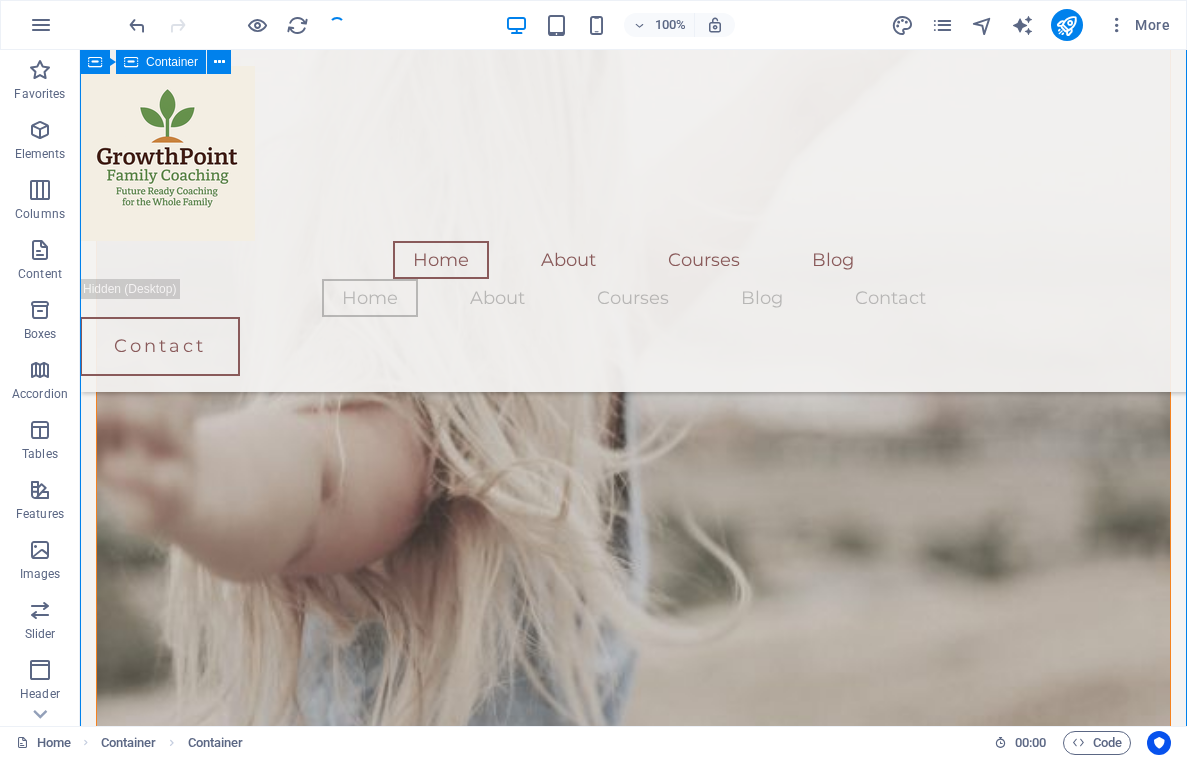 scroll, scrollTop: 2354, scrollLeft: 0, axis: vertical 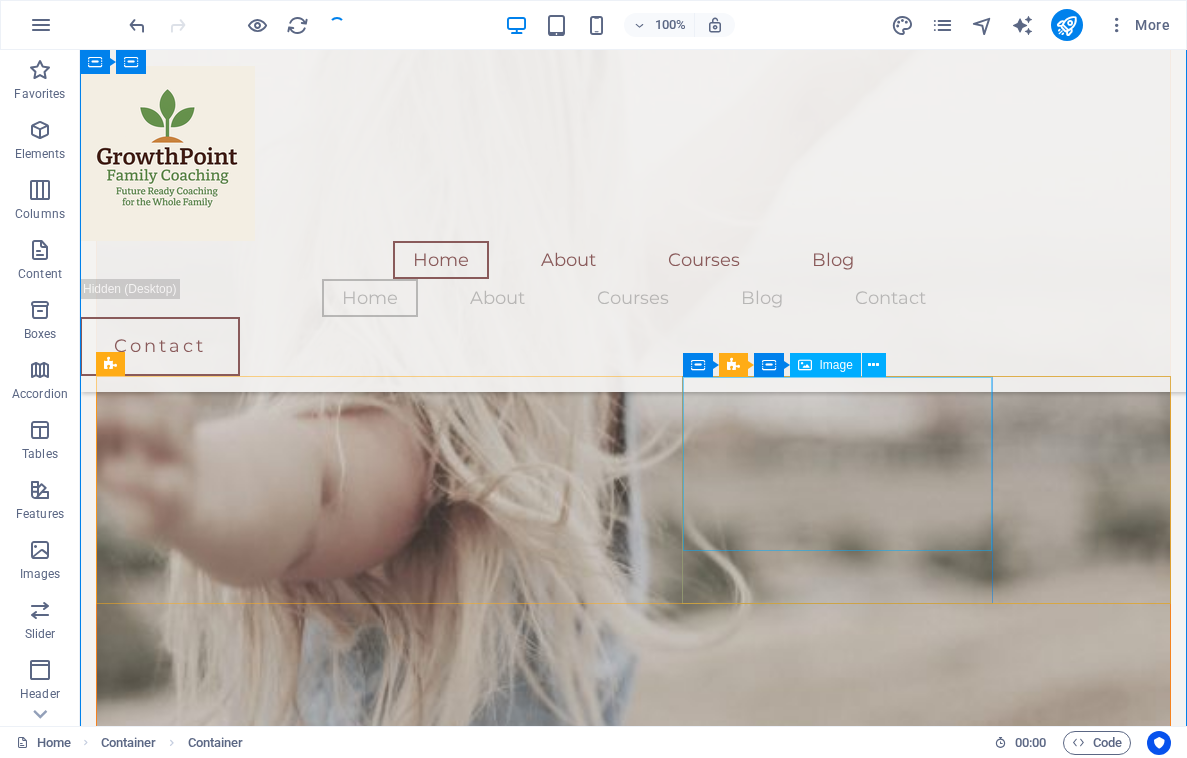 click on "Image" at bounding box center [836, 365] 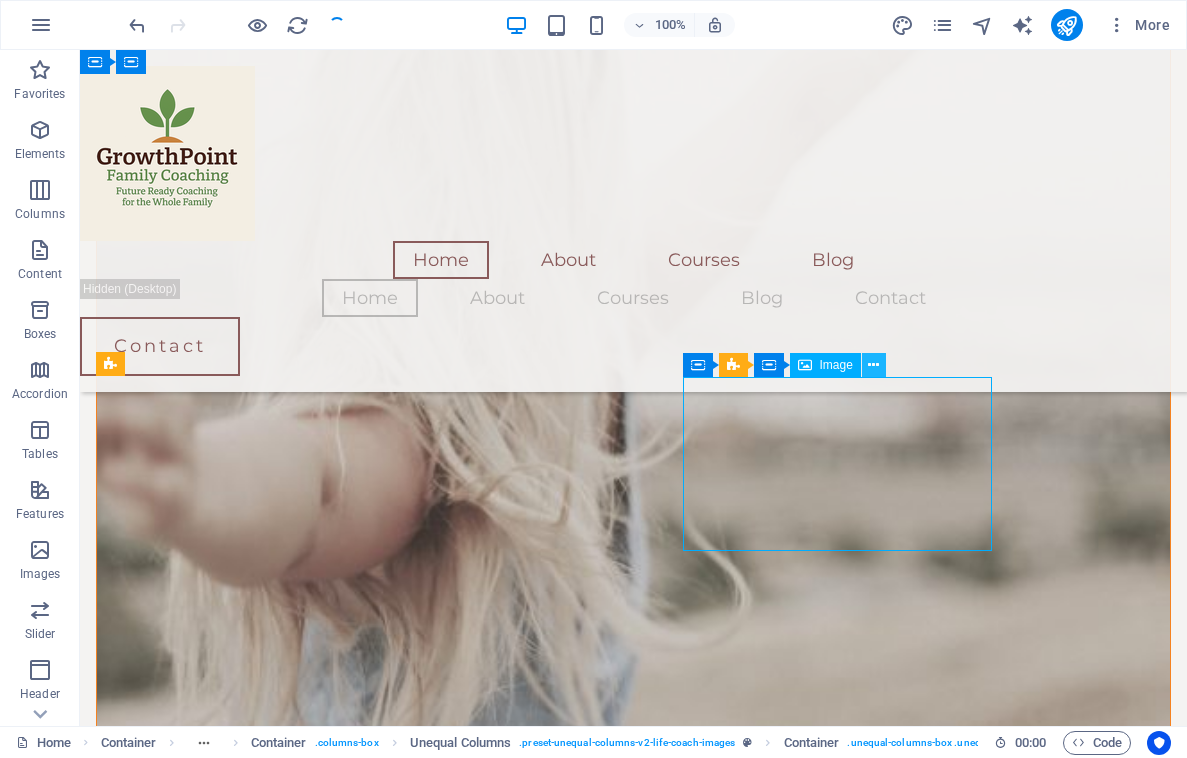 click at bounding box center (873, 365) 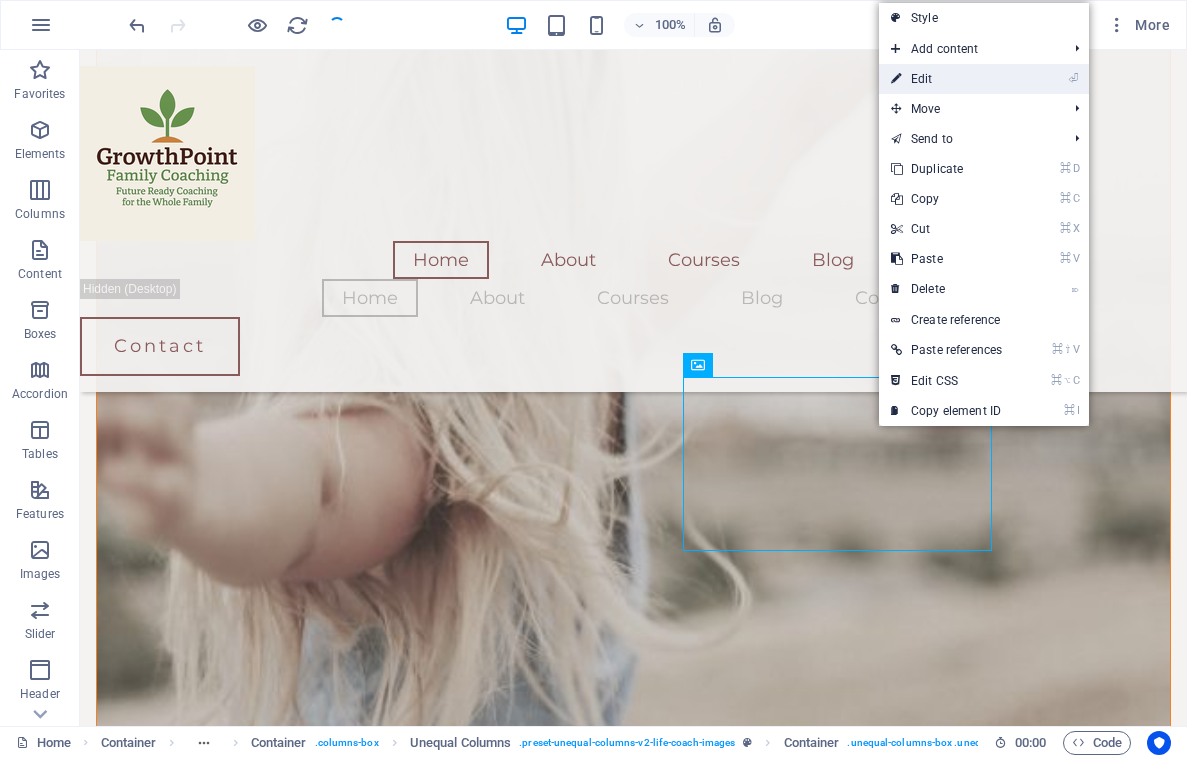 click on "⏎  Edit" at bounding box center [946, 79] 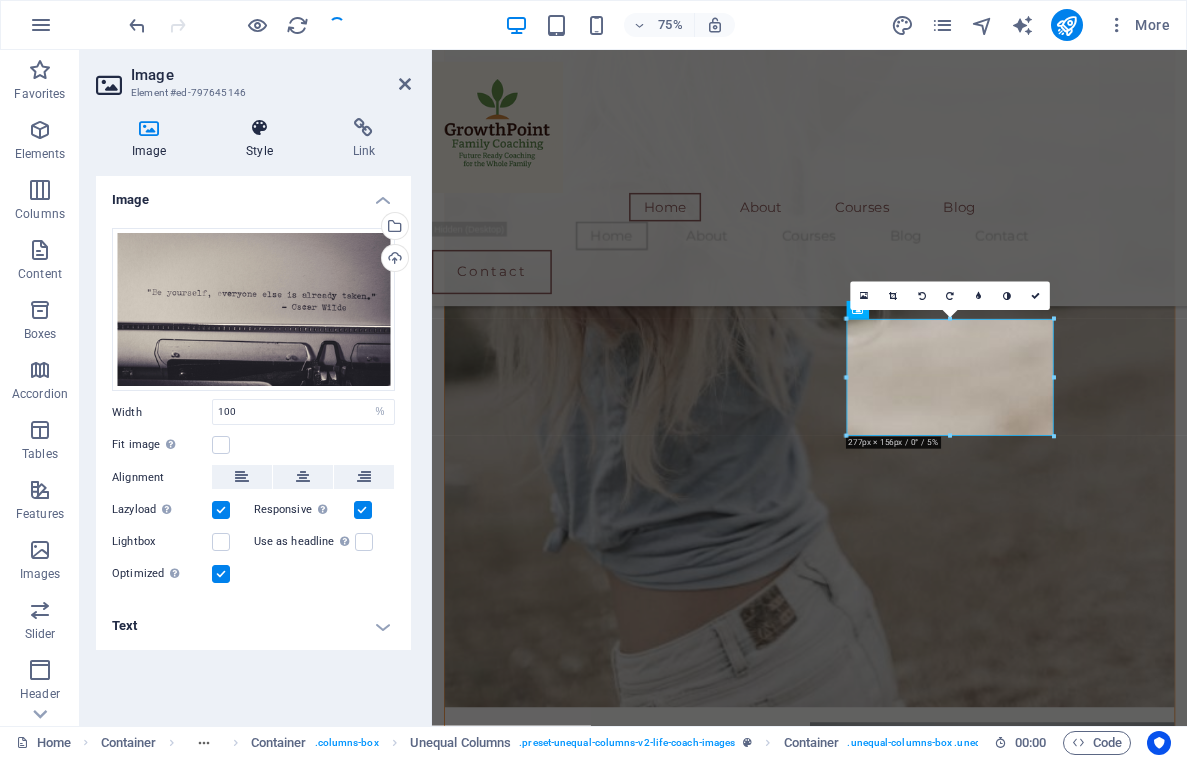 click at bounding box center [259, 128] 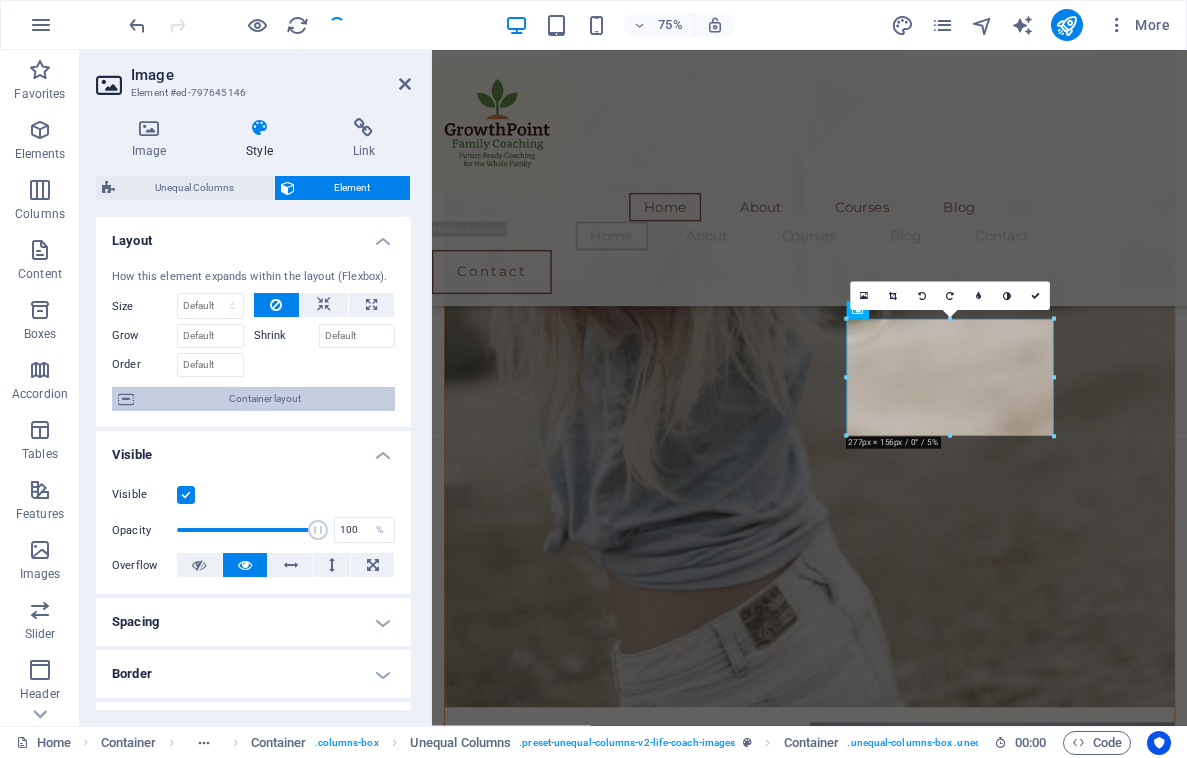 scroll, scrollTop: 0, scrollLeft: 0, axis: both 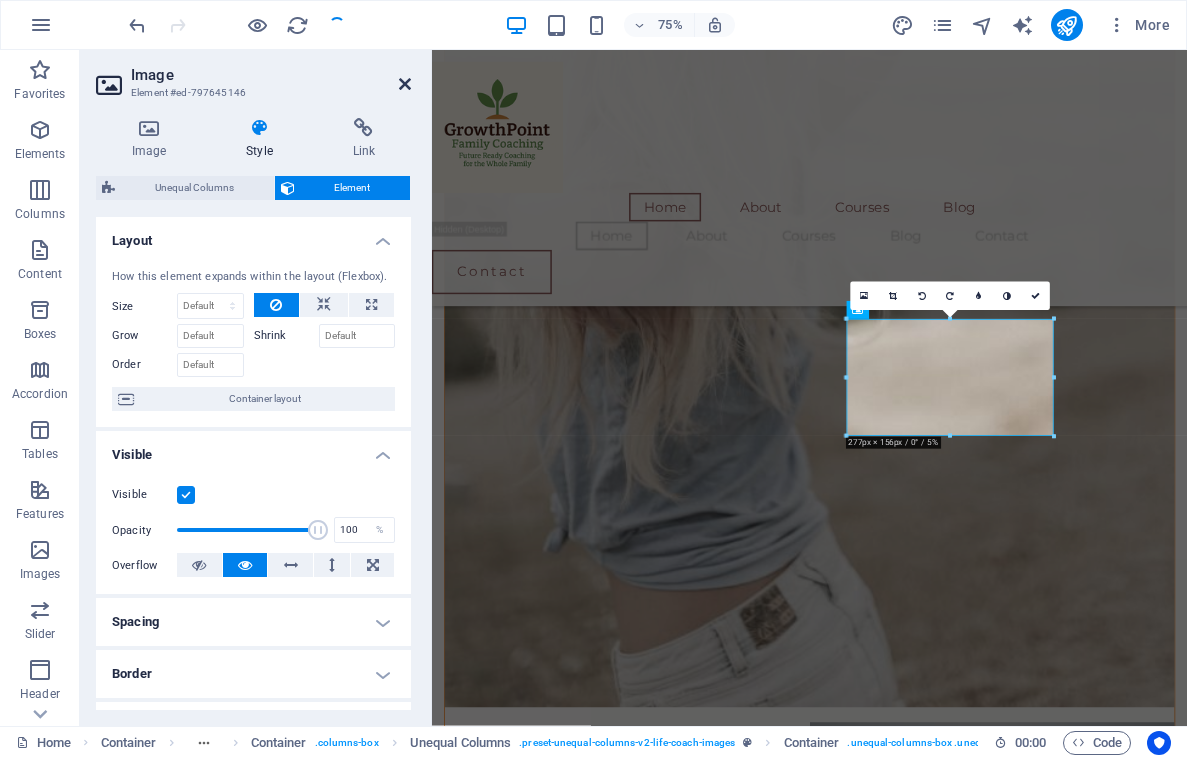 click at bounding box center [405, 84] 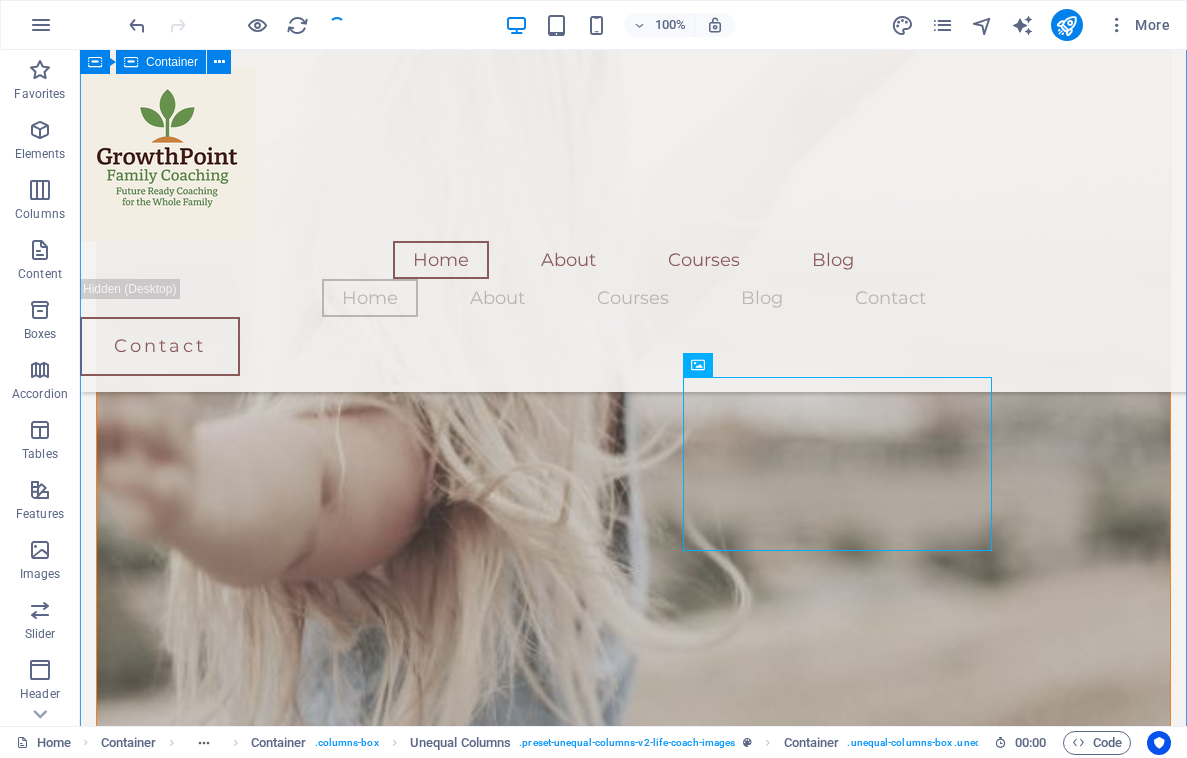 click on "[FIRST] [LAST] After being forced to move twice within five years, our customers had a hard time finding us and our sales plummeted. The Lorem Ipsum Co. not only revitalized our brand, but saved our nearly 100-year-old family business from the brink of ruin. [FIRST] [LAST] After being forced to move twice within five years, our customers had a hard time finding us and our sales plummeted. The Lorem Ipsum Co. not only revitalized our brand, but saved our nearly 100-year-old family business from the brink of ruin. [FIRST] [LAST] After being forced to move twice within five years, our customers had a hard time finding us and our sales plummeted. The Lorem Ipsum Co. not only revitalized our brand, but saved our nearly 100-year-old family business from the brink of ruin. [FIRST] [LAST] After being forced to move twice within five years, our customers had a hard time finding us and our sales plummeted. The Lorem Ipsum Co. not only revitalized our brand, but saved our nearly 100-year-old family business from the brink of ruin." at bounding box center (633, 5061) 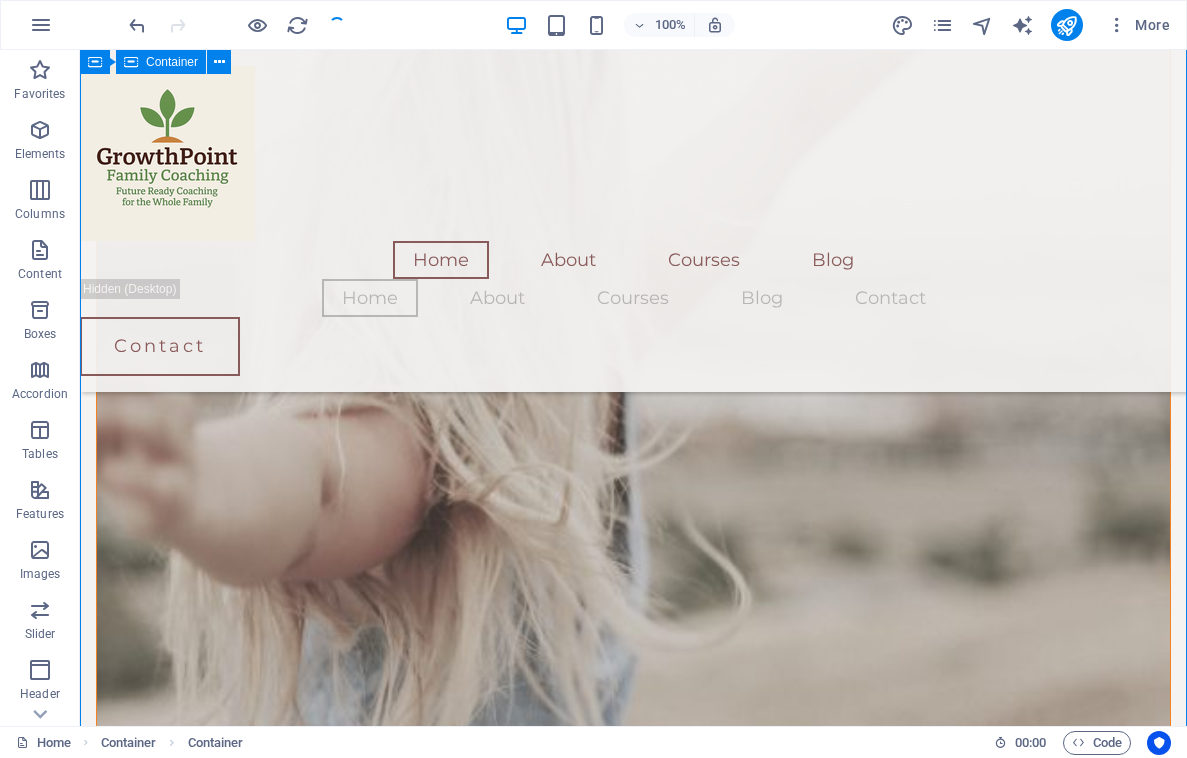 click on "[FIRST] [LAST] After being forced to move twice within five years, our customers had a hard time finding us and our sales plummeted. The Lorem Ipsum Co. not only revitalized our brand, but saved our nearly 100-year-old family business from the brink of ruin. [FIRST] [LAST] After being forced to move twice within five years, our customers had a hard time finding us and our sales plummeted. The Lorem Ipsum Co. not only revitalized our brand, but saved our nearly 100-year-old family business from the brink of ruin. [FIRST] [LAST] After being forced to move twice within five years, our customers had a hard time finding us and our sales plummeted. The Lorem Ipsum Co. not only revitalized our brand, but saved our nearly 100-year-old family business from the brink of ruin. [FIRST] [LAST] After being forced to move twice within five years, our customers had a hard time finding us and our sales plummeted. The Lorem Ipsum Co. not only revitalized our brand, but saved our nearly 100-year-old family business from the brink of ruin." at bounding box center (633, 5061) 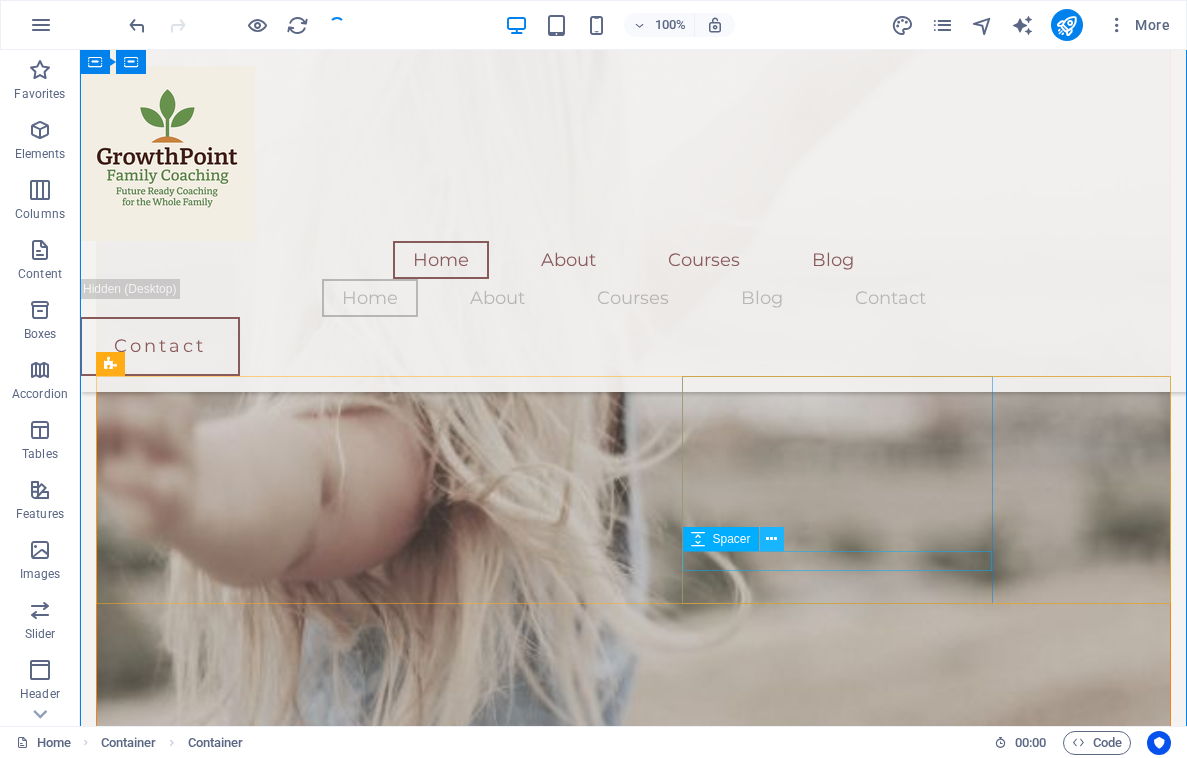 click at bounding box center [771, 539] 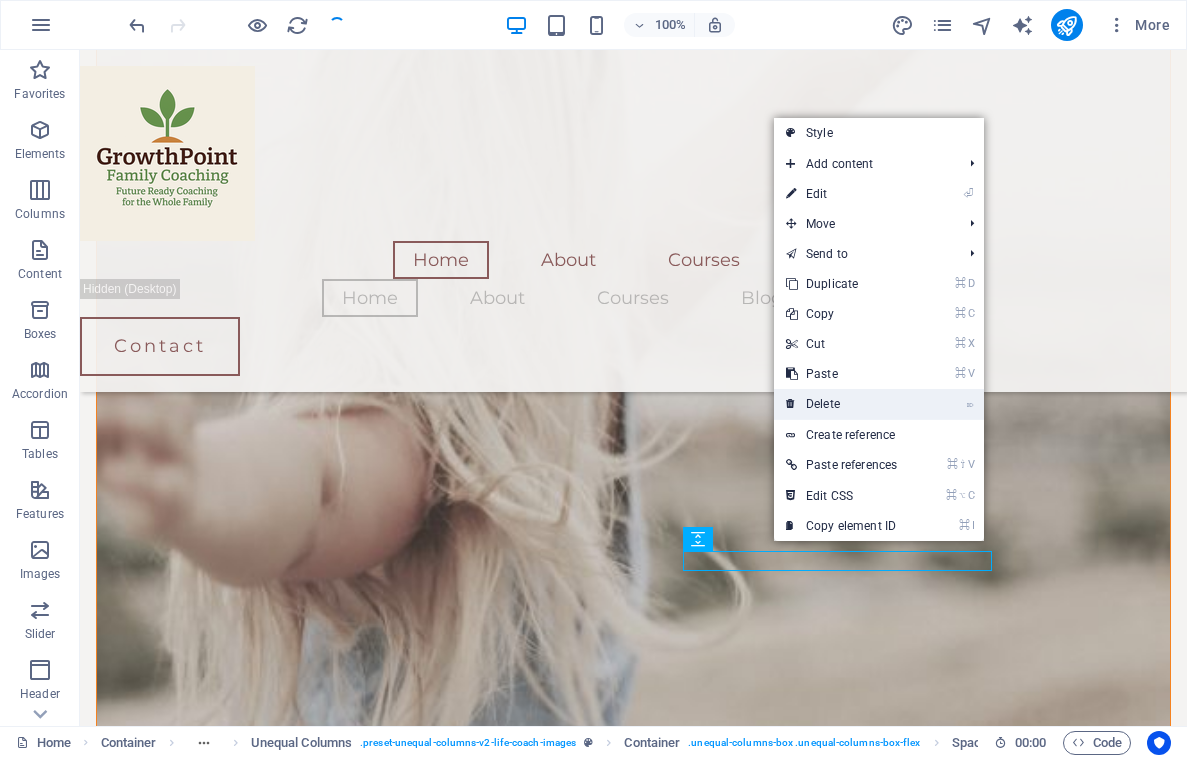 click on "⌦  Delete" at bounding box center (841, 404) 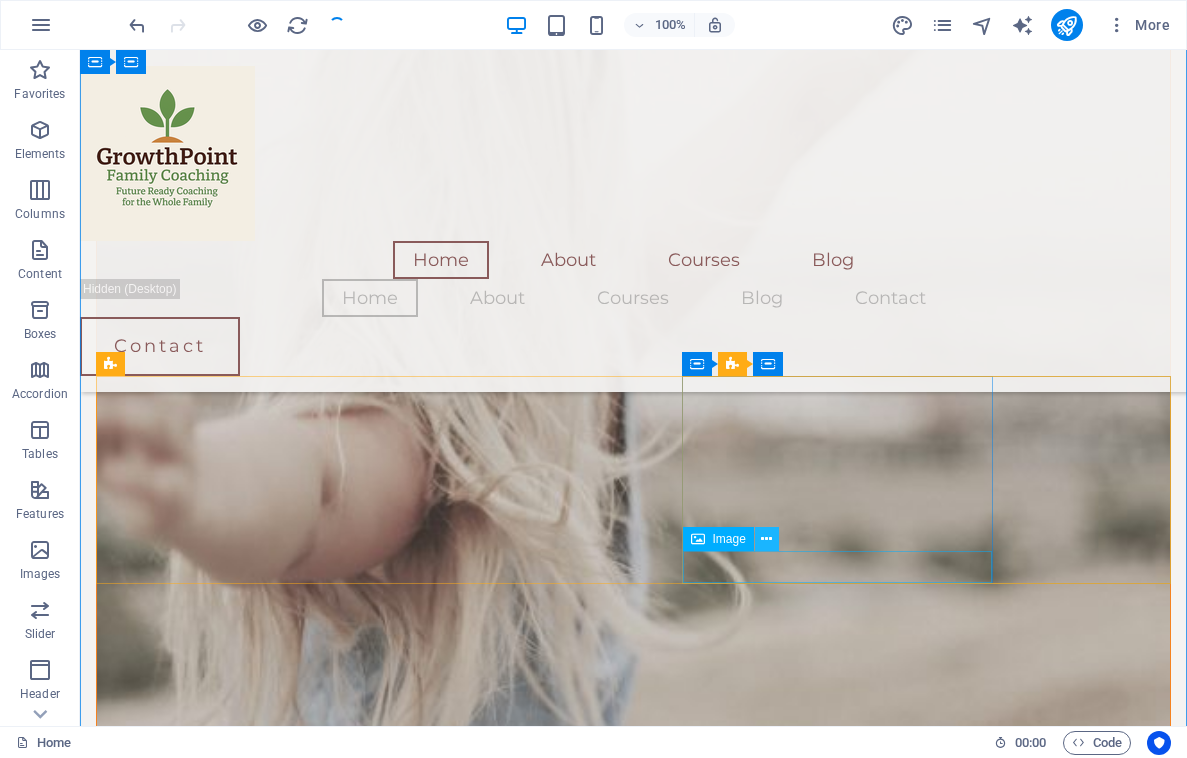 click at bounding box center (766, 539) 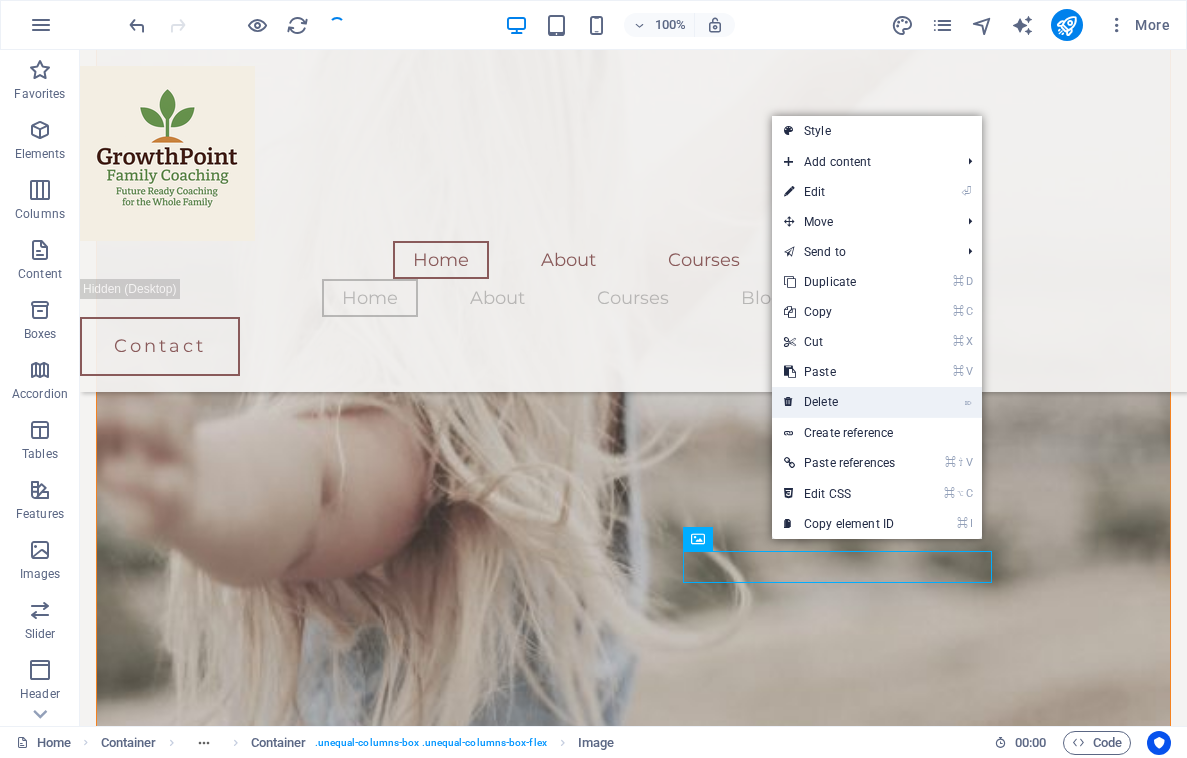 click on "⌦  Delete" at bounding box center (839, 402) 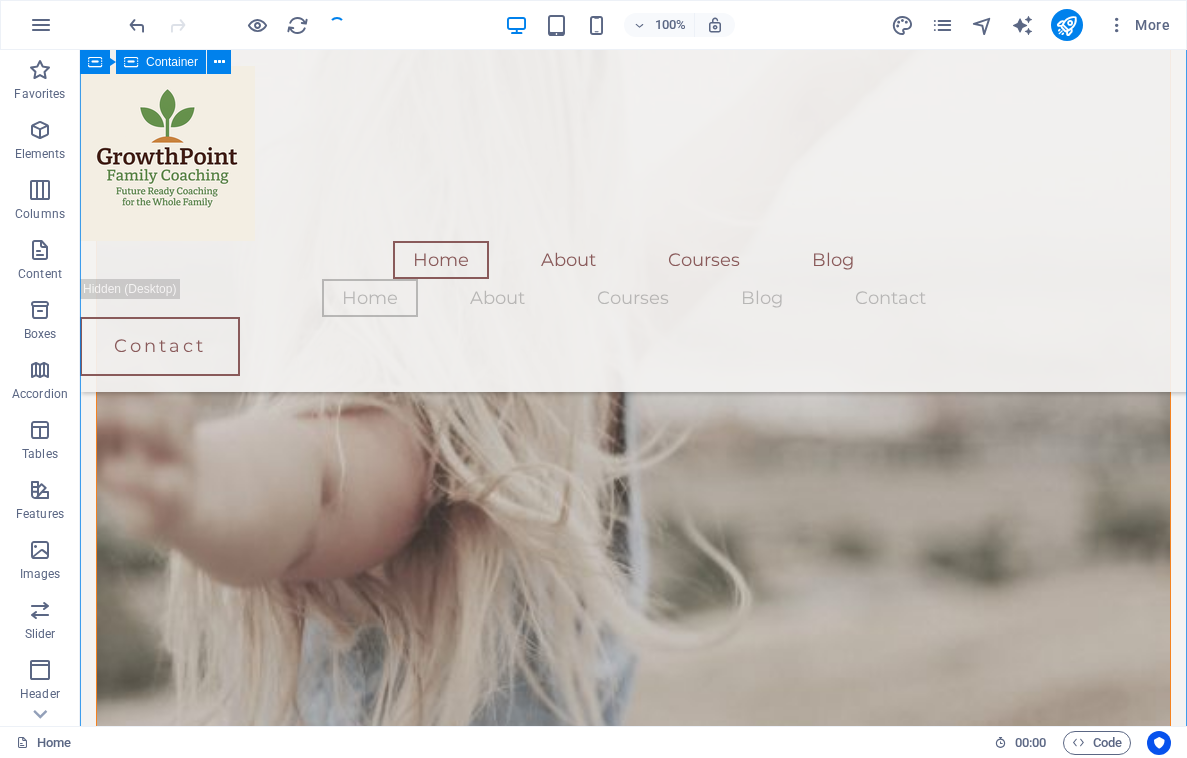 click on "[FIRST] [LAST] After being forced to move twice within five years, our customers had a hard time finding us and our sales plummeted. The Lorem Ipsum Co. not only revitalized our brand, but saved our nearly 100-year-old family business from the brink of ruin. [FIRST] [LAST] After being forced to move twice within five years, our customers had a hard time finding us and our sales plummeted. The Lorem Ipsum Co. not only revitalized our brand, but saved our nearly 100-year-old family business from the brink of ruin. [FIRST] [LAST] After being forced to move twice within five years, our customers had a hard time finding us and our sales plummeted. The Lorem Ipsum Co. not only revitalized our brand, but saved our nearly 100-year-old family business from the brink of ruin. [FIRST] [LAST] After being forced to move twice within five years, our customers had a hard time finding us and our sales plummeted. The Lorem Ipsum Co. not only revitalized our brand, but saved our nearly 100-year-old family business from the brink of ruin." at bounding box center [633, 4961] 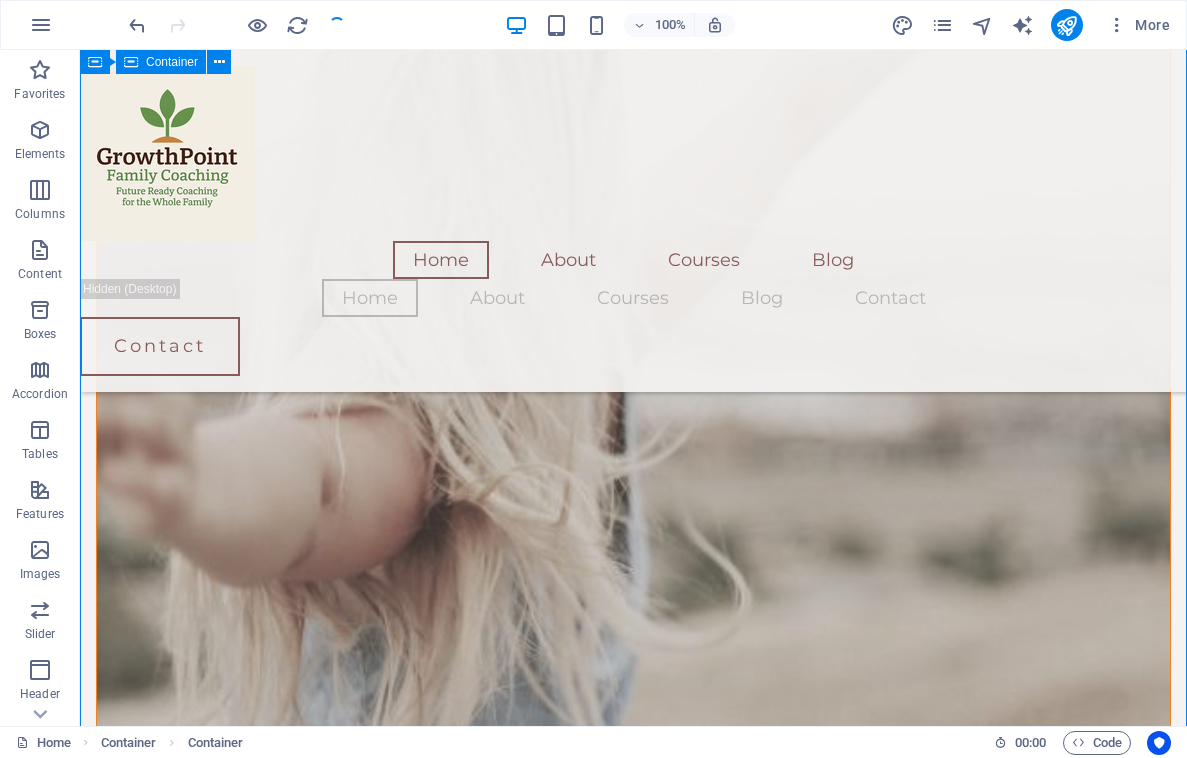 click on "[FIRST] [LAST] After being forced to move twice within five years, our customers had a hard time finding us and our sales plummeted. The Lorem Ipsum Co. not only revitalized our brand, but saved our nearly 100-year-old family business from the brink of ruin. [FIRST] [LAST] After being forced to move twice within five years, our customers had a hard time finding us and our sales plummeted. The Lorem Ipsum Co. not only revitalized our brand, but saved our nearly 100-year-old family business from the brink of ruin. [FIRST] [LAST] After being forced to move twice within five years, our customers had a hard time finding us and our sales plummeted. The Lorem Ipsum Co. not only revitalized our brand, but saved our nearly 100-year-old family business from the brink of ruin. [FIRST] [LAST] After being forced to move twice within five years, our customers had a hard time finding us and our sales plummeted. The Lorem Ipsum Co. not only revitalized our brand, but saved our nearly 100-year-old family business from the brink of ruin." at bounding box center [633, 4961] 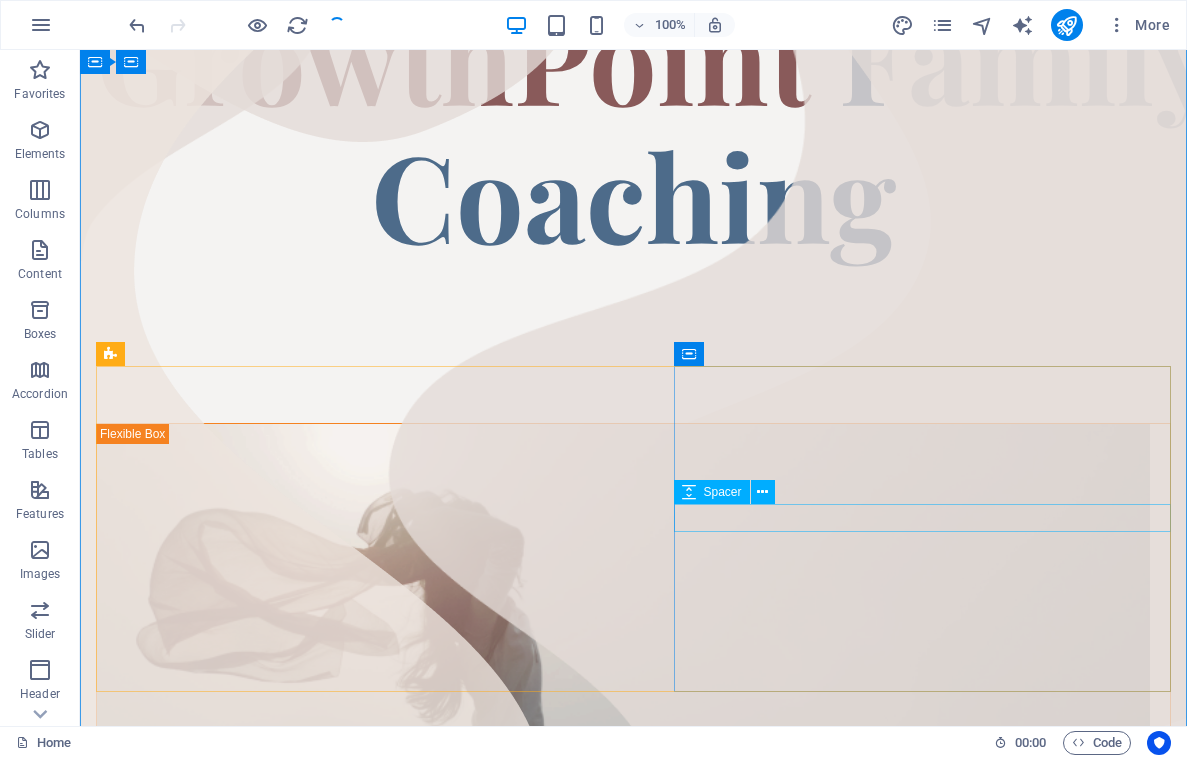 scroll, scrollTop: 472, scrollLeft: 0, axis: vertical 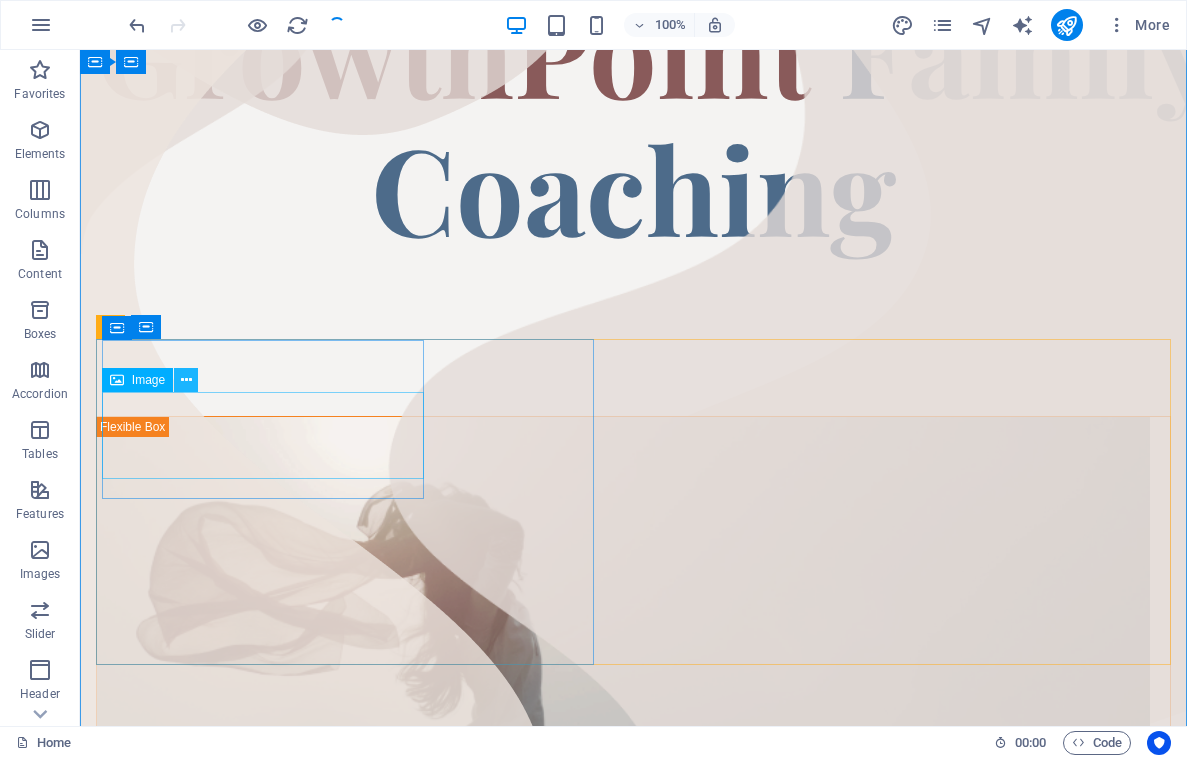 click at bounding box center (186, 380) 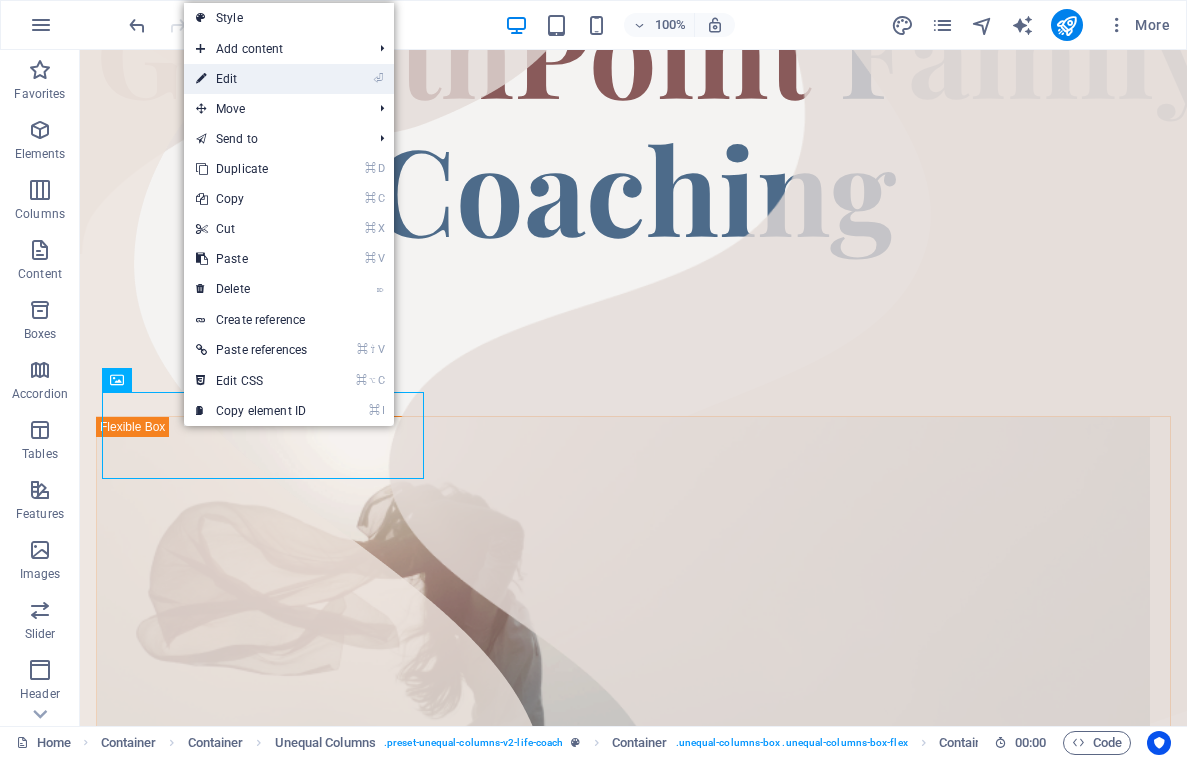 click on "⏎  Edit" at bounding box center [251, 79] 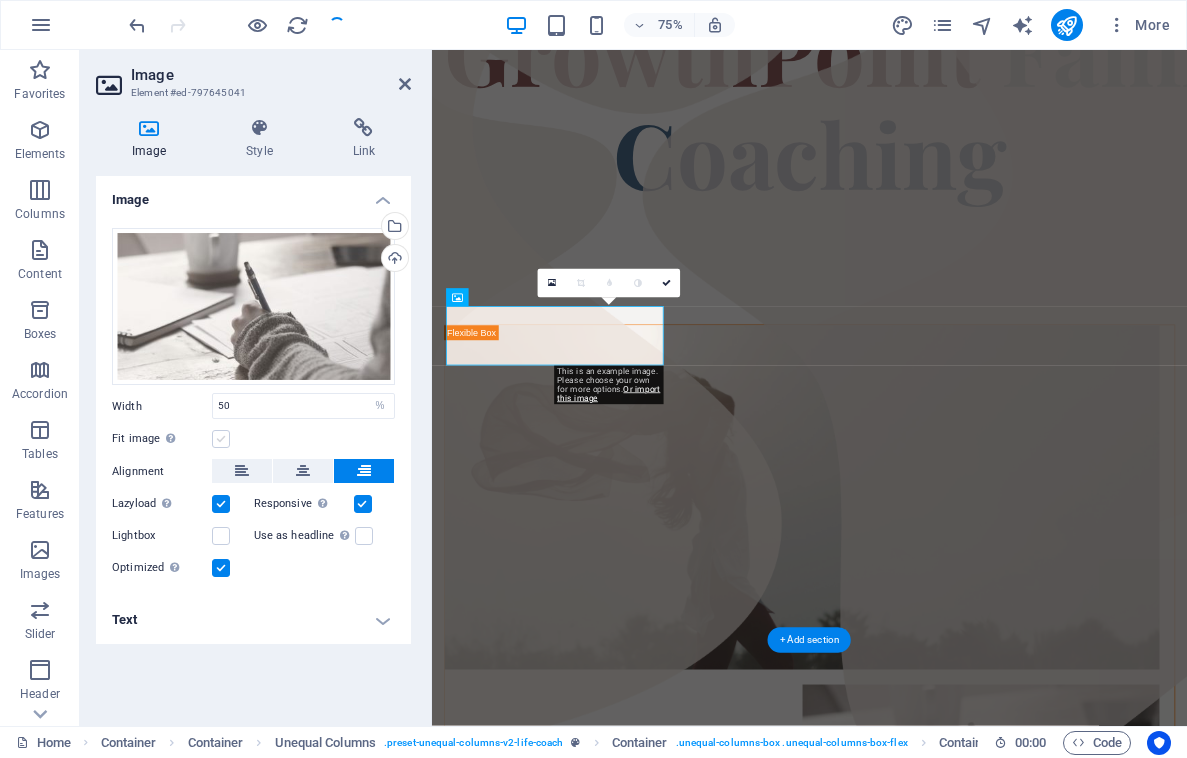 click at bounding box center (221, 439) 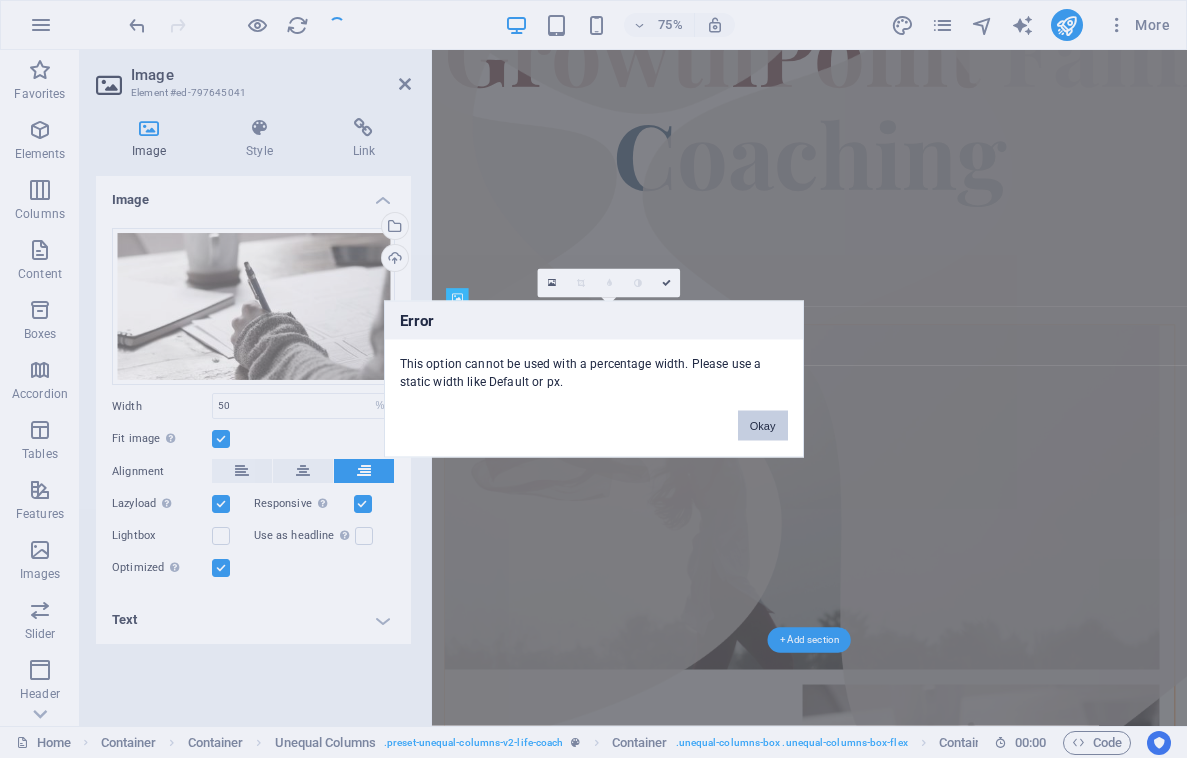 click on "Okay" at bounding box center (763, 426) 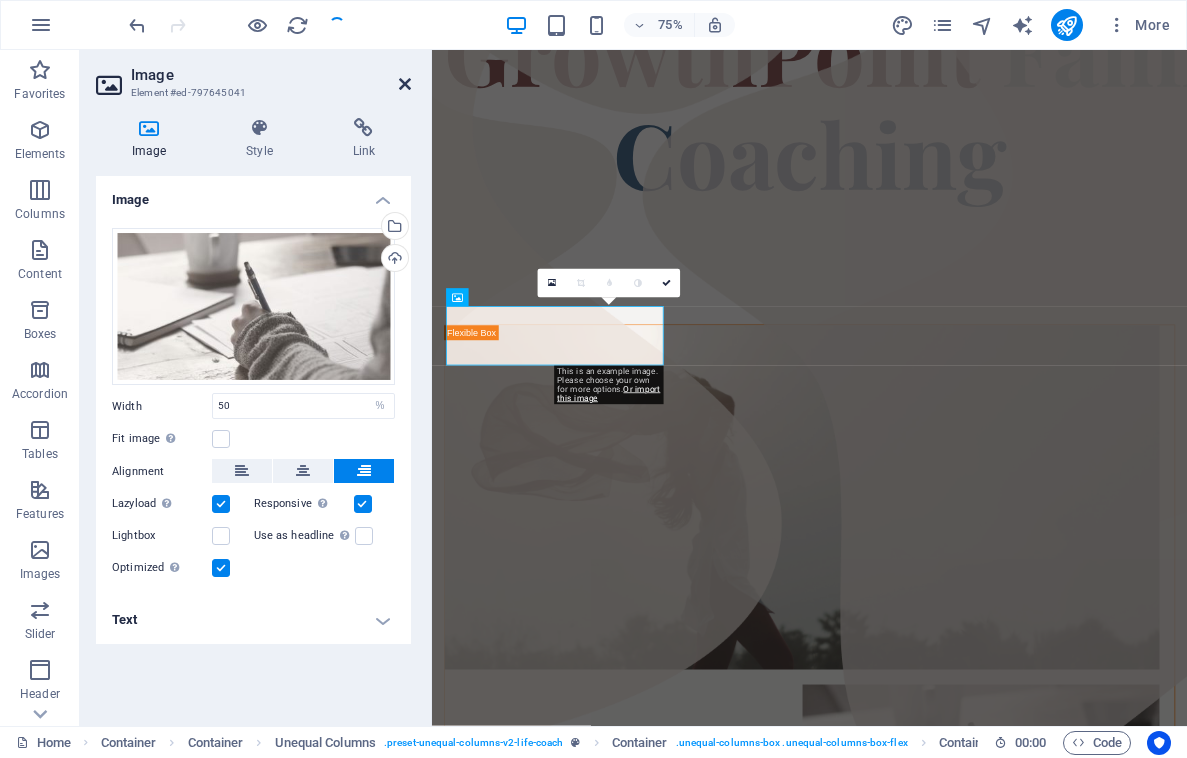 click at bounding box center (405, 84) 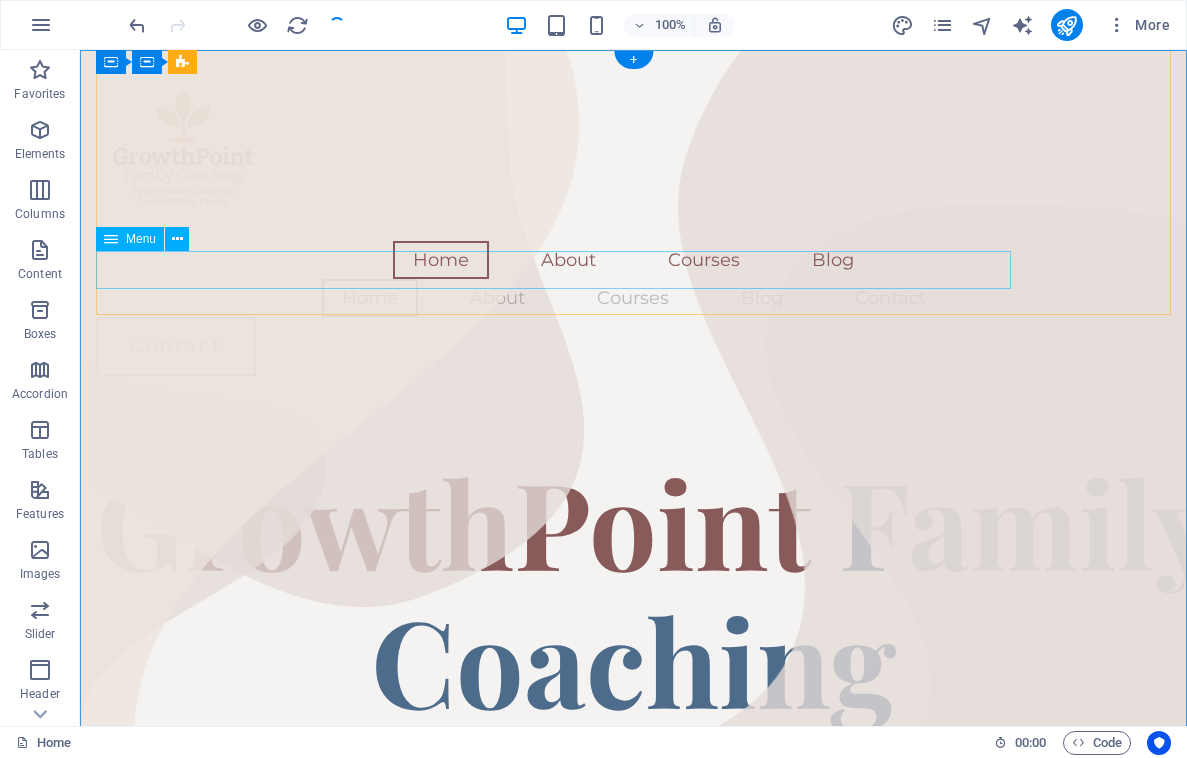 scroll, scrollTop: 0, scrollLeft: 0, axis: both 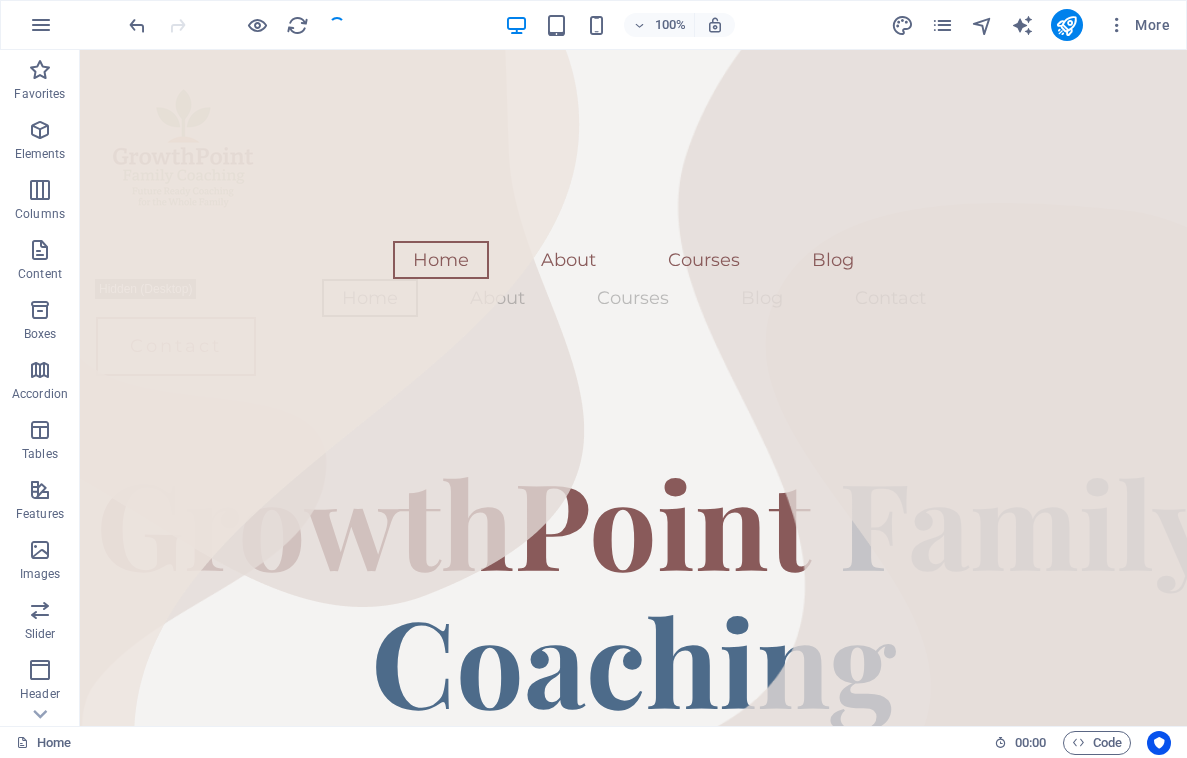 click at bounding box center (237, 25) 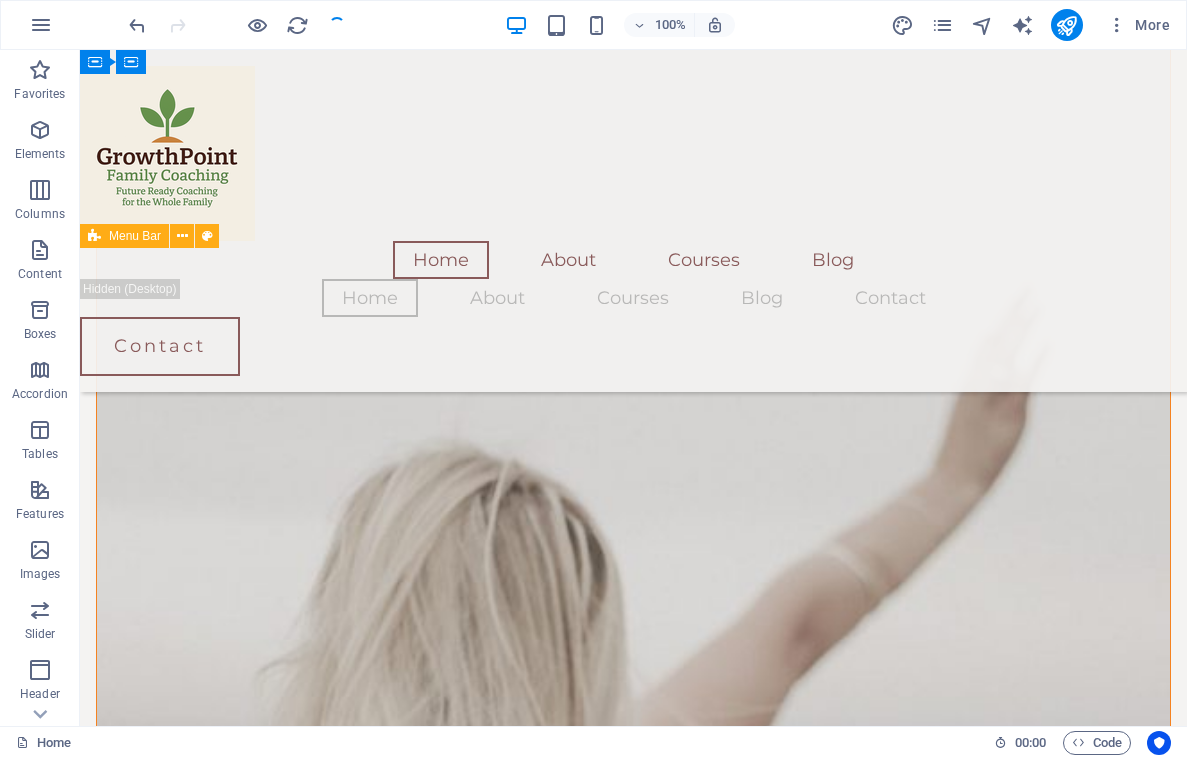 scroll, scrollTop: 1833, scrollLeft: 0, axis: vertical 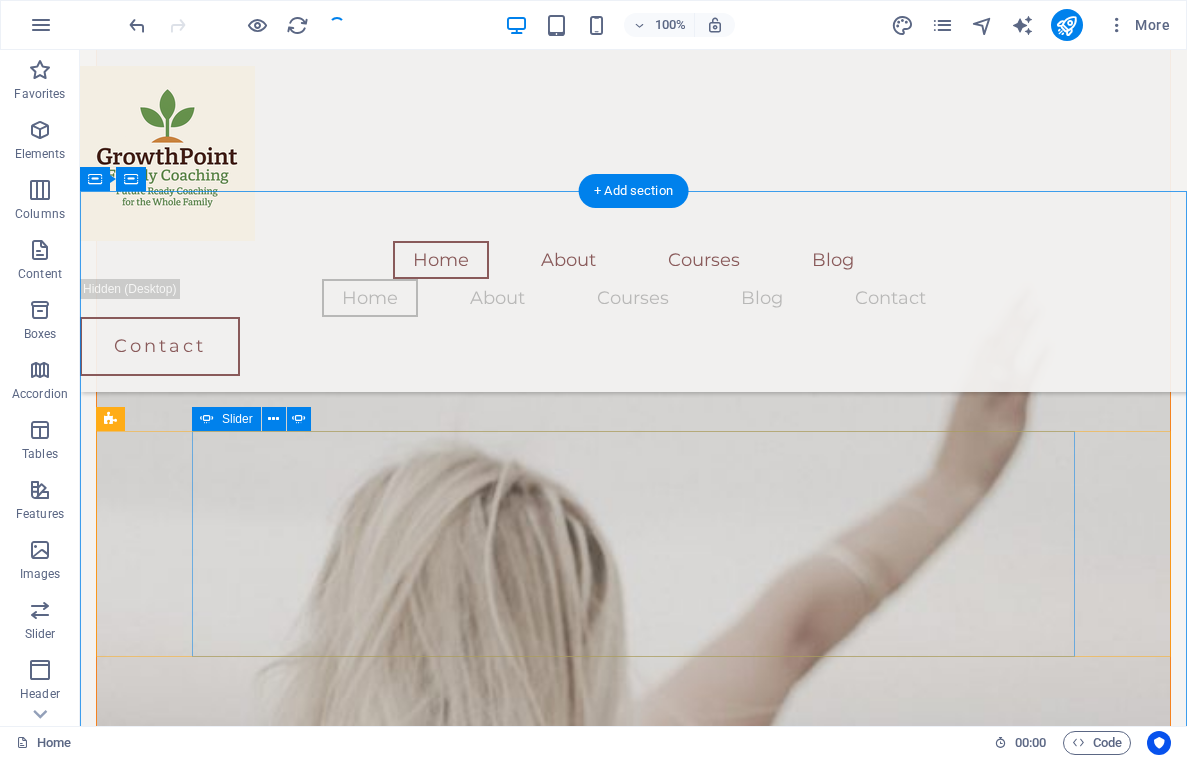 click at bounding box center (634, 5382) 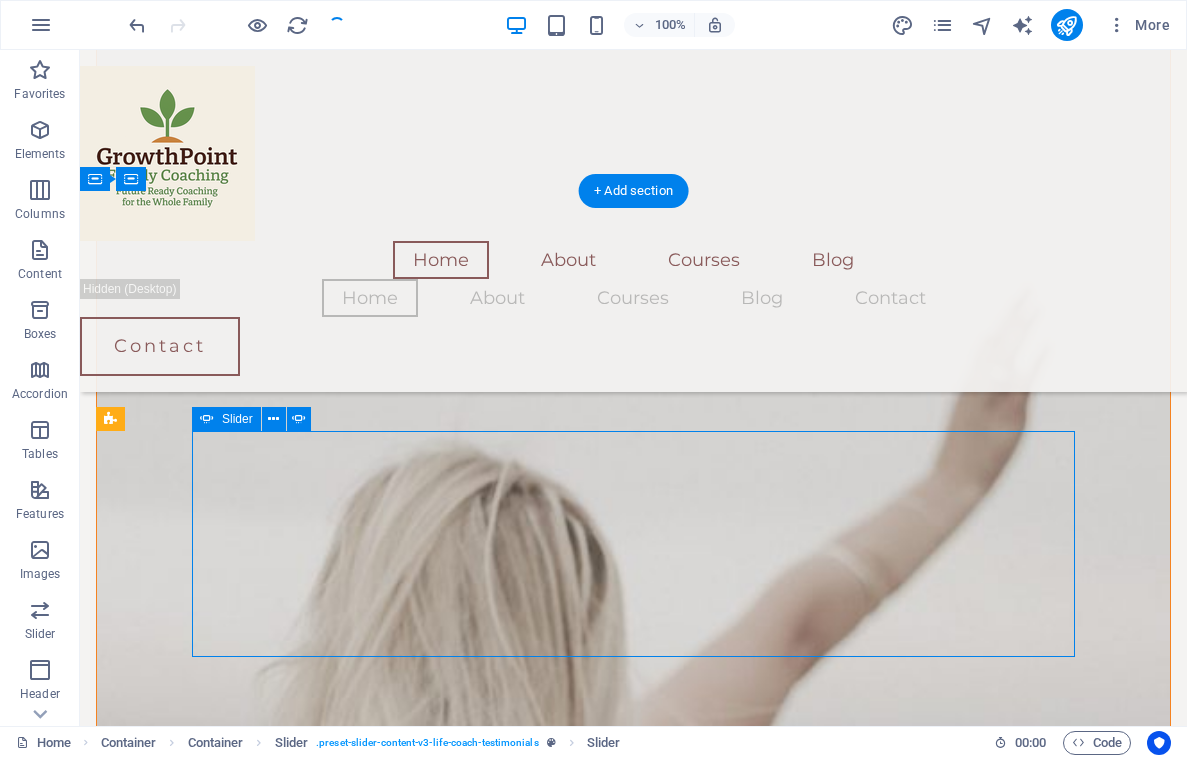 click at bounding box center [634, 5382] 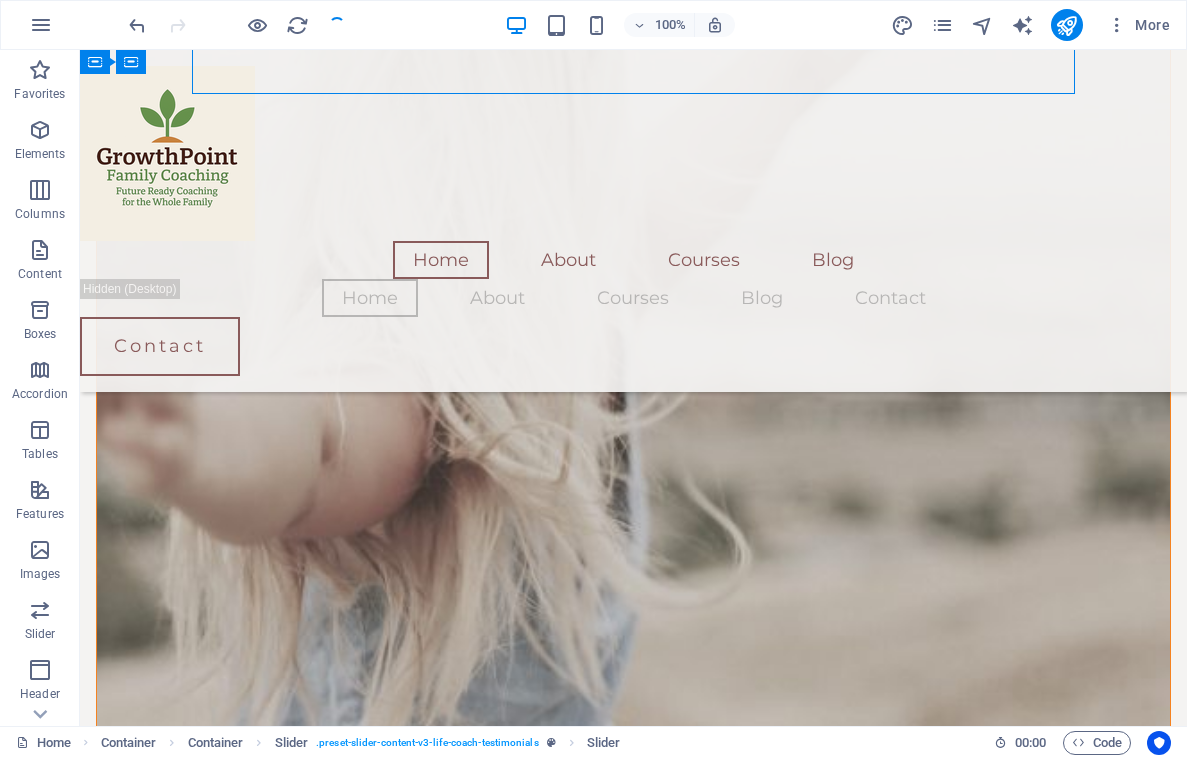 scroll, scrollTop: 2397, scrollLeft: 0, axis: vertical 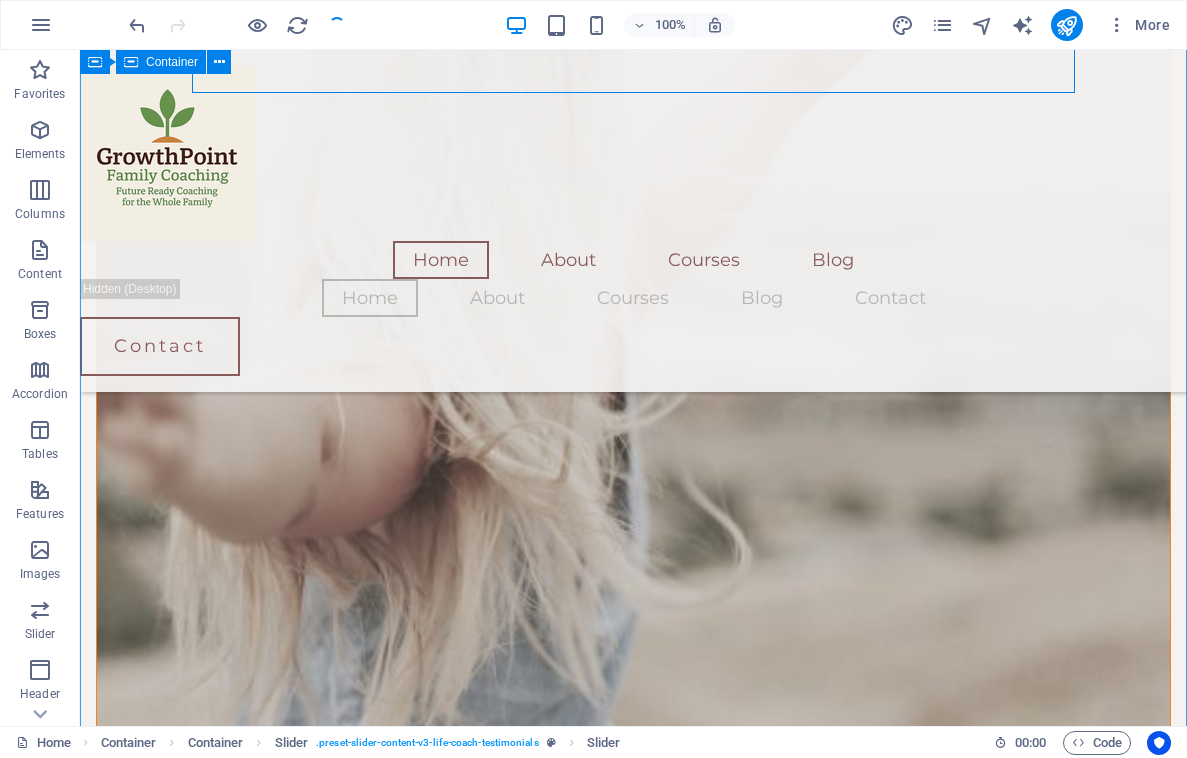 click on "[FIRST] [LAST] After being forced to move twice within five years, our customers had a hard time finding us and our sales plummeted. The Lorem Ipsum Co. not only revitalized our brand, but saved our nearly 100-year-old family business from the brink of ruin. [FIRST] [LAST] After being forced to move twice within five years, our customers had a hard time finding us and our sales plummeted. The Lorem Ipsum Co. not only revitalized our brand, but saved our nearly 100-year-old family business from the brink of ruin. [FIRST] [LAST] After being forced to move twice within five years, our customers had a hard time finding us and our sales plummeted. The Lorem Ipsum Co. not only revitalized our brand, but saved our nearly 100-year-old family business from the brink of ruin. [FIRST] [LAST] After being forced to move twice within five years, our customers had a hard time finding us and our sales plummeted. The Lorem Ipsum Co. not only revitalized our brand, but saved our nearly 100-year-old family business from the brink of ruin." at bounding box center (633, 4918) 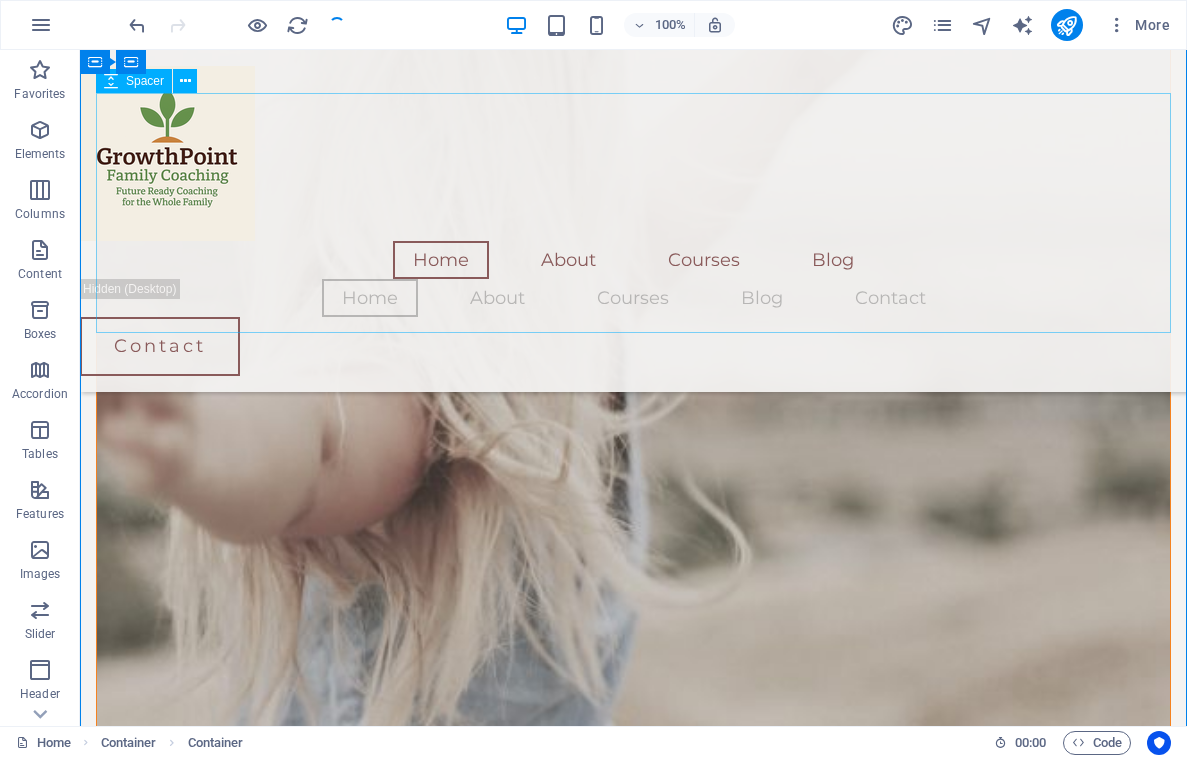 click at bounding box center (633, 4970) 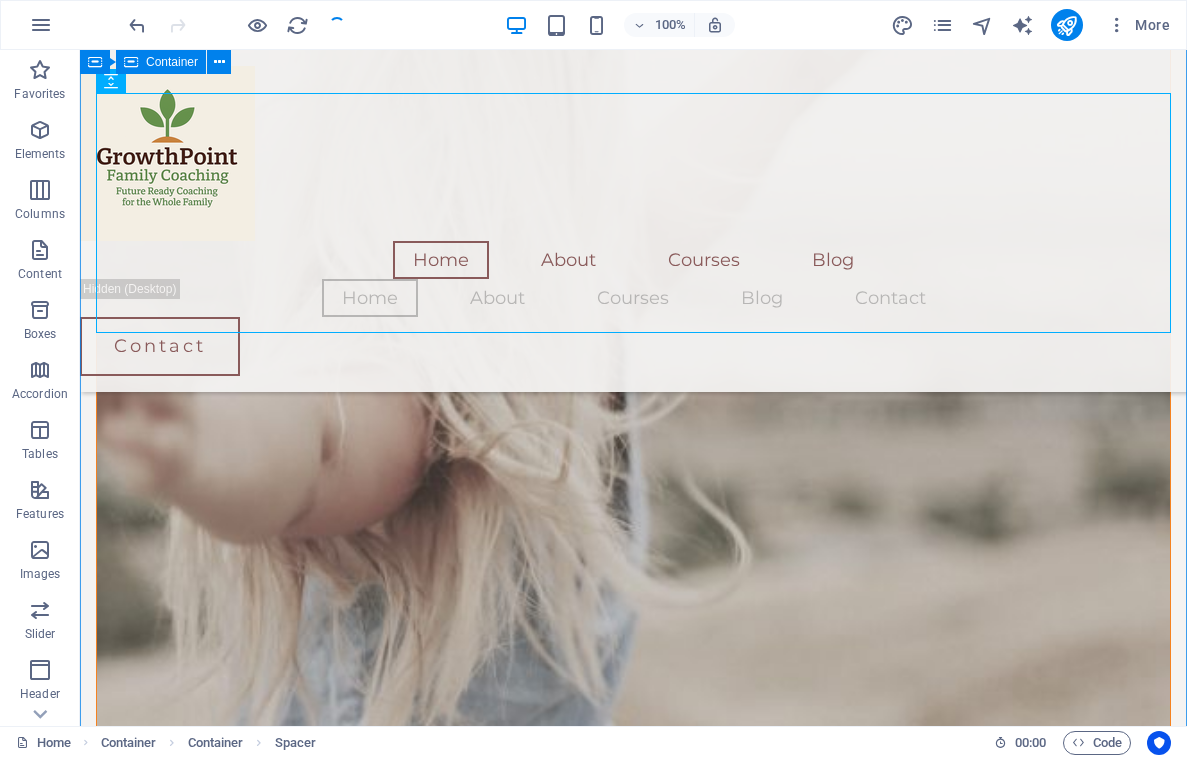 click on "[FIRST] [LAST] After being forced to move twice within five years, our customers had a hard time finding us and our sales plummeted. The Lorem Ipsum Co. not only revitalized our brand, but saved our nearly 100-year-old family business from the brink of ruin. [FIRST] [LAST] After being forced to move twice within five years, our customers had a hard time finding us and our sales plummeted. The Lorem Ipsum Co. not only revitalized our brand, but saved our nearly 100-year-old family business from the brink of ruin. [FIRST] [LAST] After being forced to move twice within five years, our customers had a hard time finding us and our sales plummeted. The Lorem Ipsum Co. not only revitalized our brand, but saved our nearly 100-year-old family business from the brink of ruin. [FIRST] [LAST] After being forced to move twice within five years, our customers had a hard time finding us and our sales plummeted. The Lorem Ipsum Co. not only revitalized our brand, but saved our nearly 100-year-old family business from the brink of ruin." at bounding box center (633, 4918) 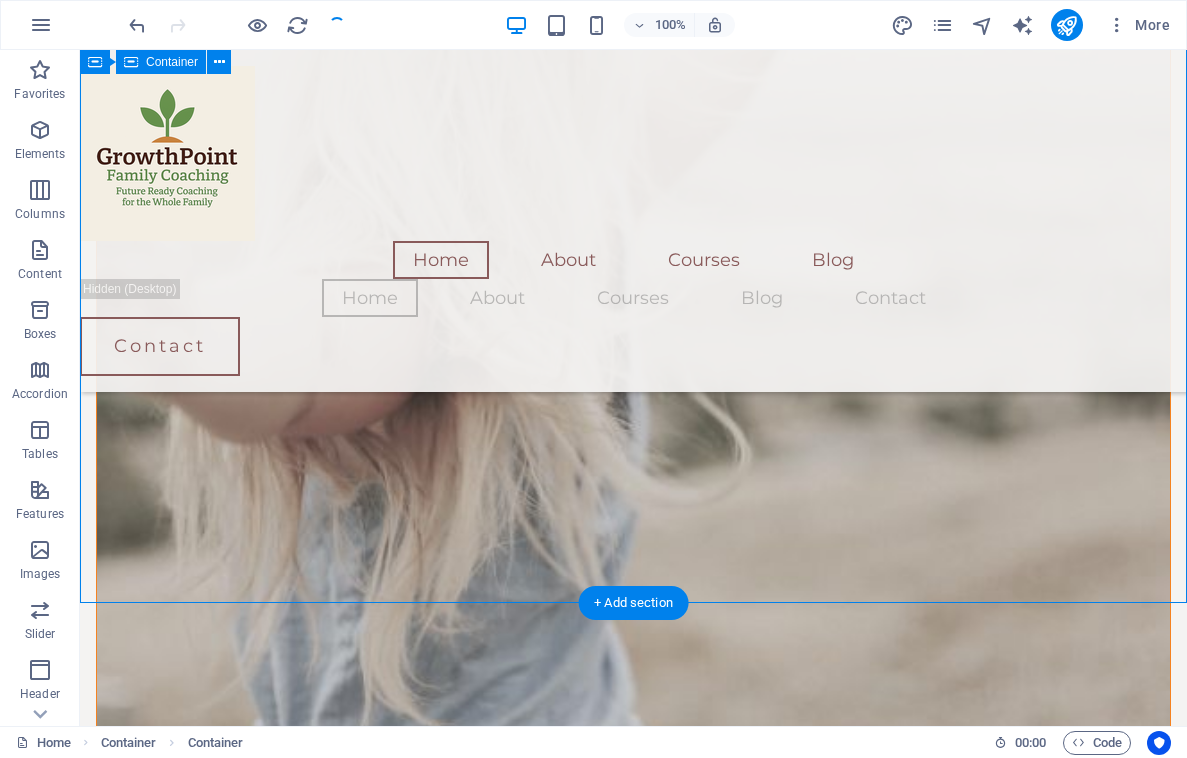 scroll, scrollTop: 2554, scrollLeft: 0, axis: vertical 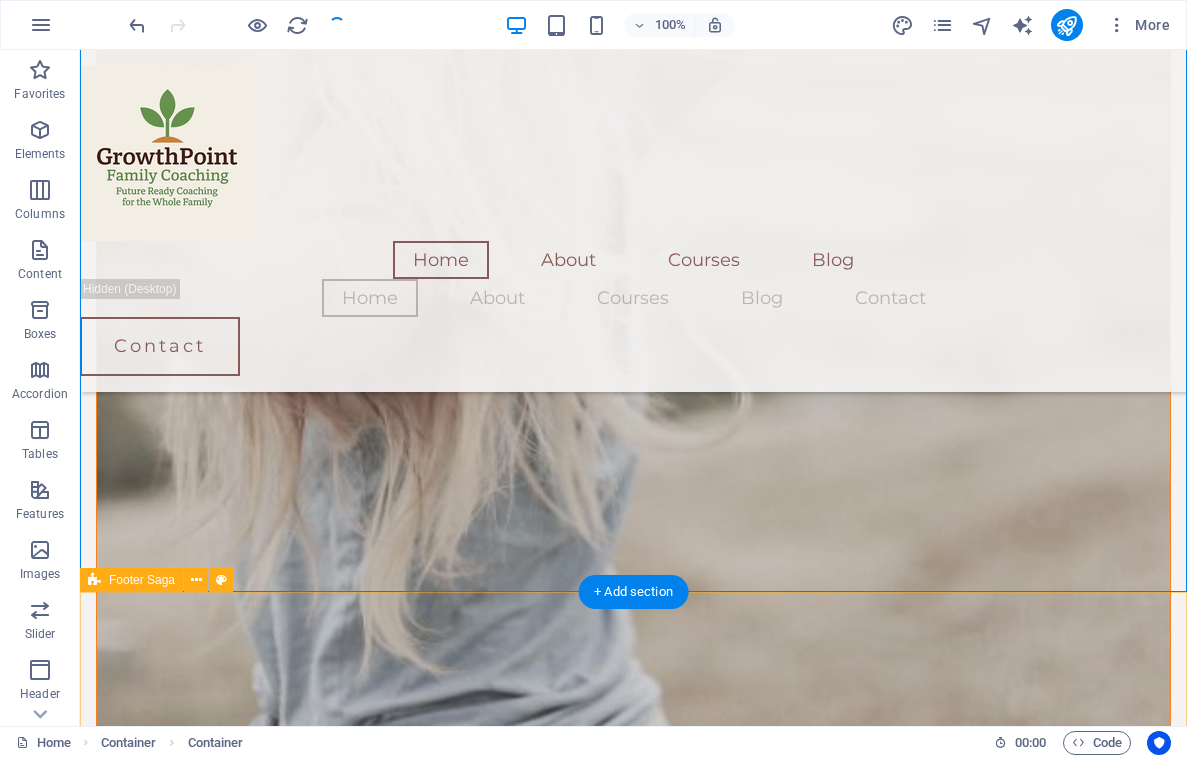 click on "Phone:  0123 - 456789 Email:  af92f7de9ae0aa1b9b94211e85ba95@cpanel.local Home About Courses Blog Contact Home About Courses Blog Contact Phone:  0123 - 456789 Email:  af92f7de9ae0aa1b9b94211e85ba95@cpanel.local Phone:  0123 - 456789 Email:  af92f7de9ae0aa1b9b94211e85ba95@cpanel.local Street ,  Berlin 12345 Street ,  Berlin   12345 © 2022 All rights reserved" at bounding box center [633, 7020] 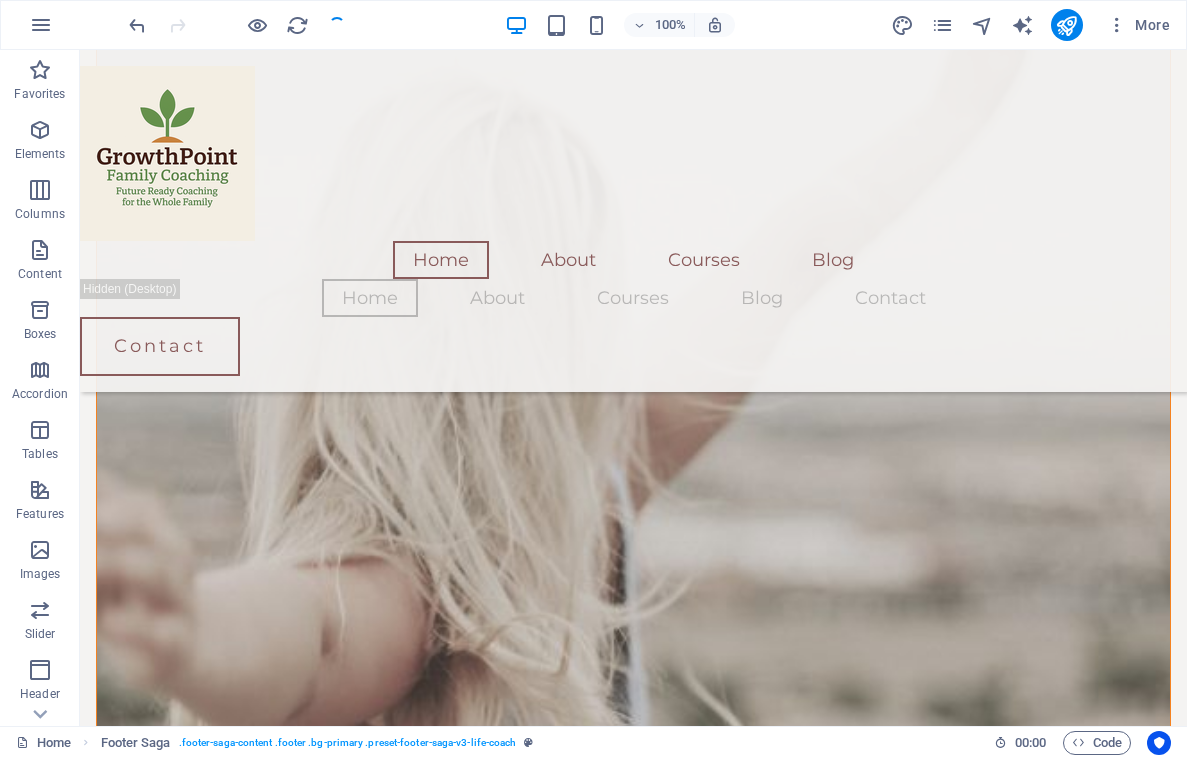 scroll, scrollTop: 2203, scrollLeft: 0, axis: vertical 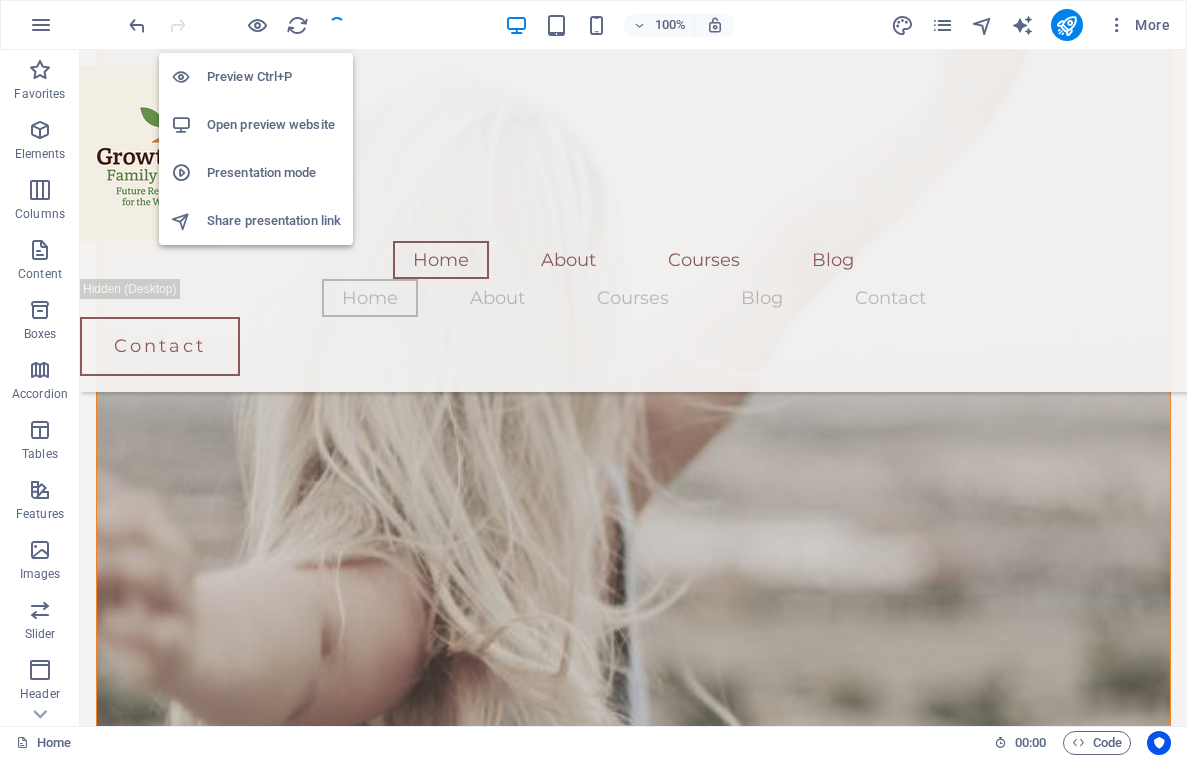 click on "Preview Ctrl+P" at bounding box center [274, 77] 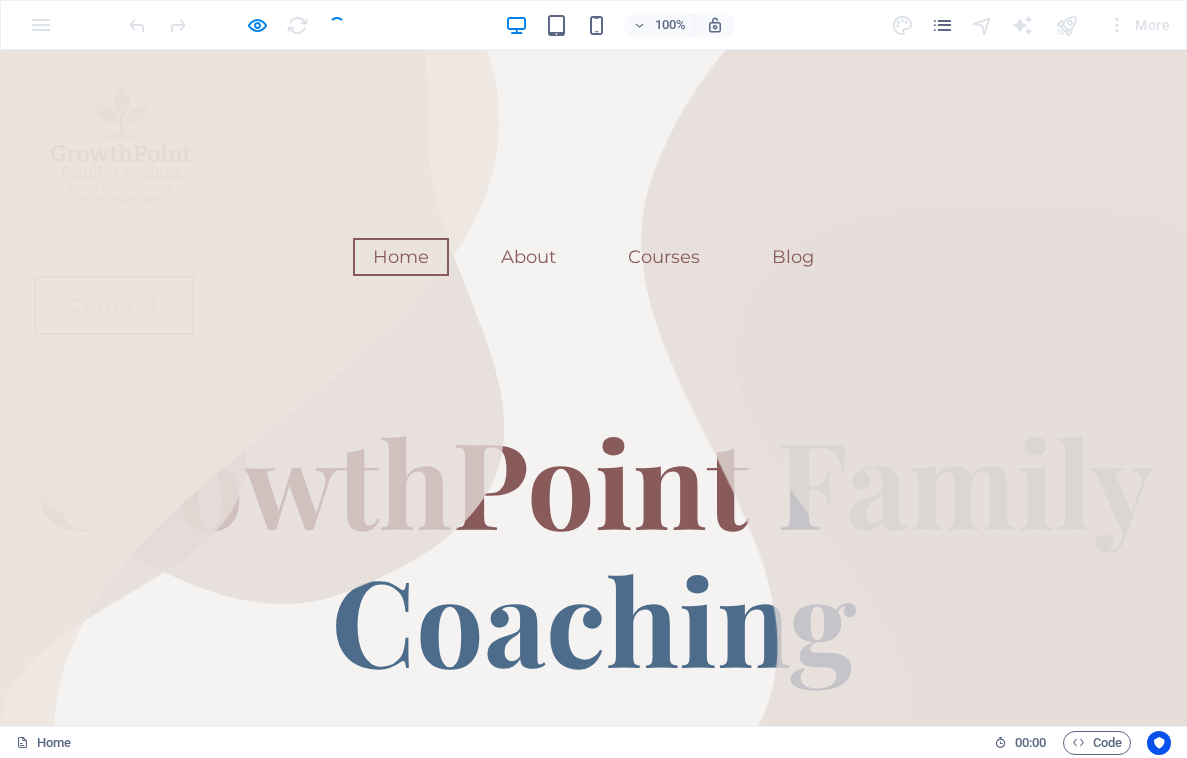 scroll, scrollTop: 0, scrollLeft: 0, axis: both 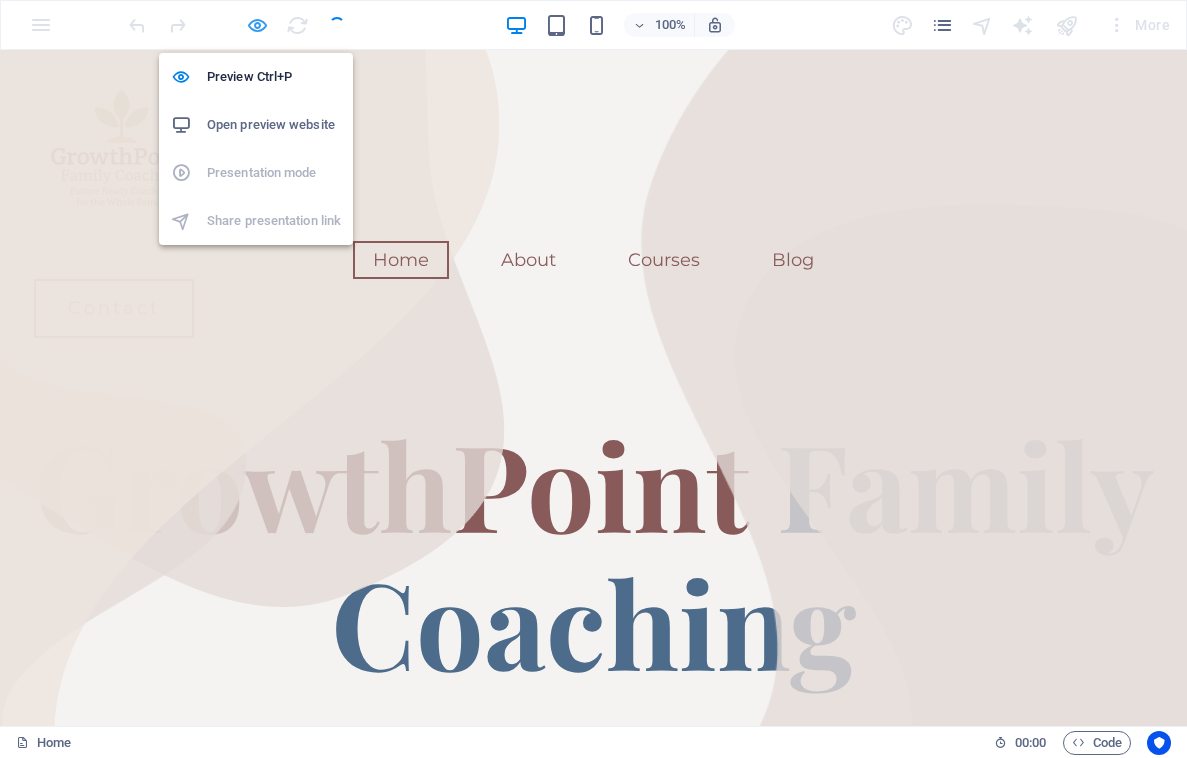 click at bounding box center (257, 25) 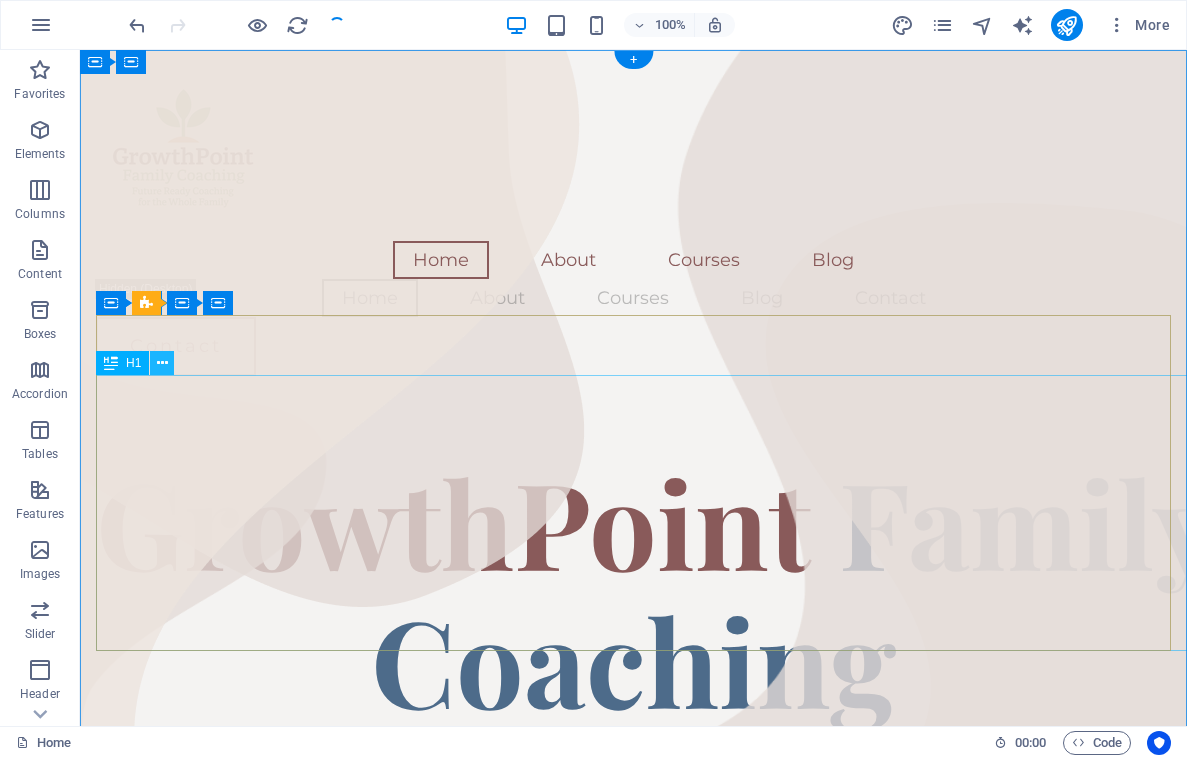 click at bounding box center [162, 363] 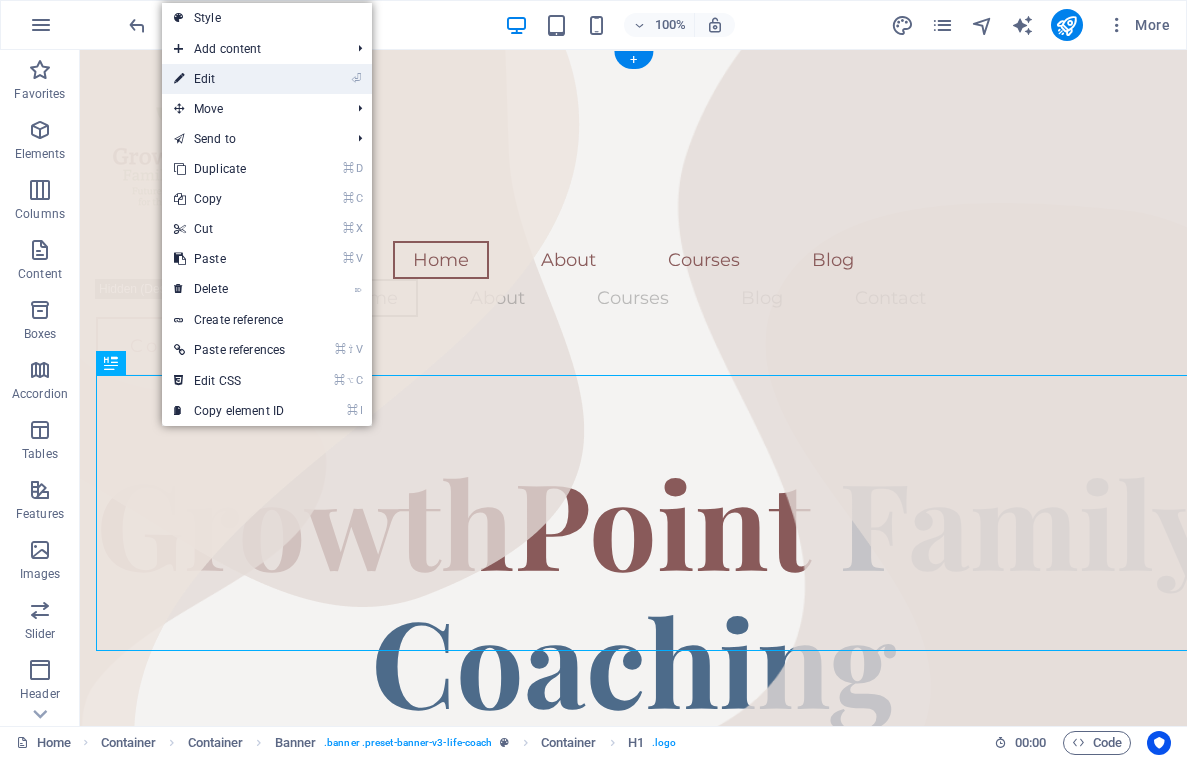 click on "⏎  Edit" at bounding box center (229, 79) 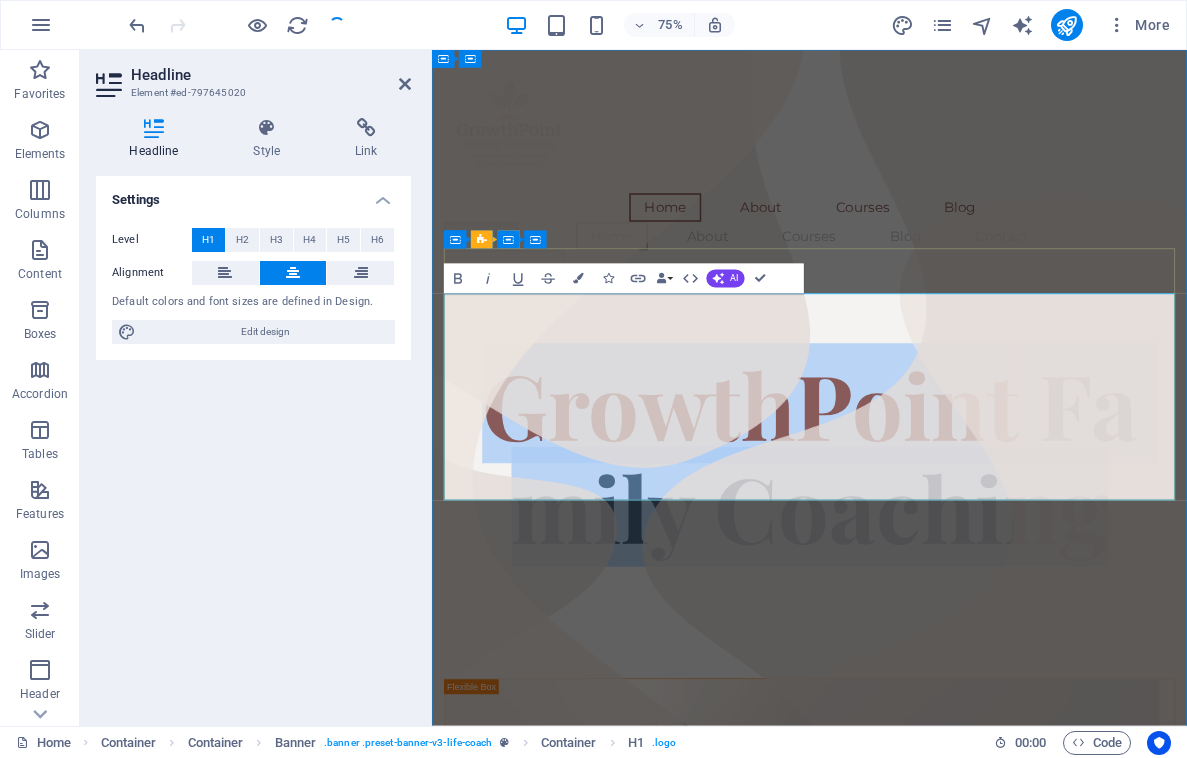 click on "GrowthPoint" at bounding box center [856, 521] 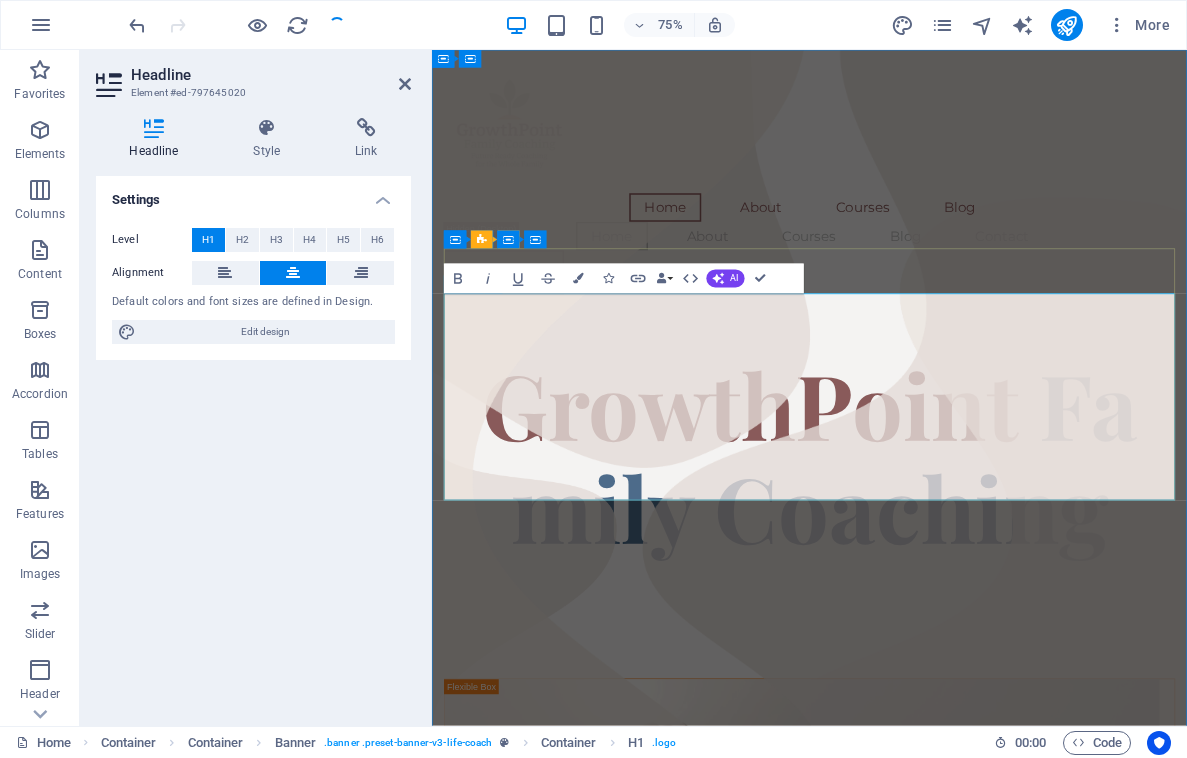 scroll, scrollTop: 11, scrollLeft: 0, axis: vertical 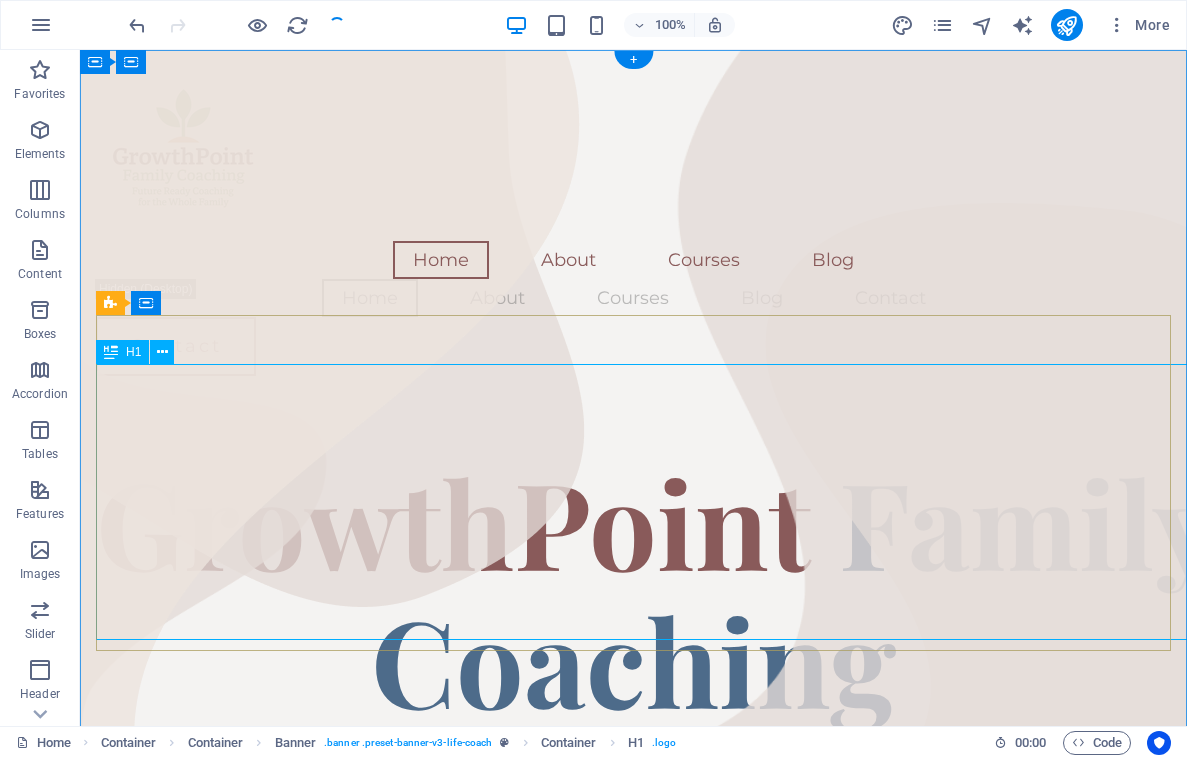 click on "GrowthPoint   Family Coaching" at bounding box center [633, 590] 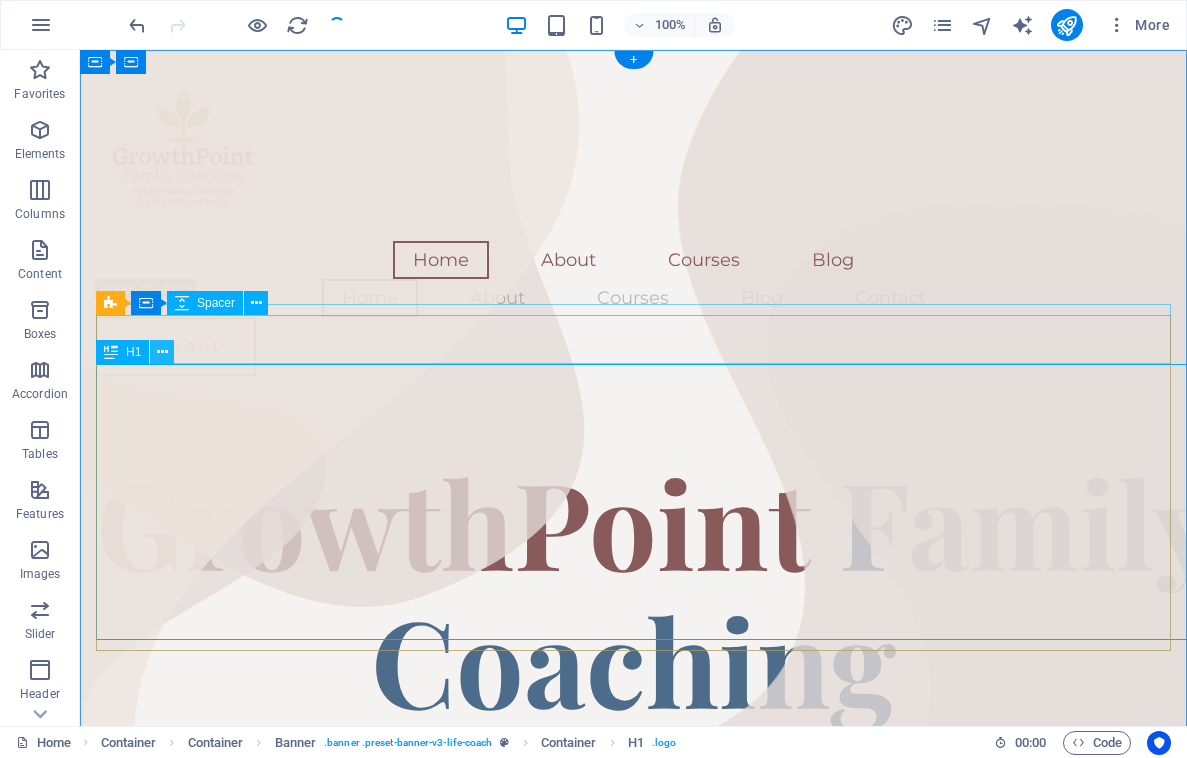 click at bounding box center [162, 352] 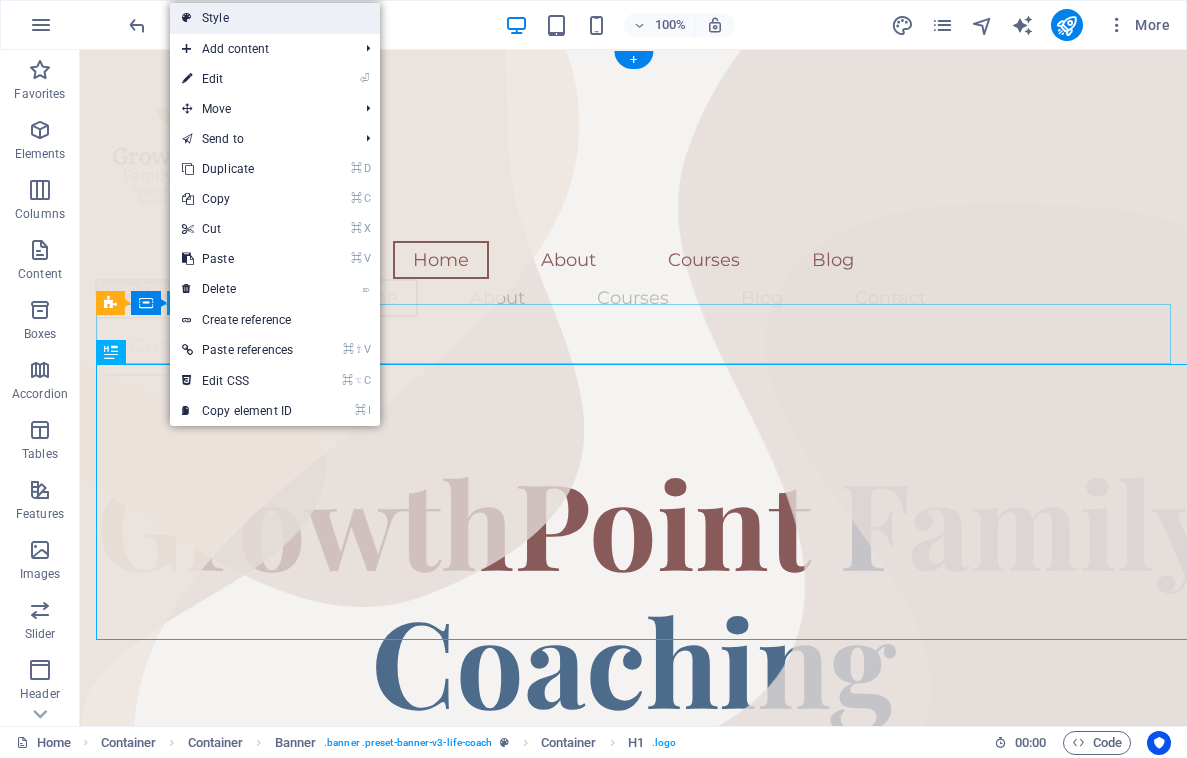 click on "Style" at bounding box center (275, 18) 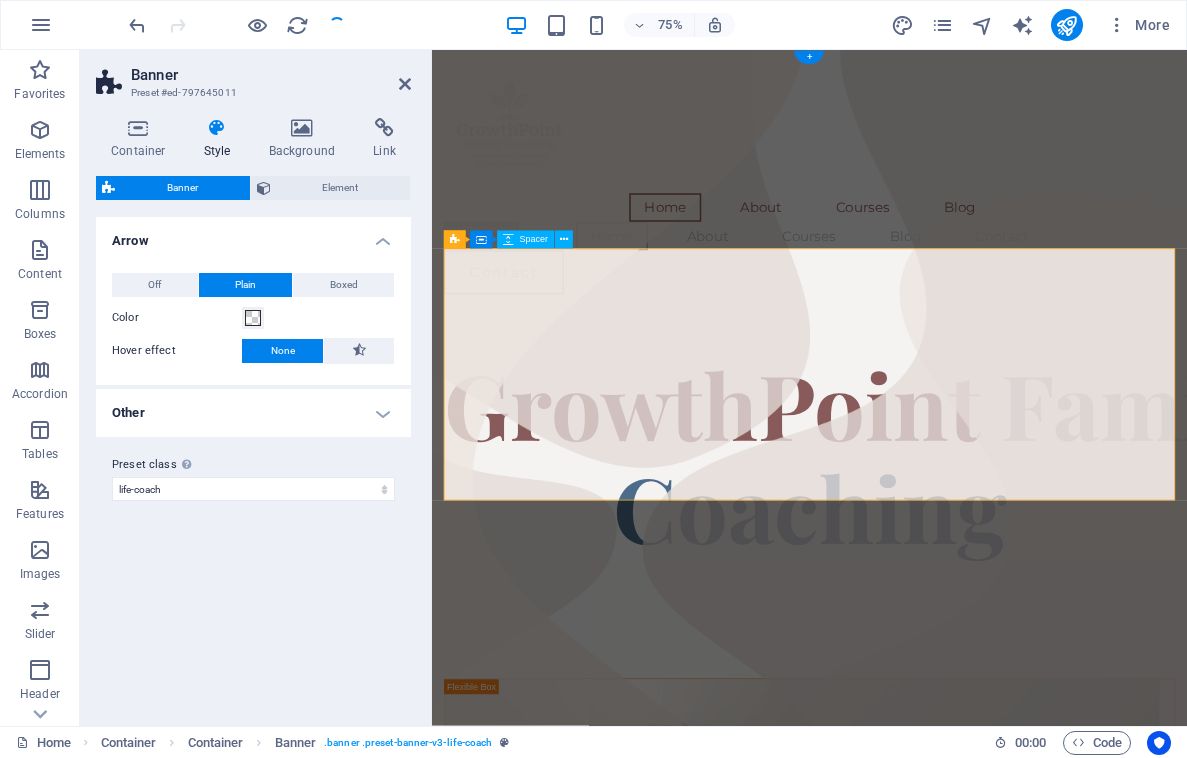 scroll, scrollTop: 7, scrollLeft: 0, axis: vertical 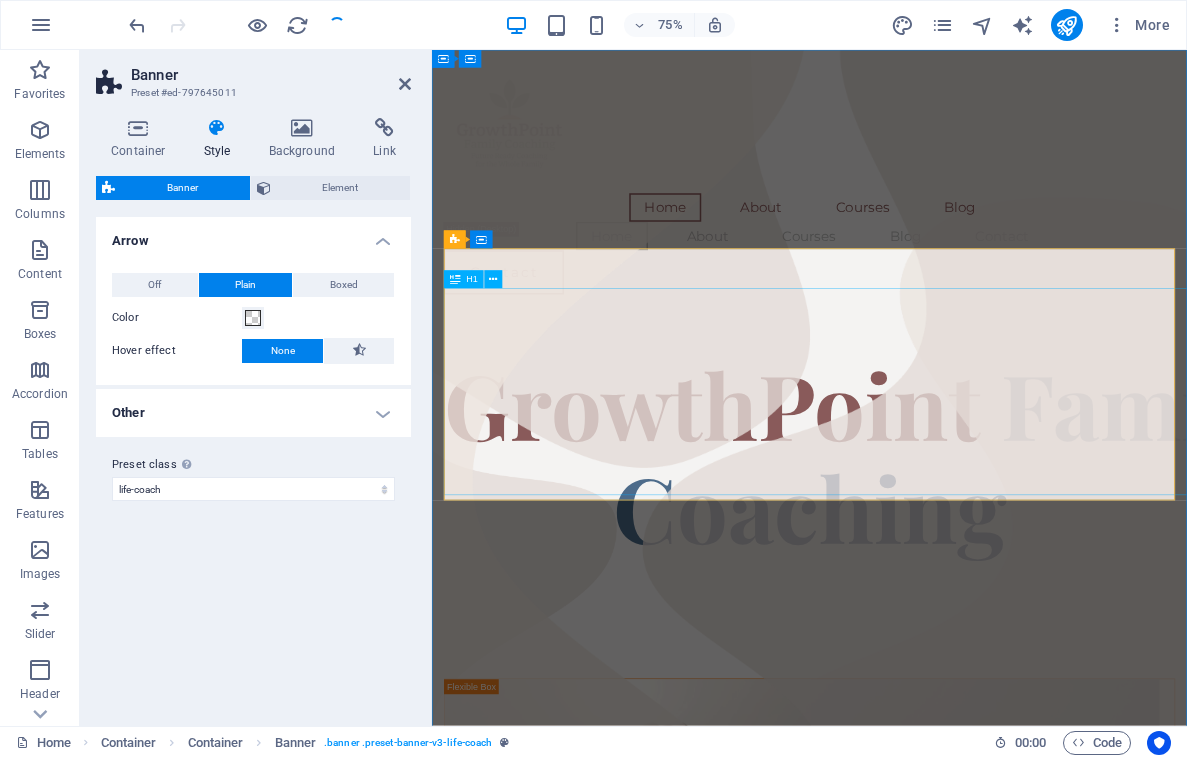 click at bounding box center [455, 280] 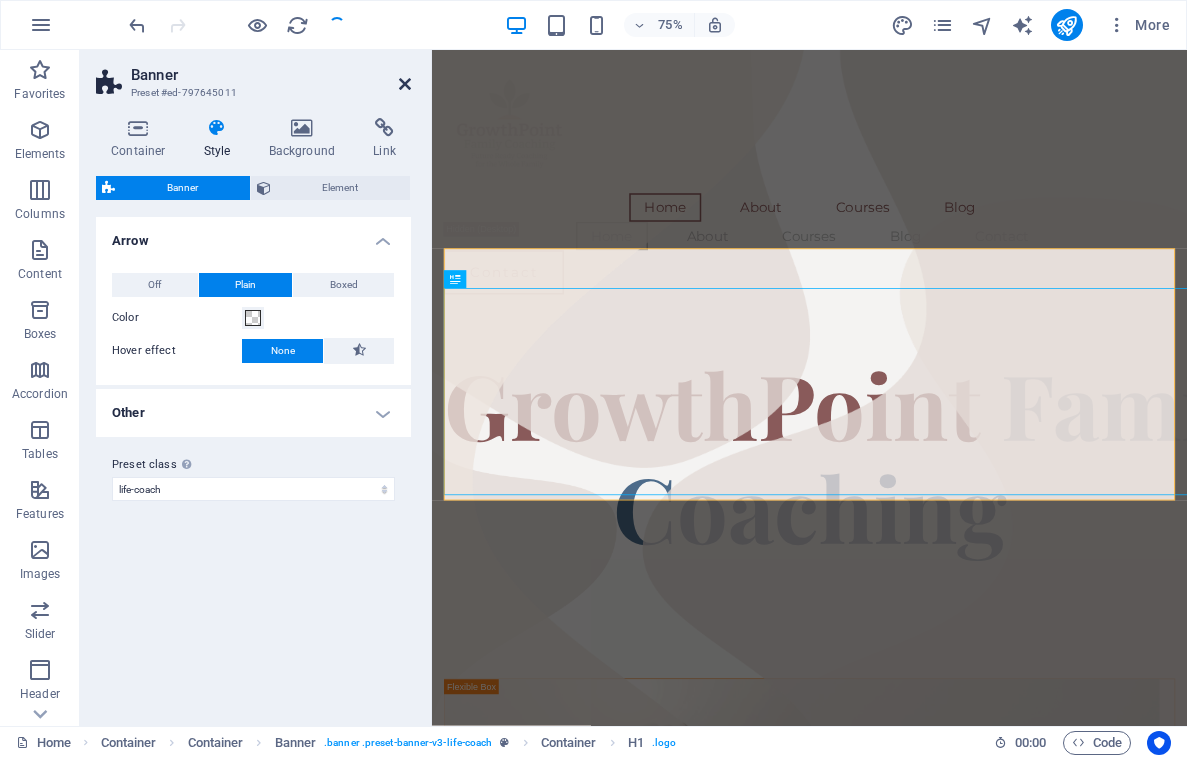 drag, startPoint x: 403, startPoint y: 85, endPoint x: 323, endPoint y: 42, distance: 90.824005 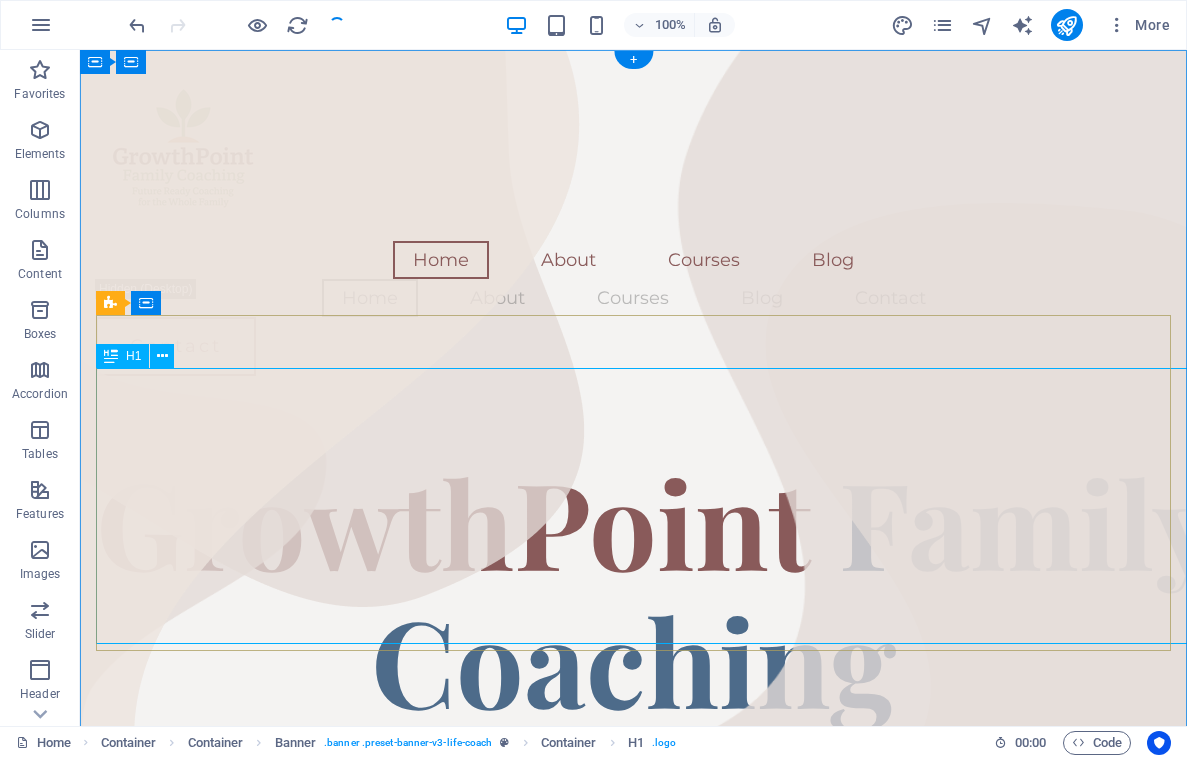 click on "H1" at bounding box center [133, 356] 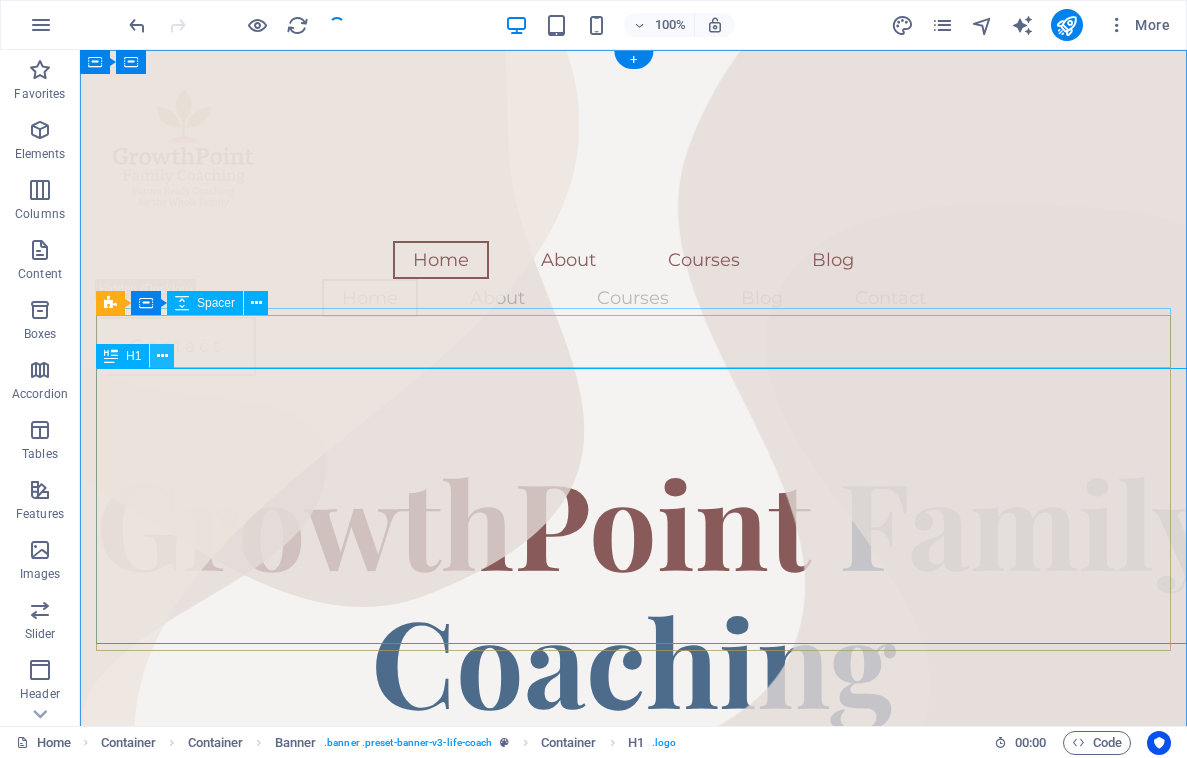 click at bounding box center (162, 356) 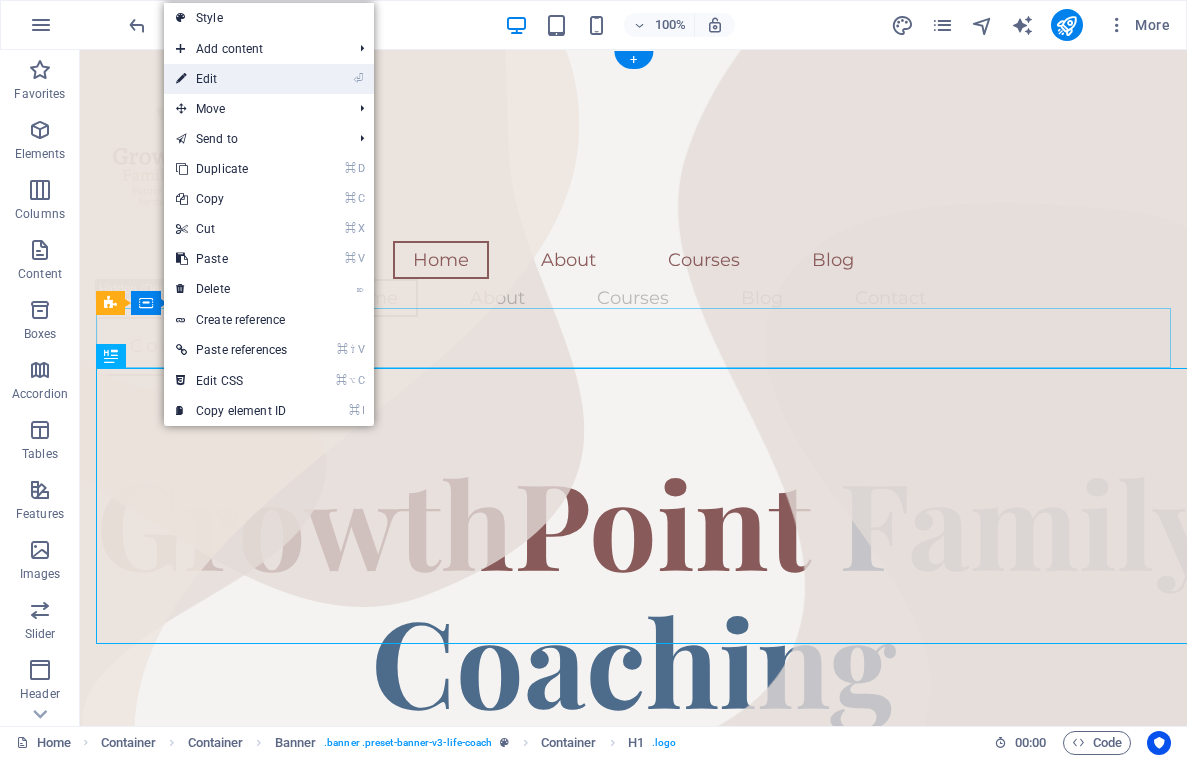 click on "⏎  Edit" at bounding box center (231, 79) 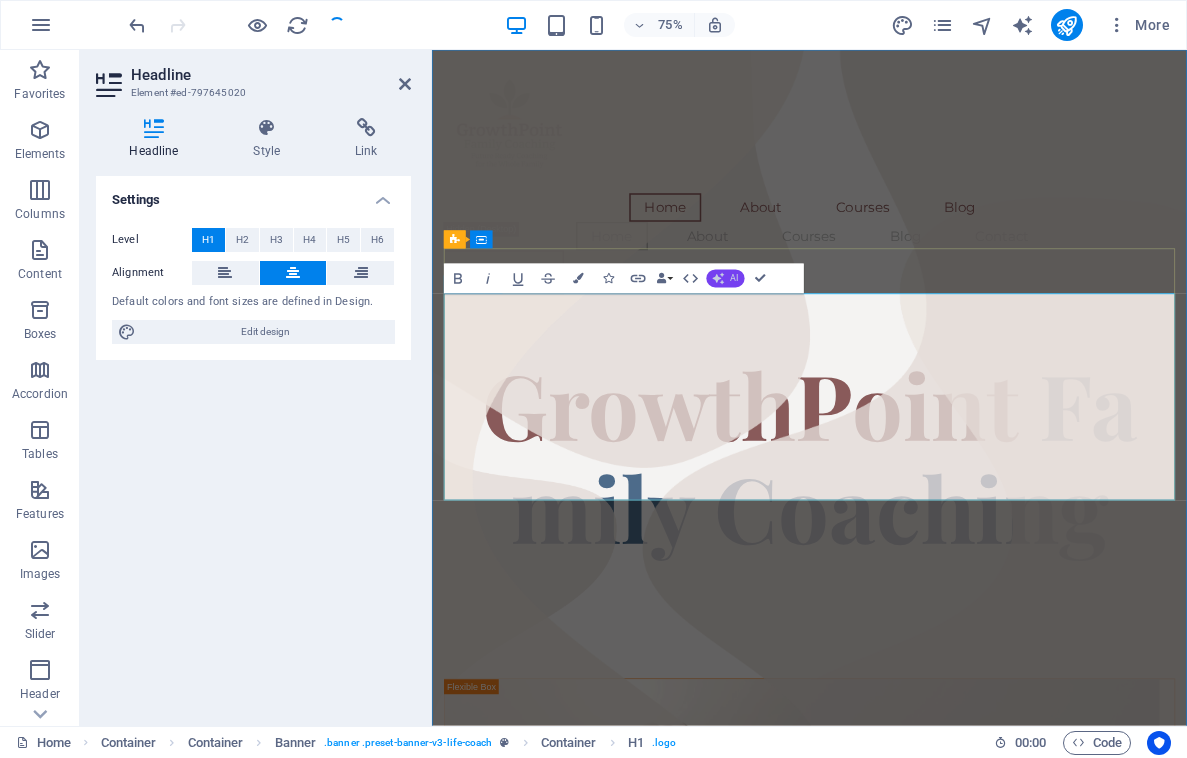 click on "AI" at bounding box center [726, 279] 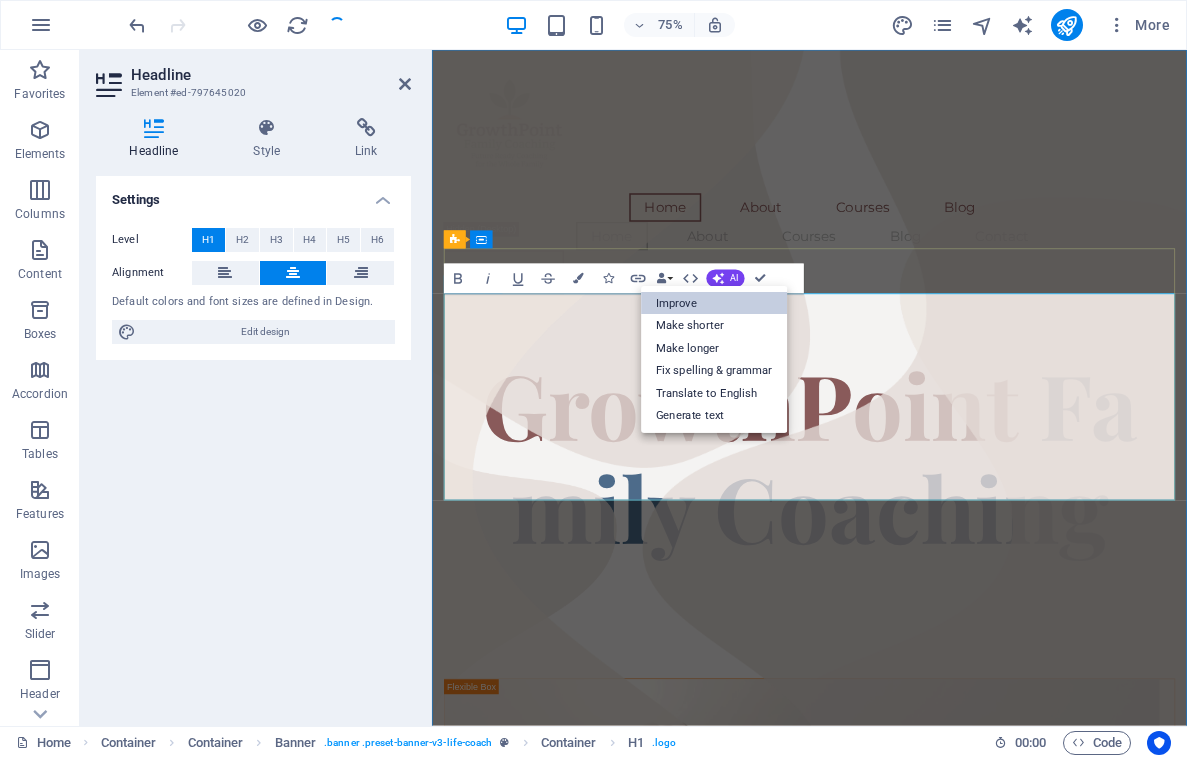 click on "Improve" at bounding box center [714, 303] 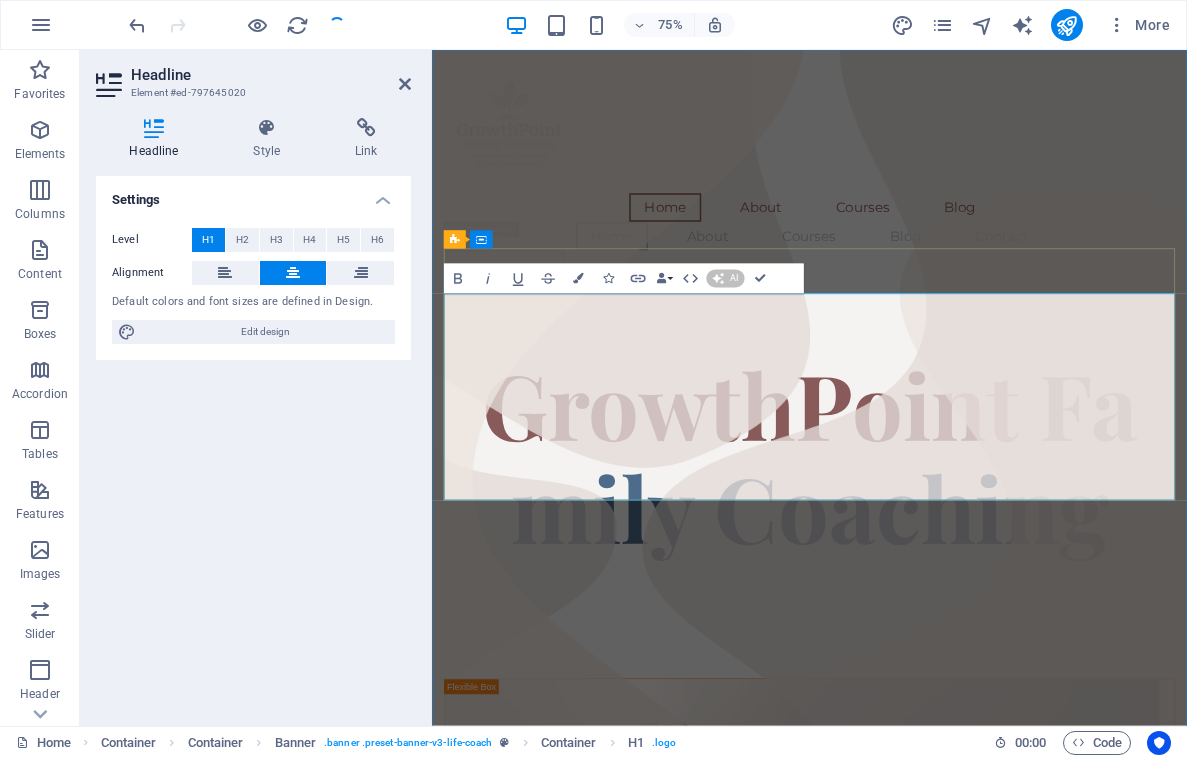 type 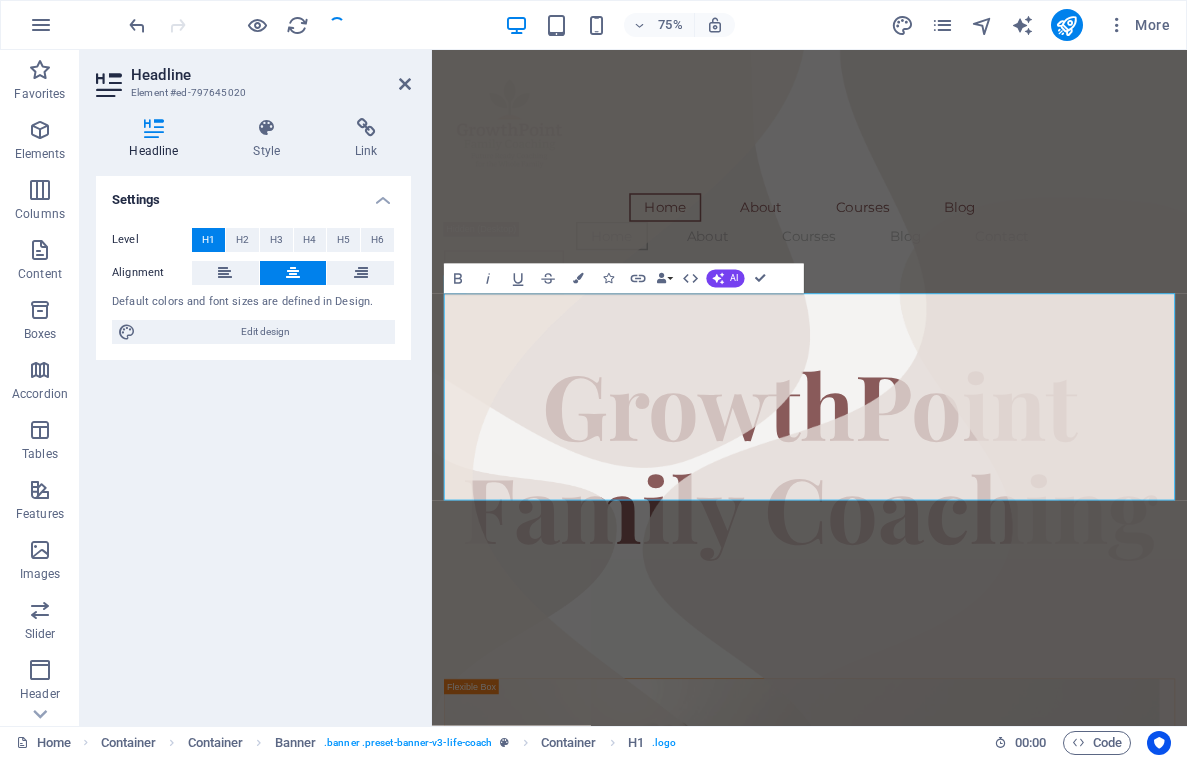 click on "Settings Level H1 H2 H3 H4 H5 H6 Alignment Default colors and font sizes are defined in Design. Edit design" at bounding box center [253, 443] 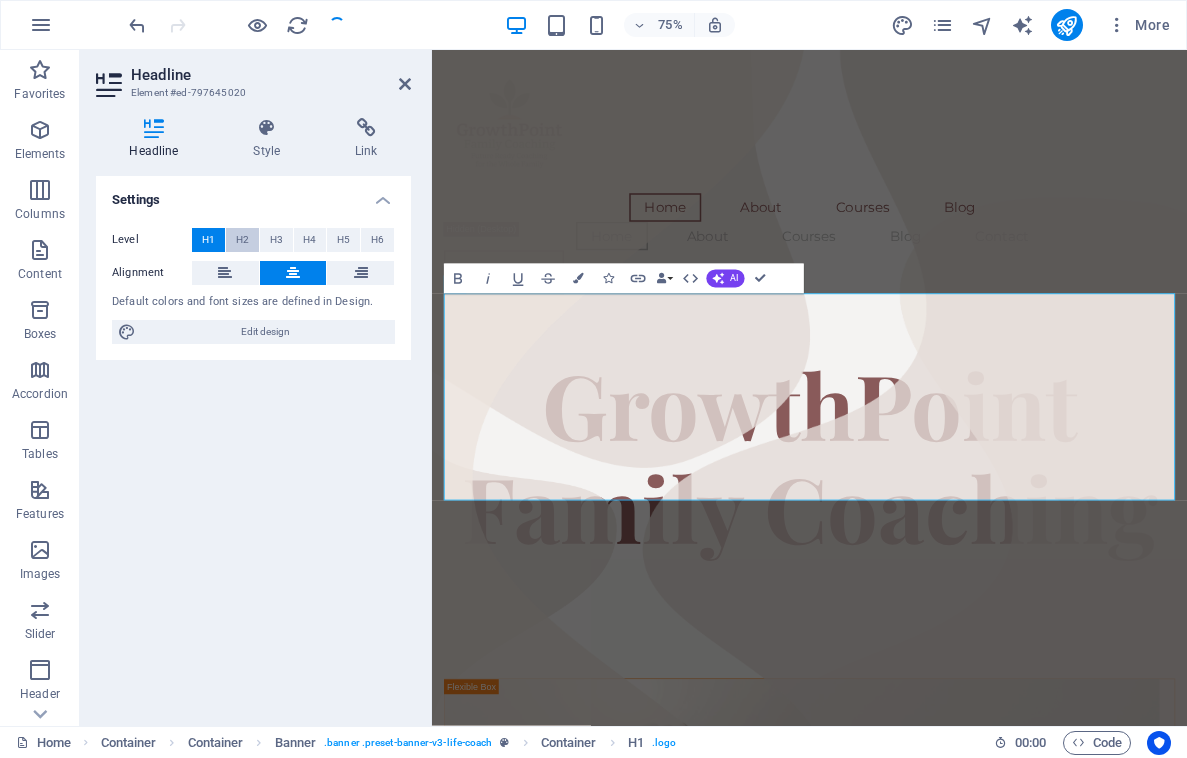click on "H2" at bounding box center [242, 240] 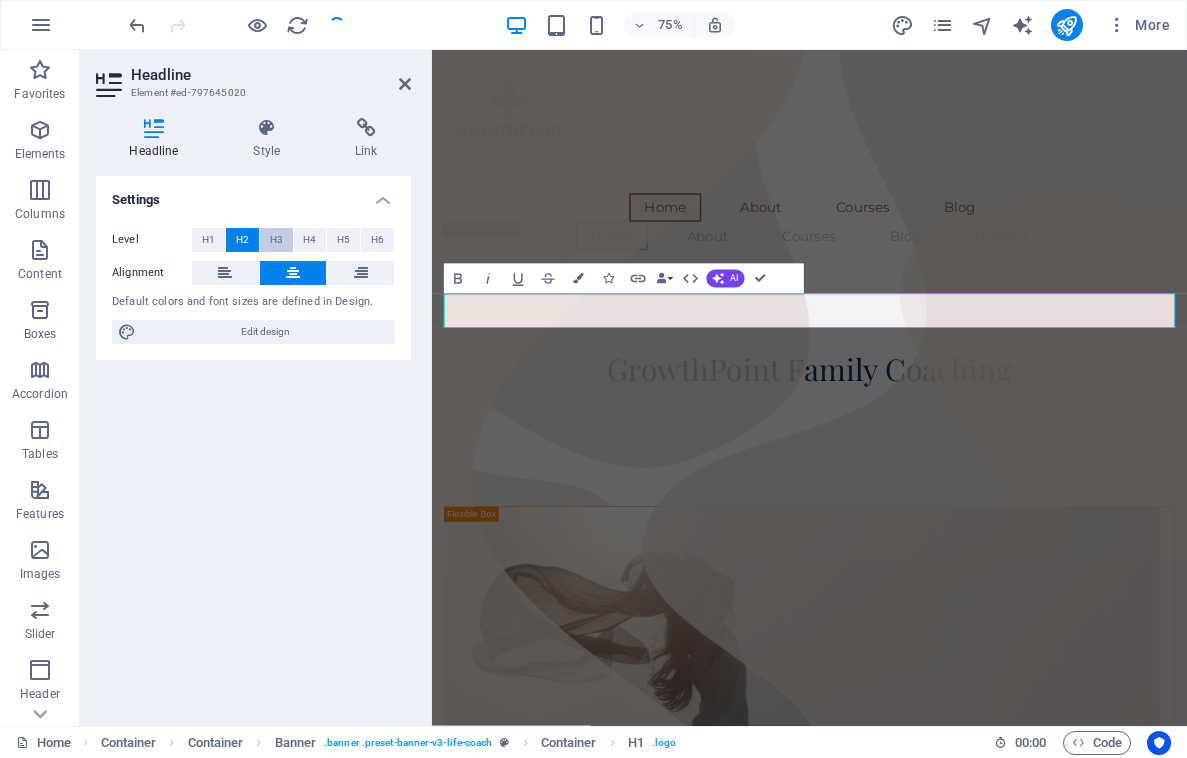 click on "H3" at bounding box center [276, 240] 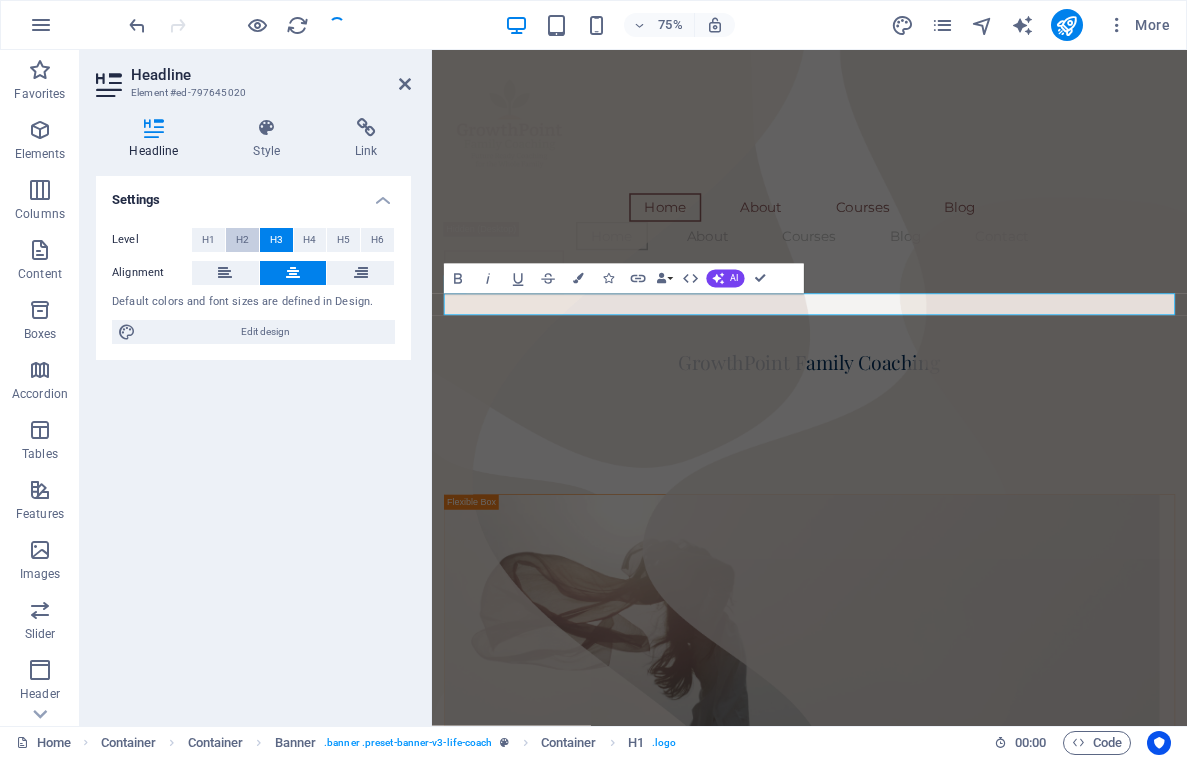 click on "H2" at bounding box center (242, 240) 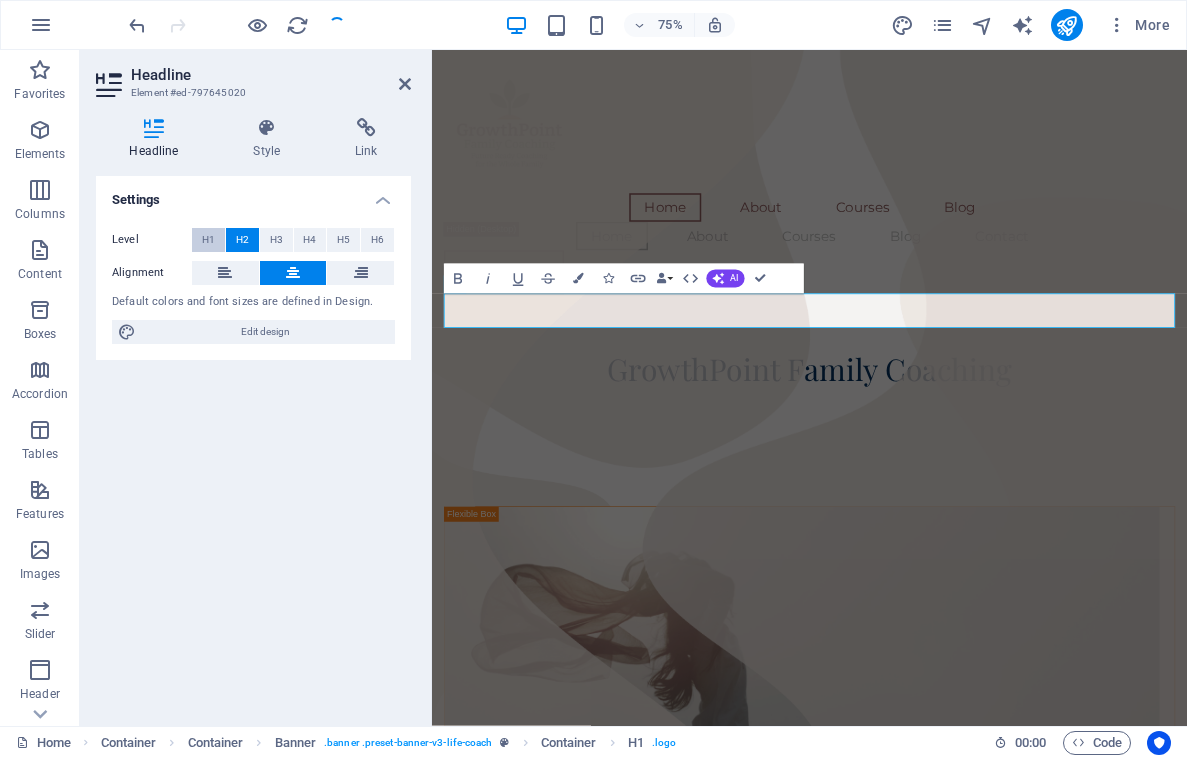 click on "H1" at bounding box center [208, 240] 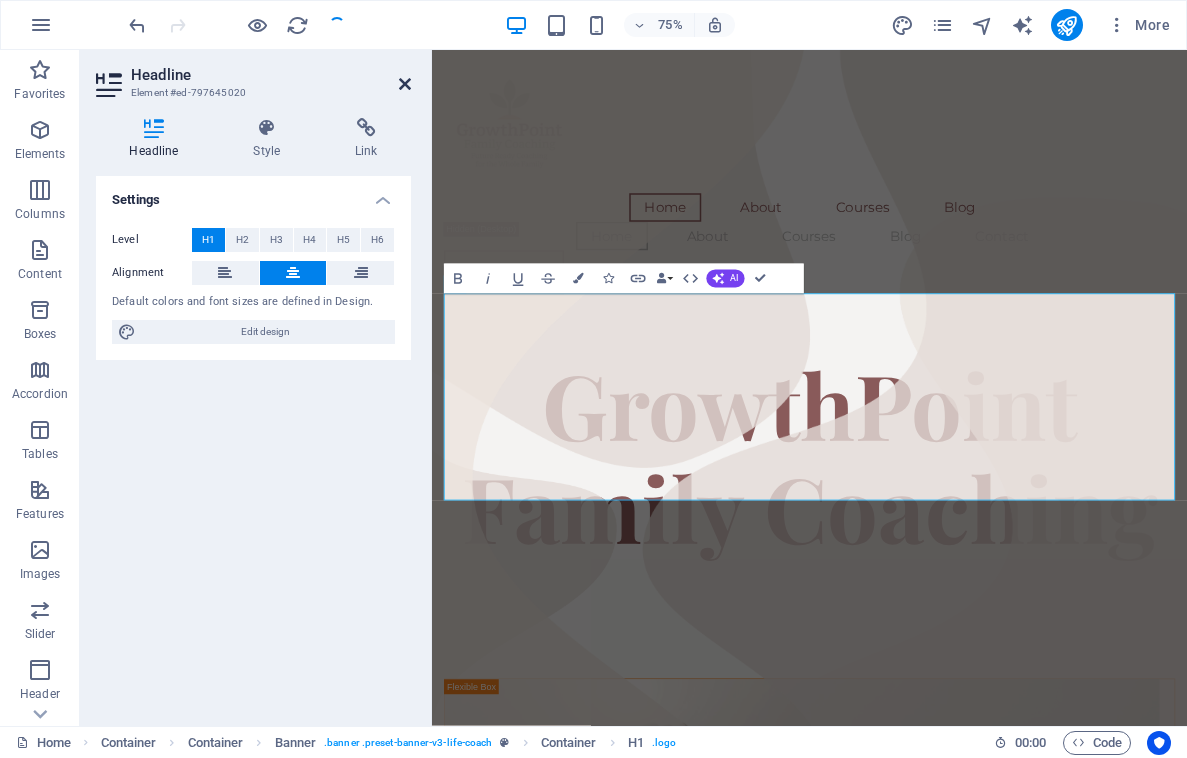 click at bounding box center (405, 84) 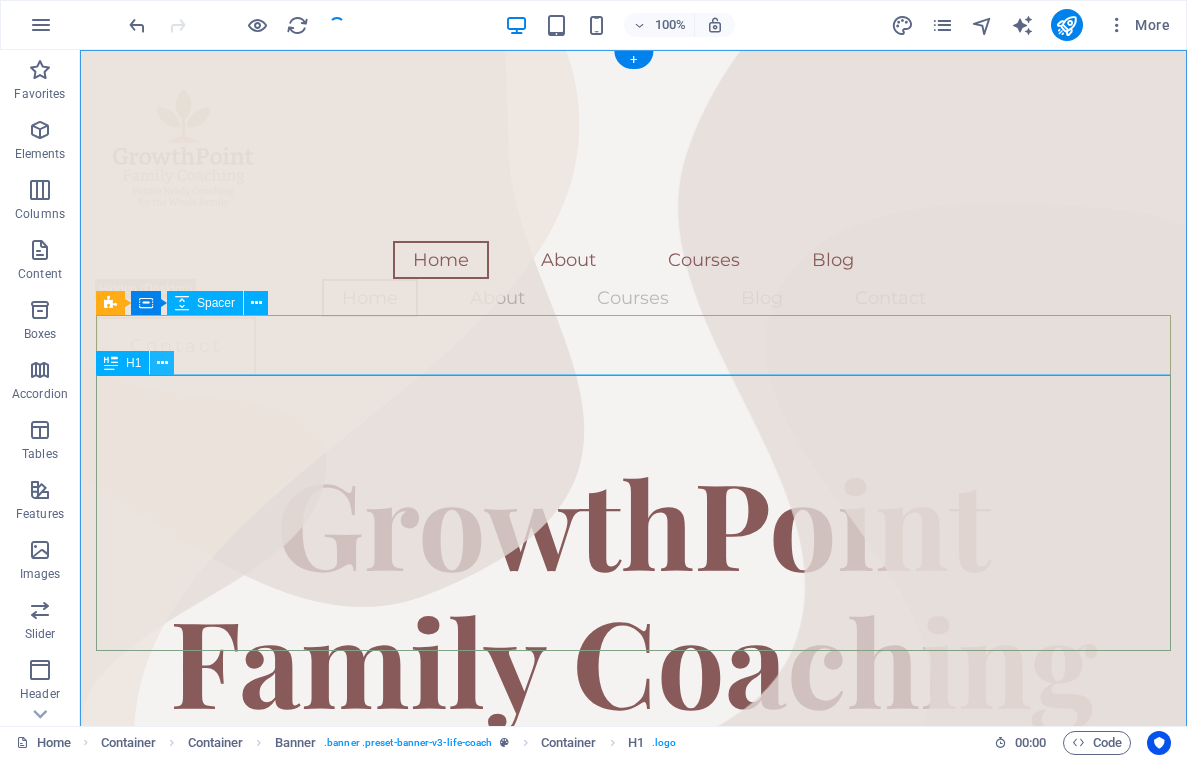 click at bounding box center [162, 363] 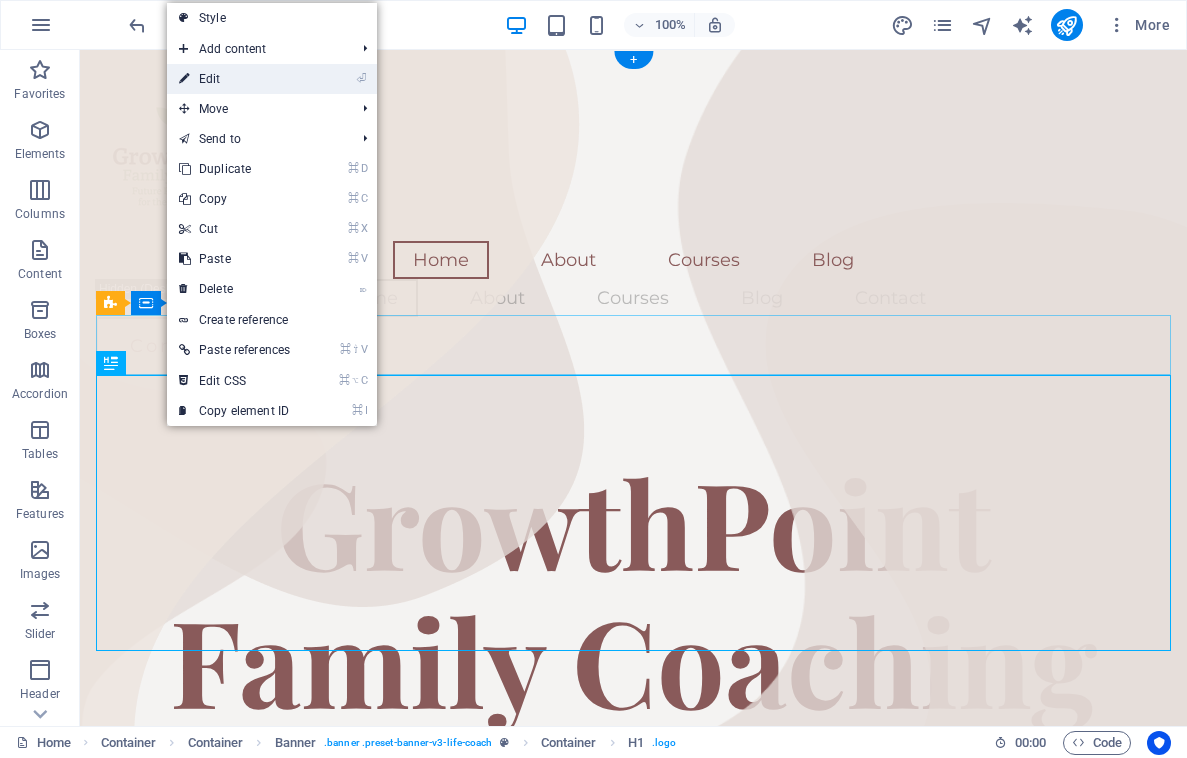 click on "⏎  Edit" at bounding box center (234, 79) 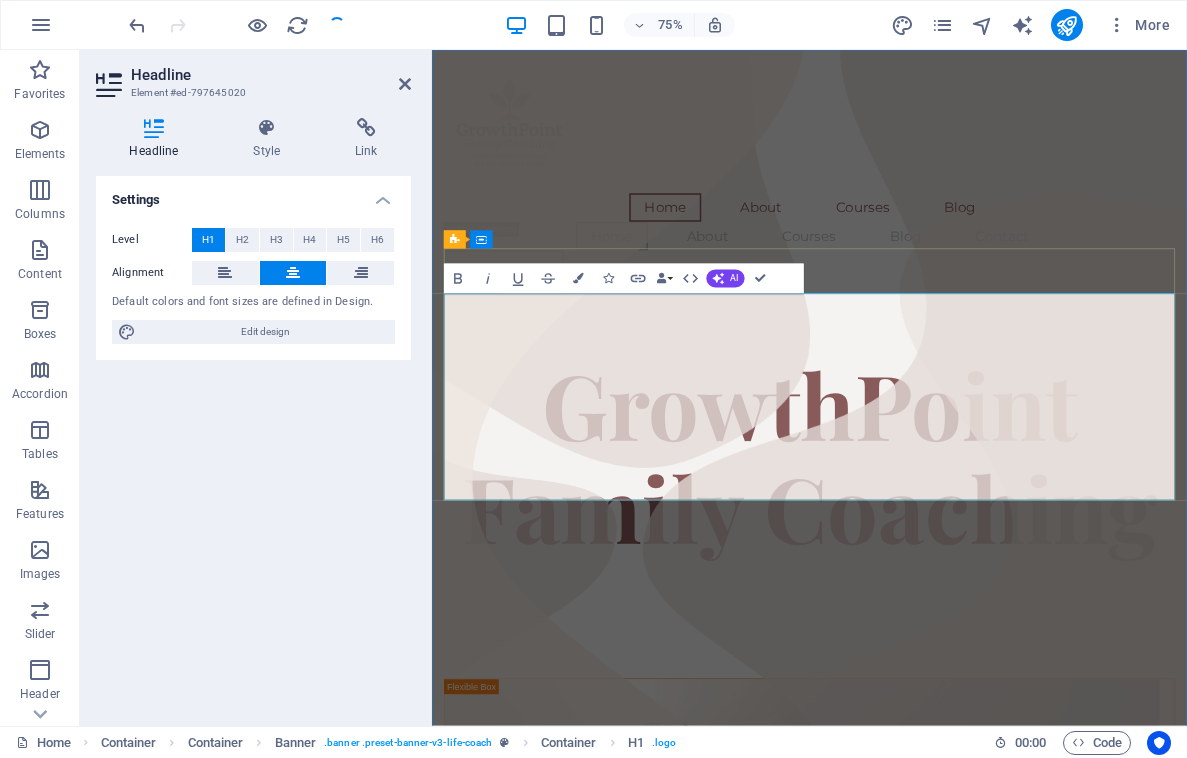 click on "GrowthPoint Family Coaching" at bounding box center (935, 590) 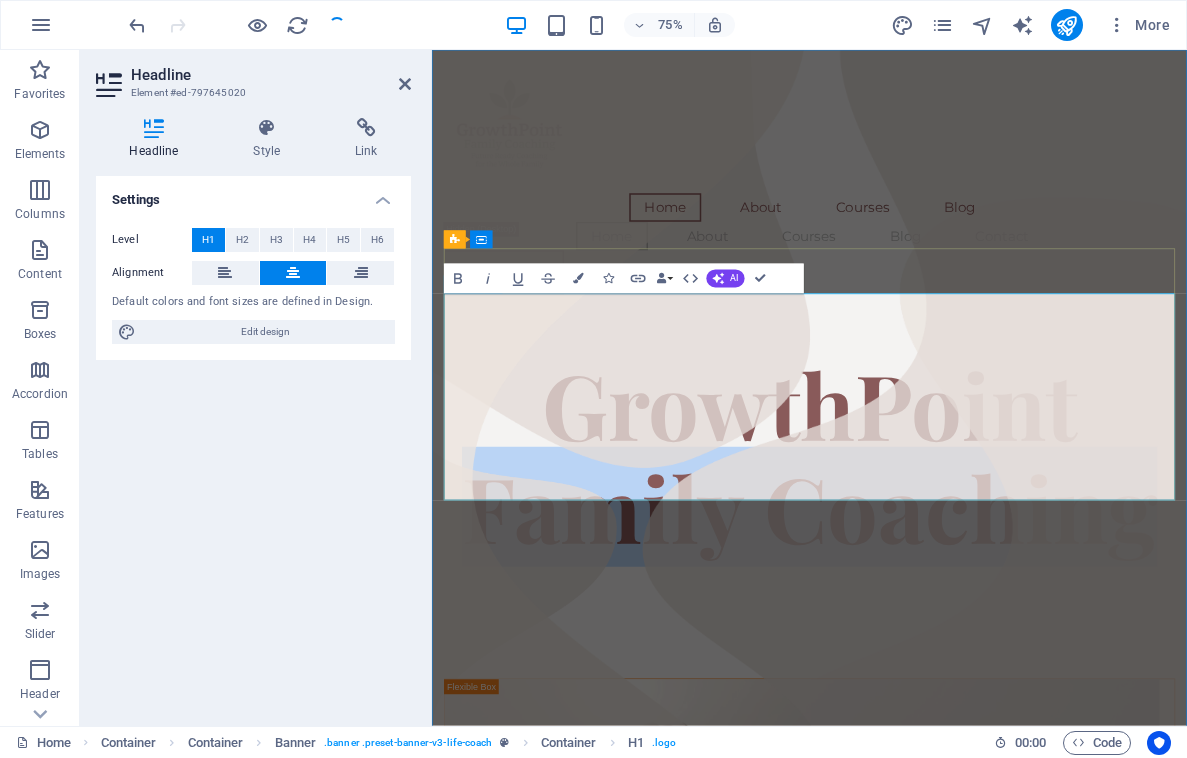 drag, startPoint x: 484, startPoint y: 581, endPoint x: 1392, endPoint y: 534, distance: 909.2156 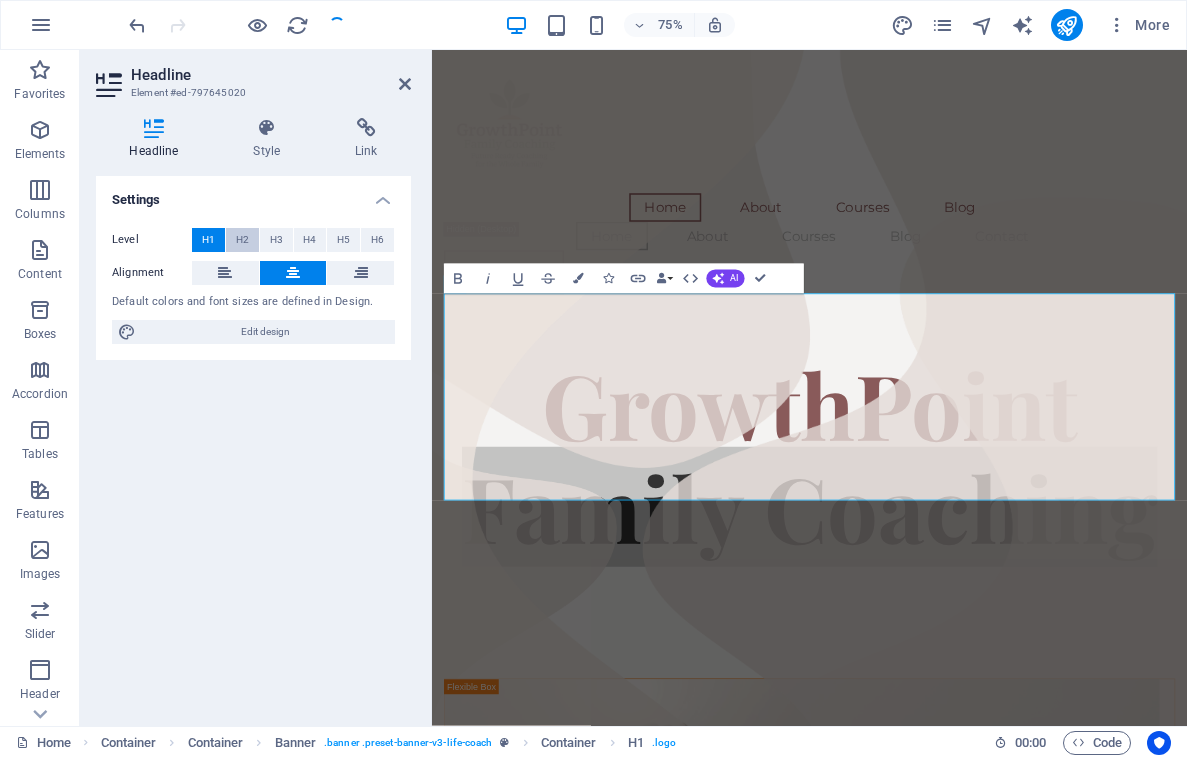 click on "H2" at bounding box center [242, 240] 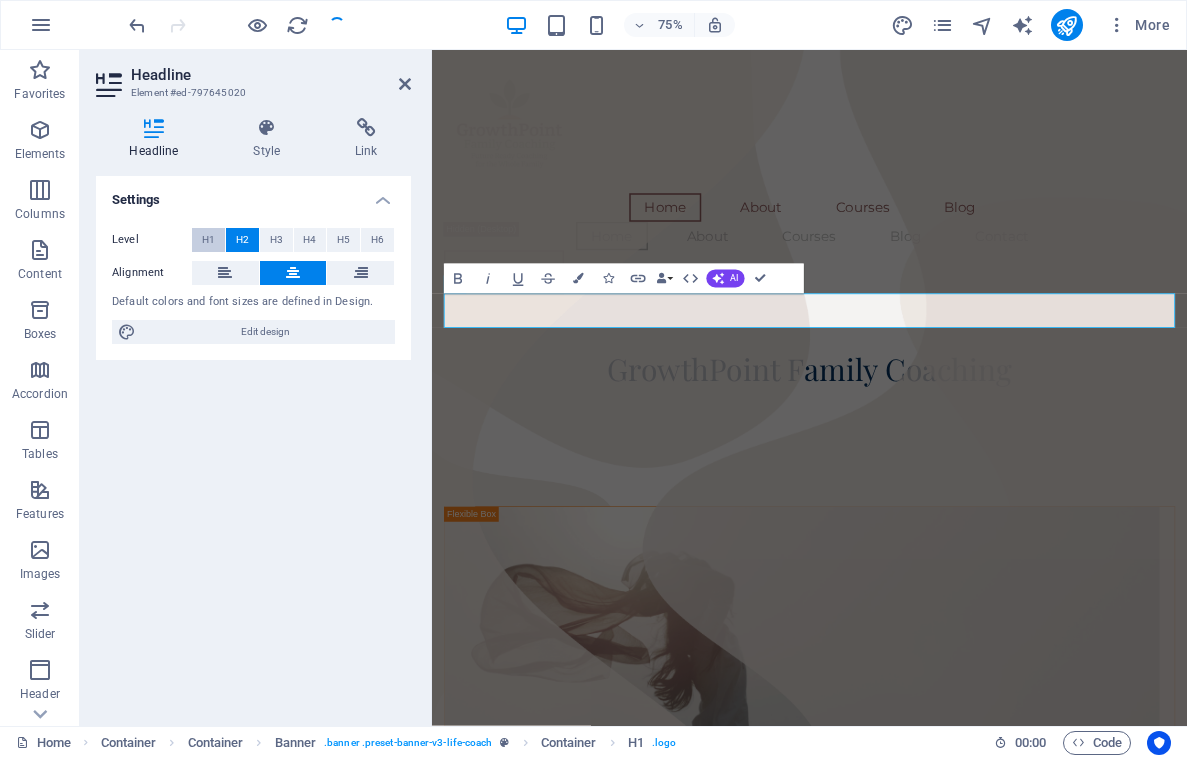 click on "H1" at bounding box center (208, 240) 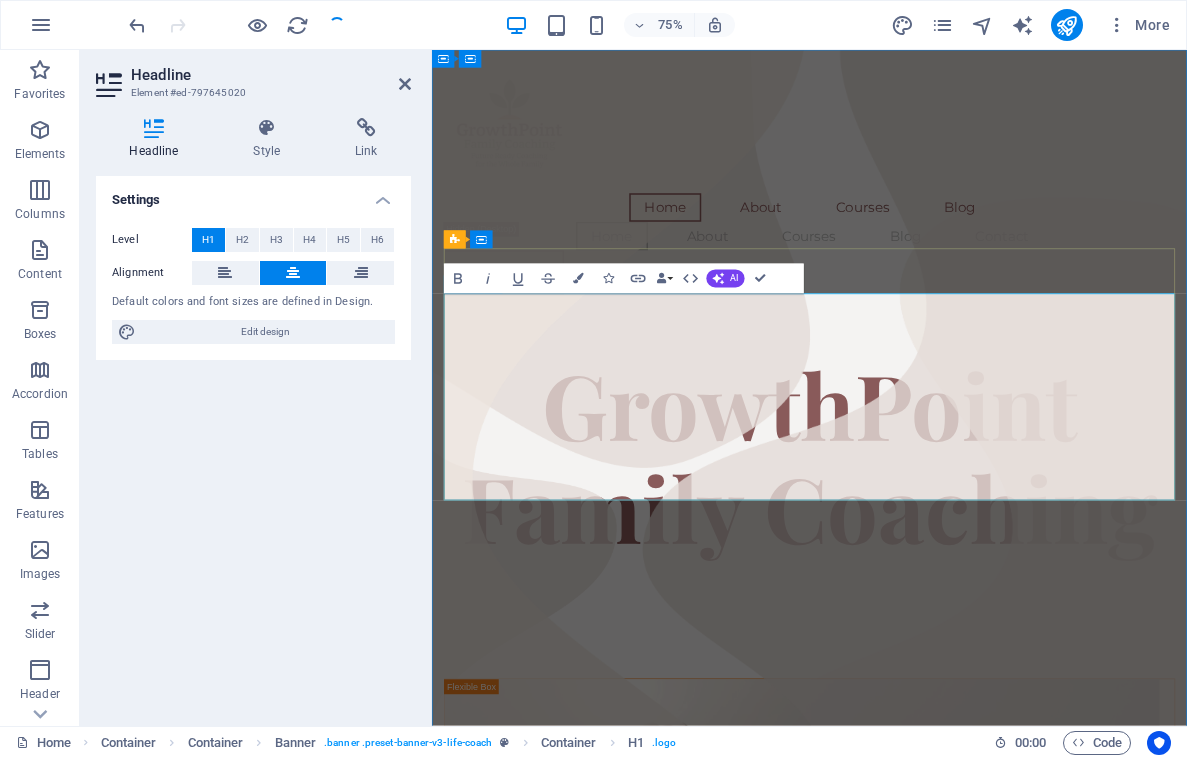 click on "GrowthPoint Family Coaching" at bounding box center (935, 590) 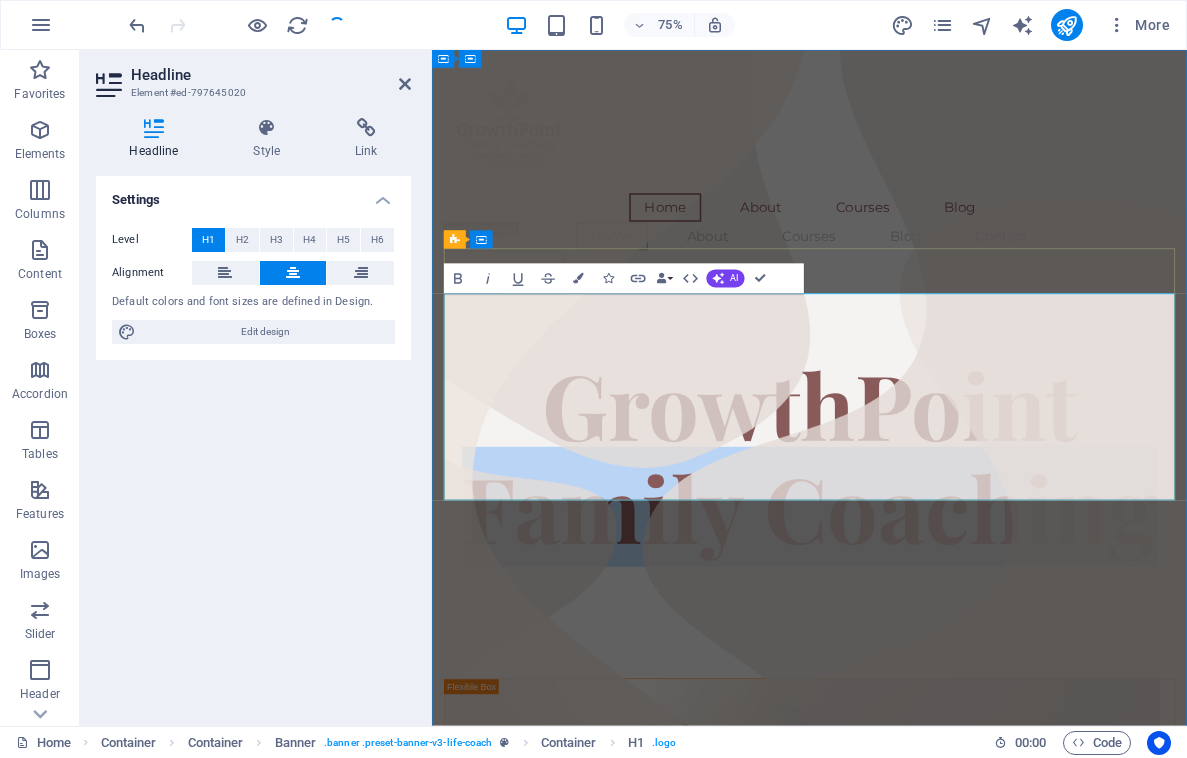 drag, startPoint x: 491, startPoint y: 579, endPoint x: 1381, endPoint y: 541, distance: 890.81085 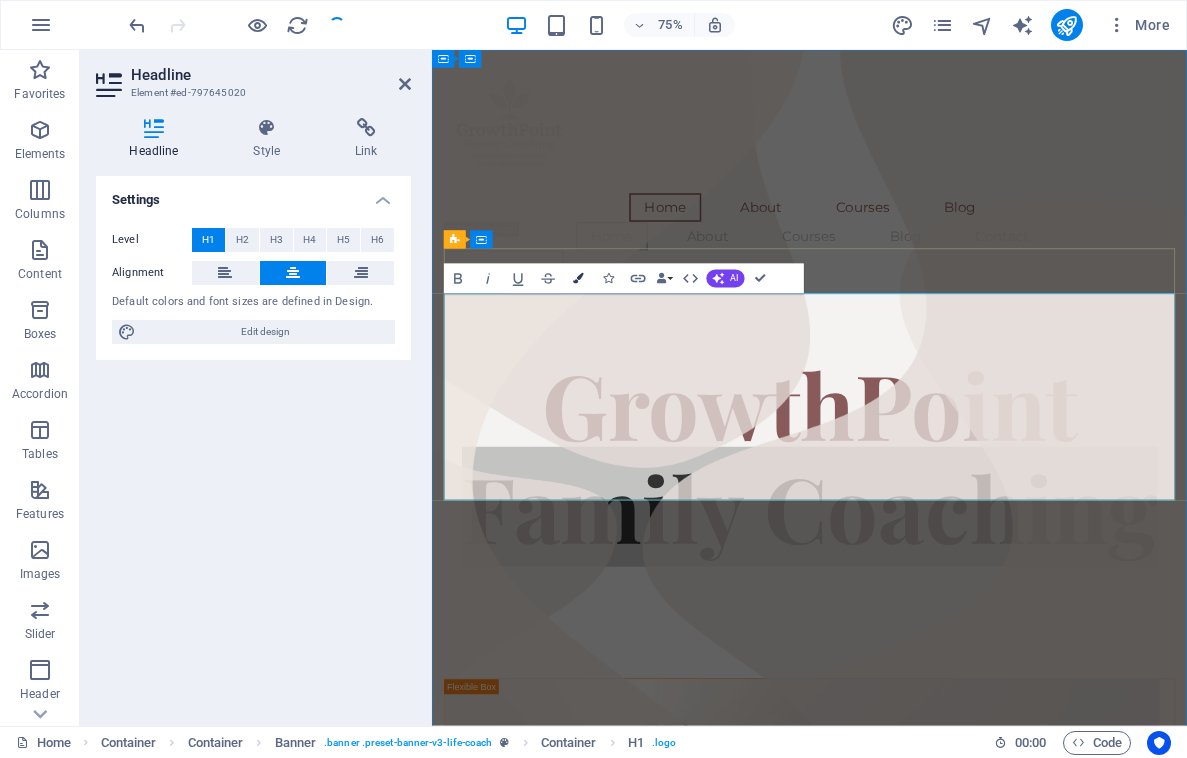 click at bounding box center (578, 279) 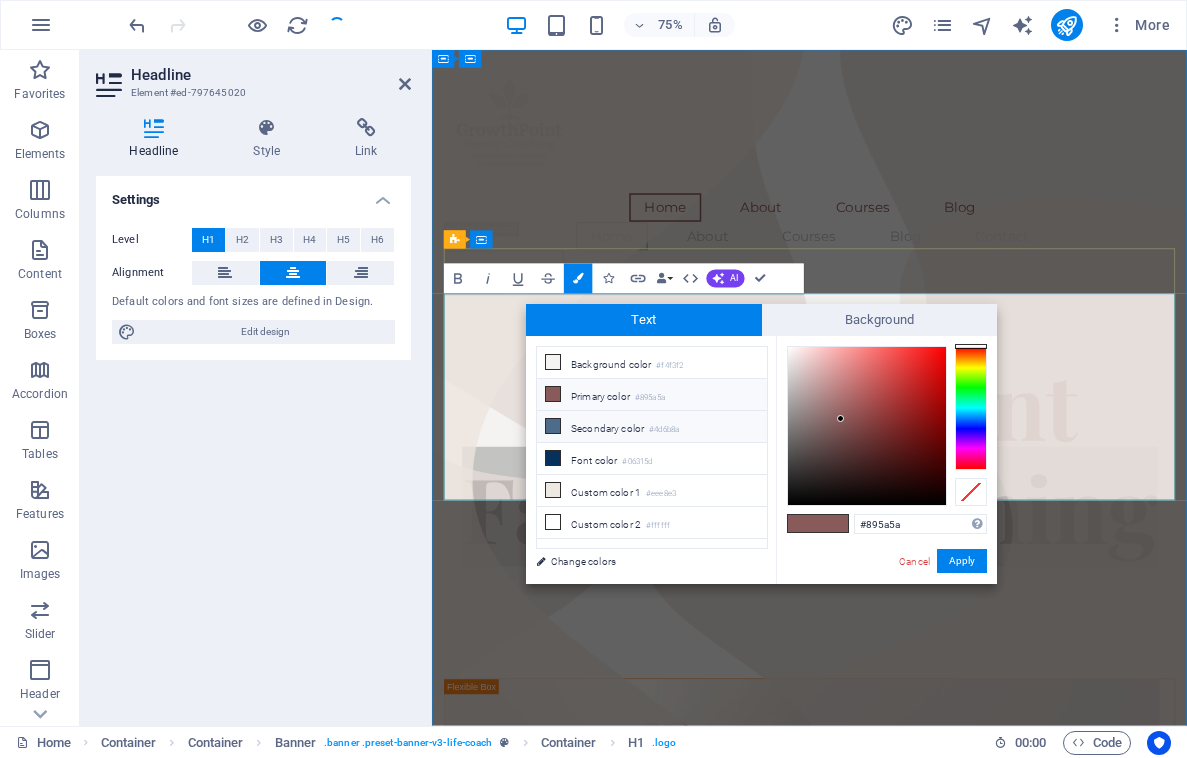 click at bounding box center [553, 426] 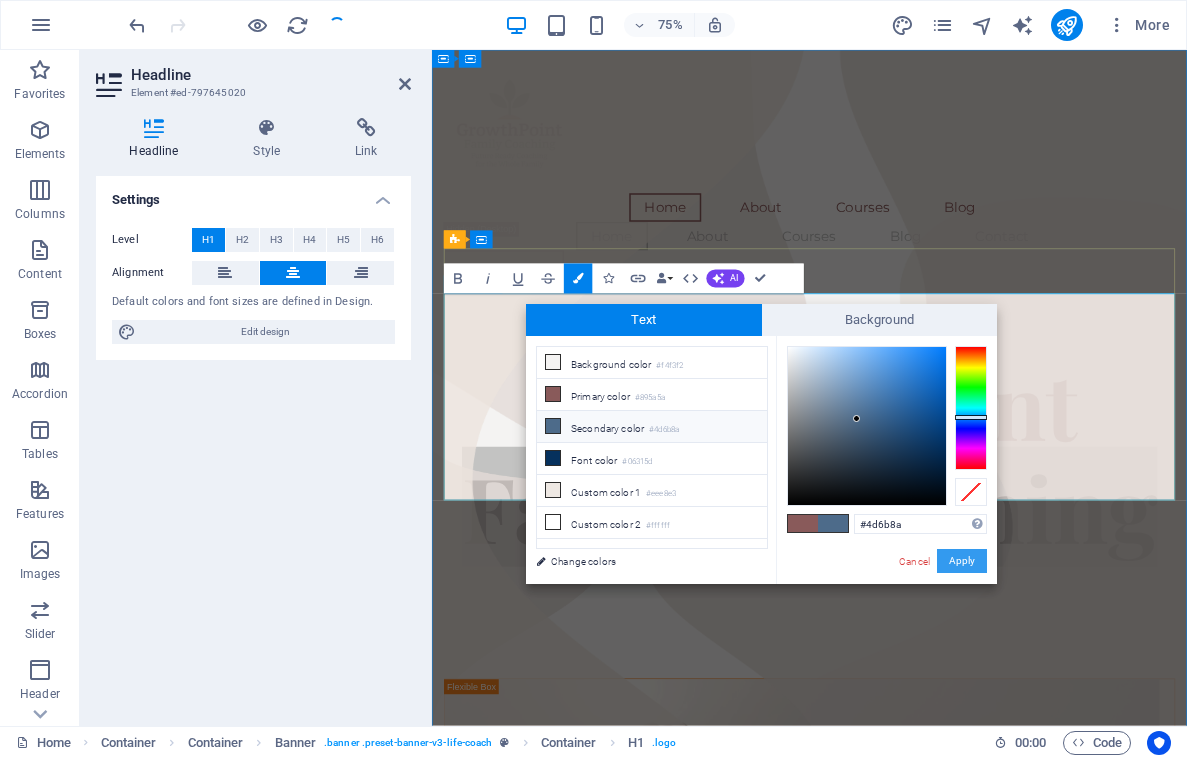 click on "Apply" at bounding box center [962, 561] 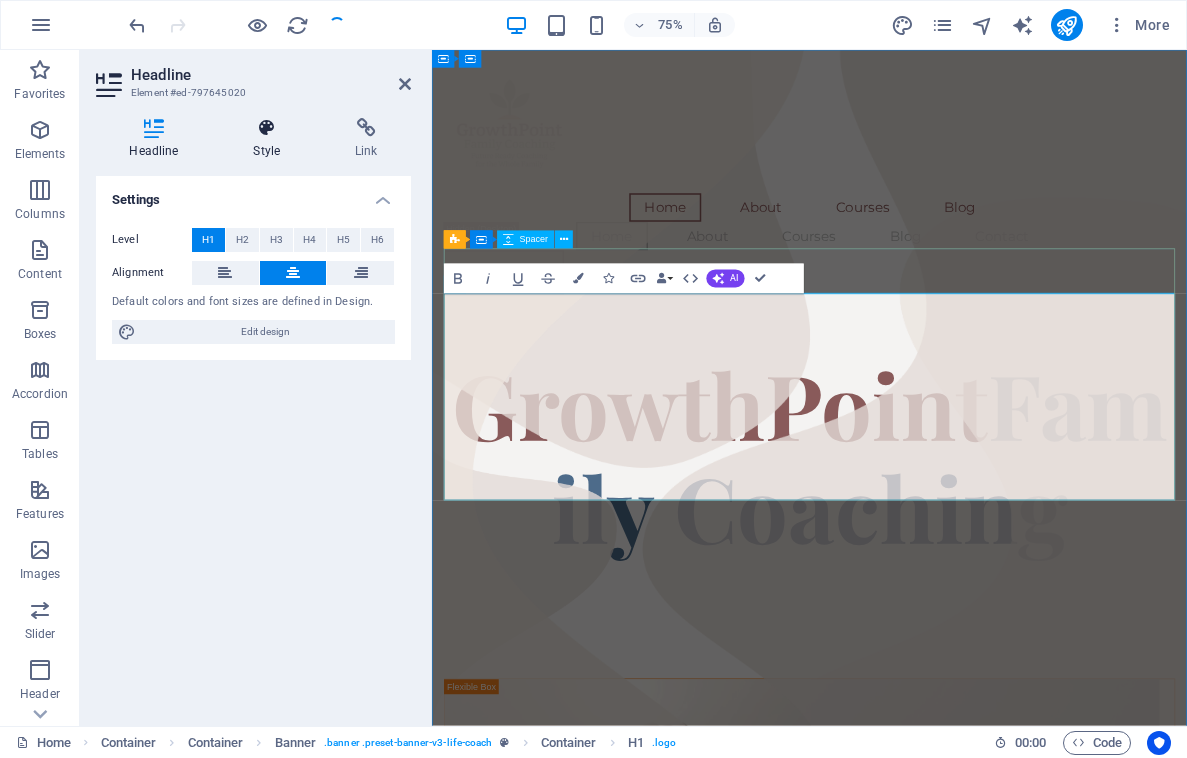 click at bounding box center (267, 128) 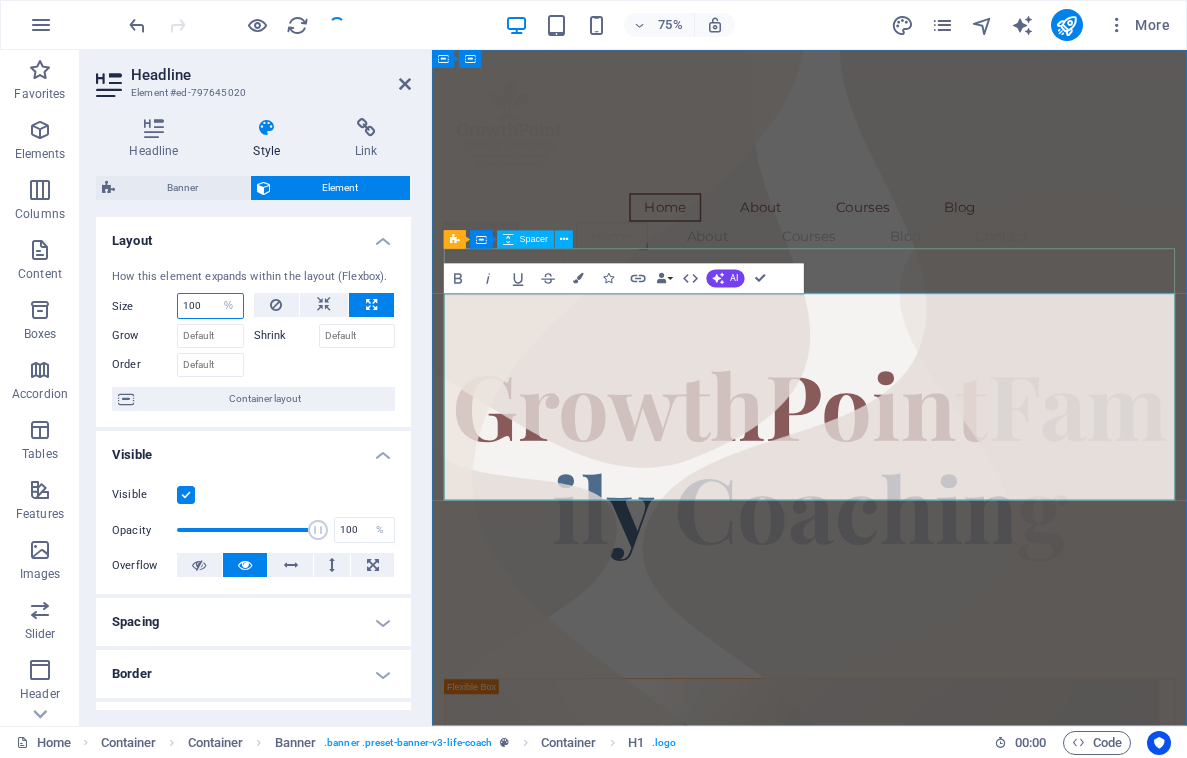 drag, startPoint x: 201, startPoint y: 303, endPoint x: 182, endPoint y: 303, distance: 19 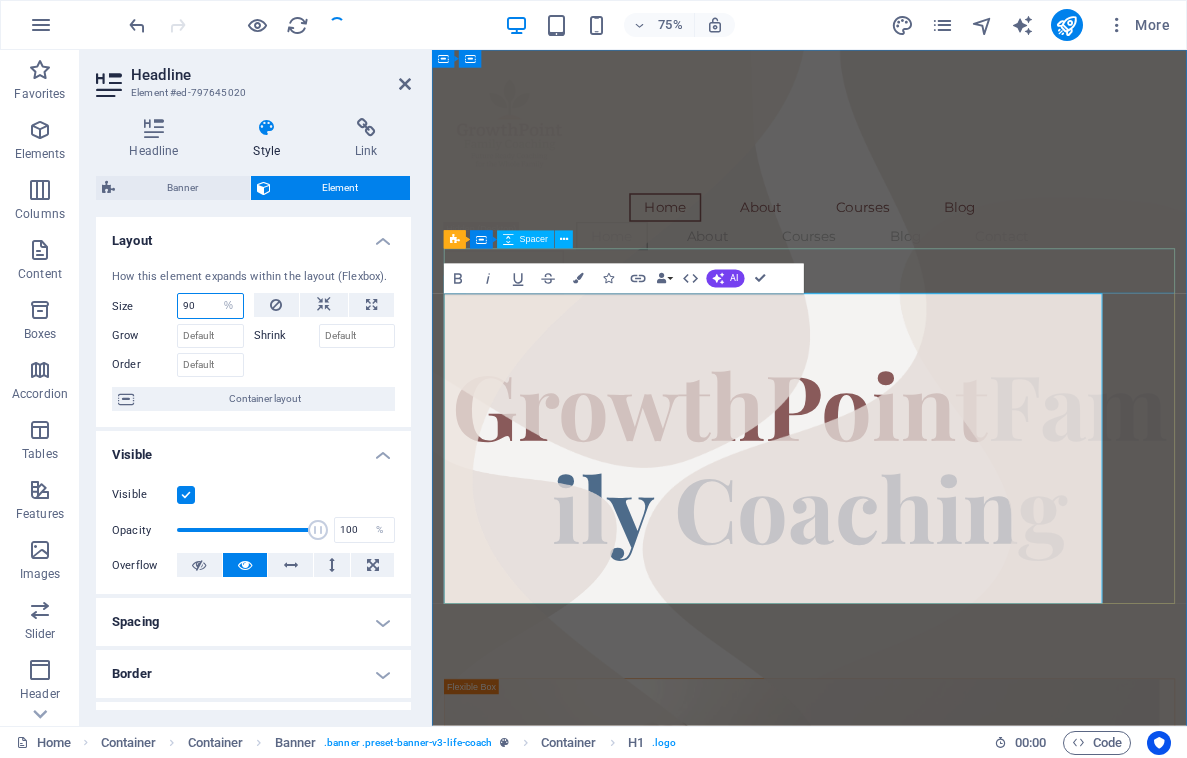 type on "90" 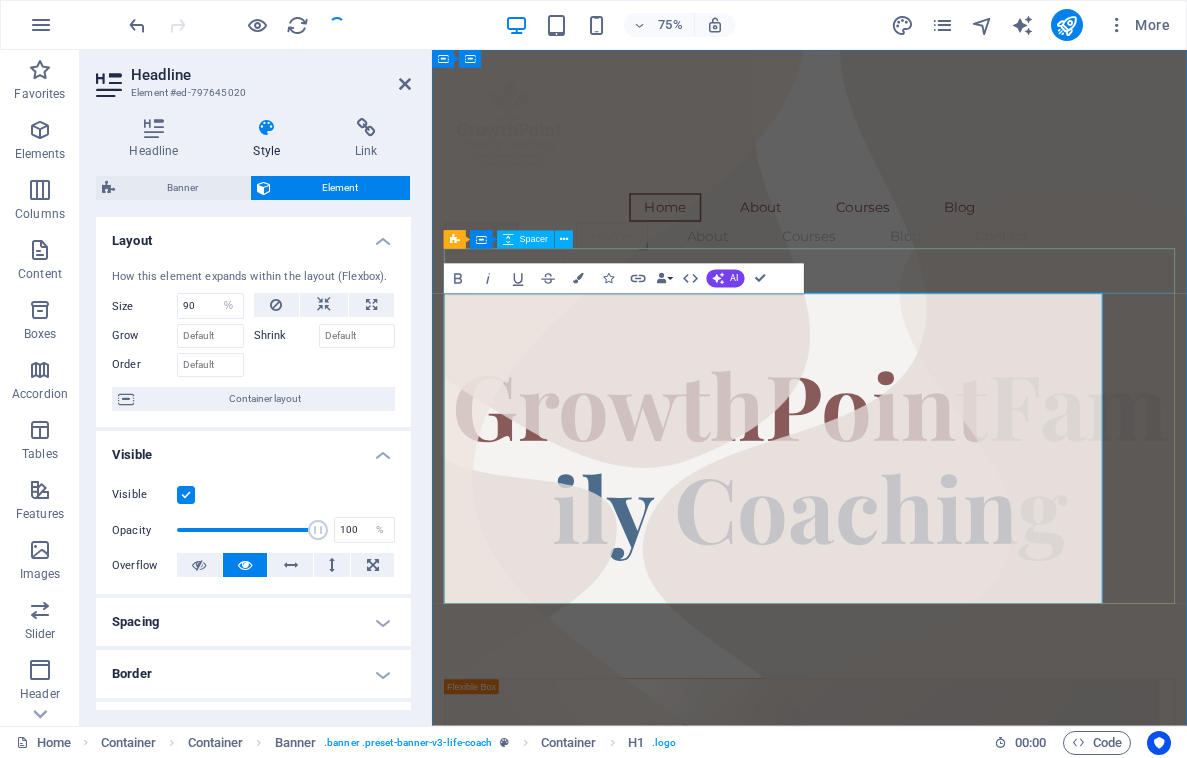 click at bounding box center [325, 362] 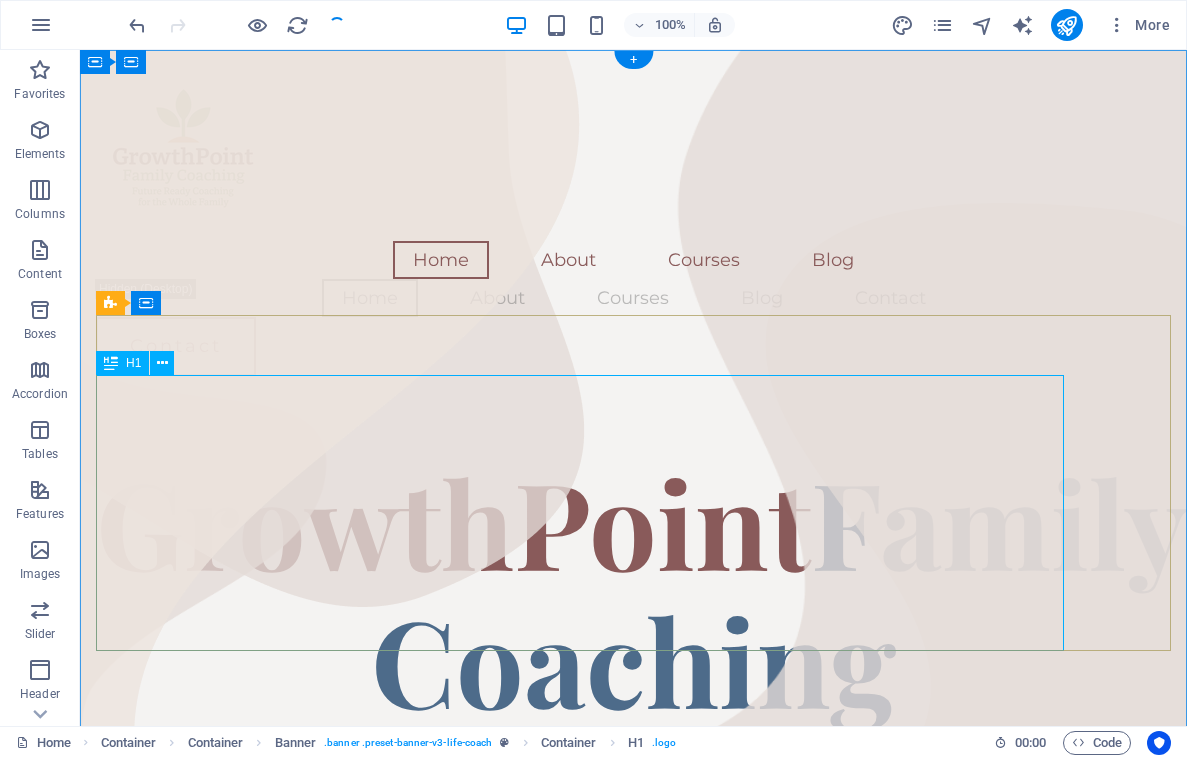 click on "GrowthPoint  Family Coaching" at bounding box center [633, 590] 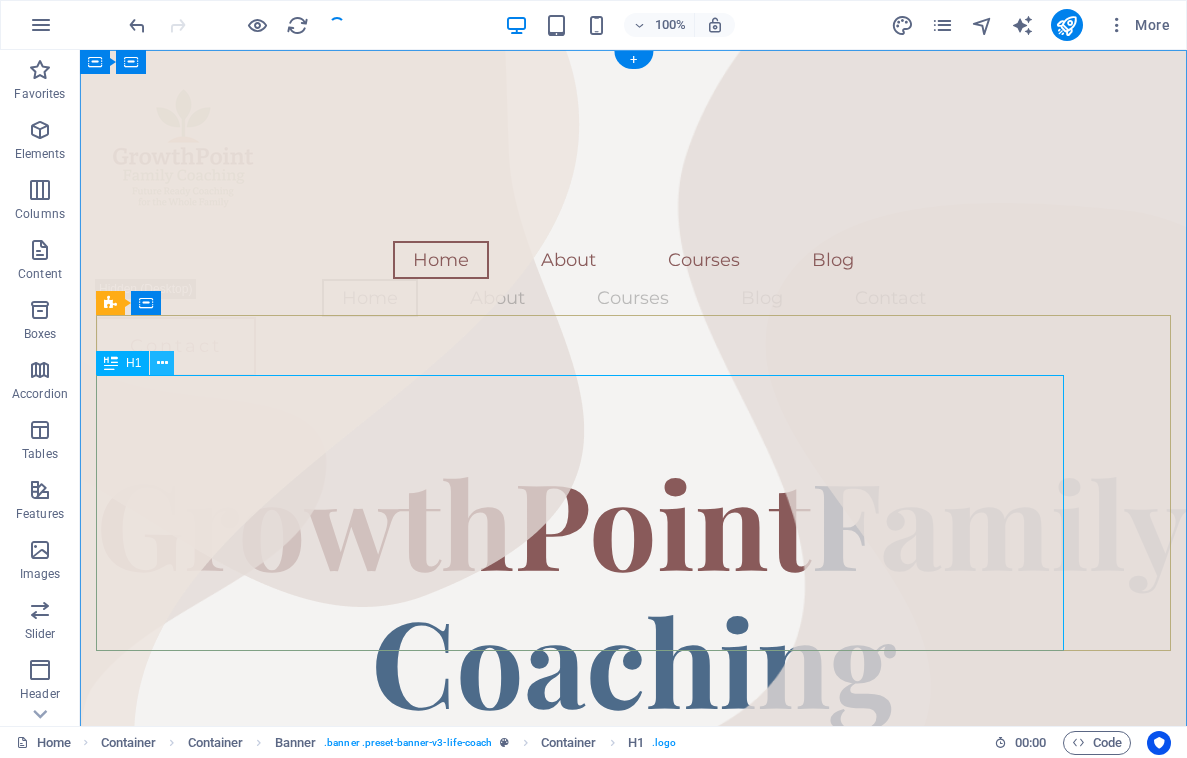 click at bounding box center [162, 363] 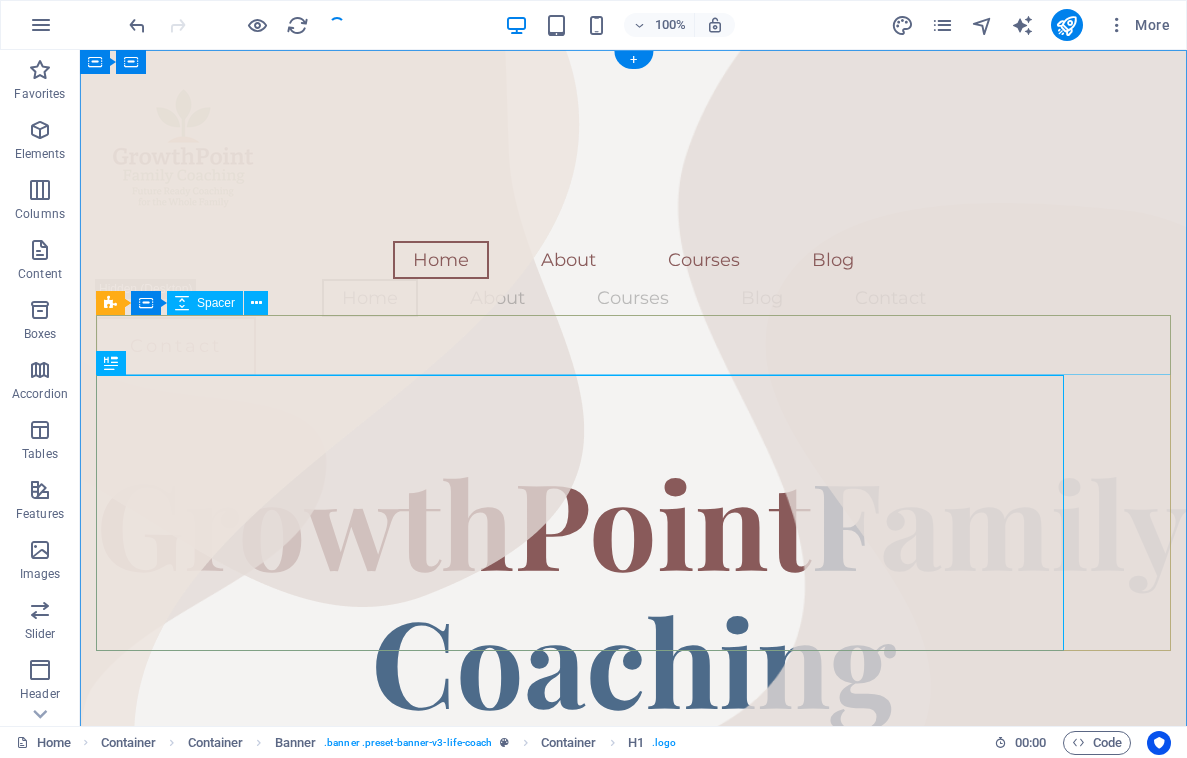click at bounding box center (633, 422) 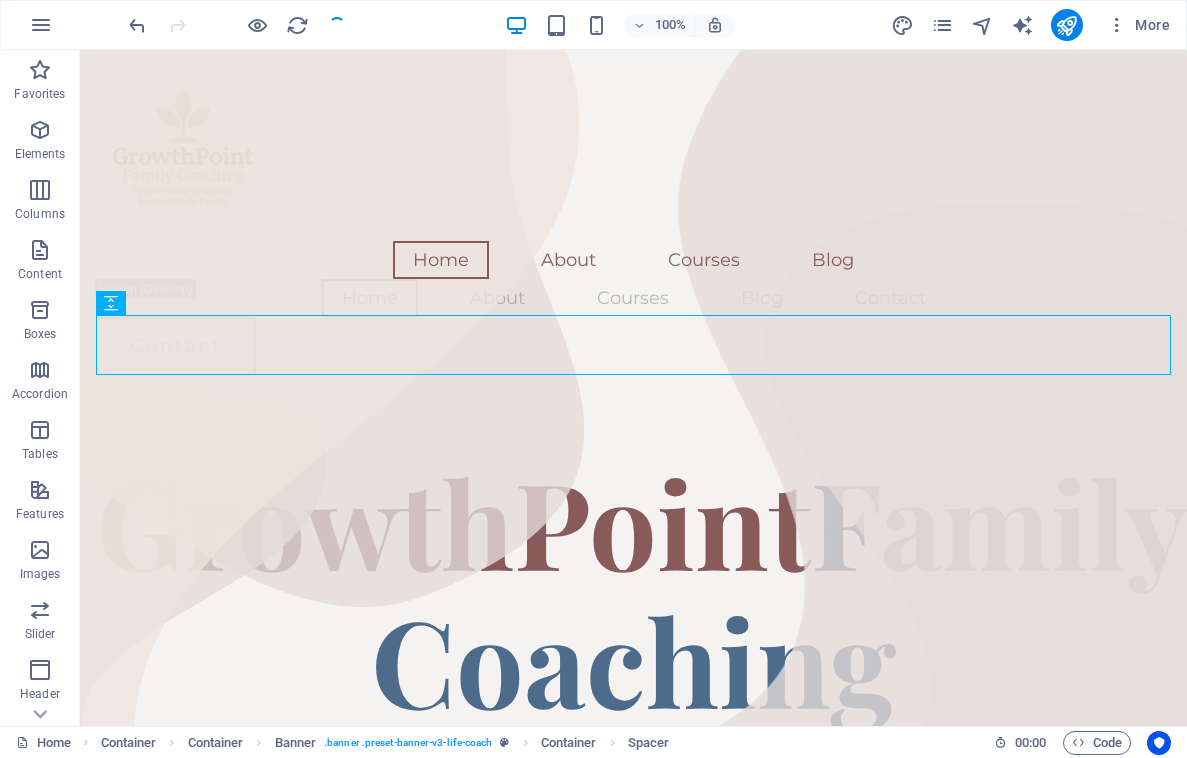 click at bounding box center (237, 25) 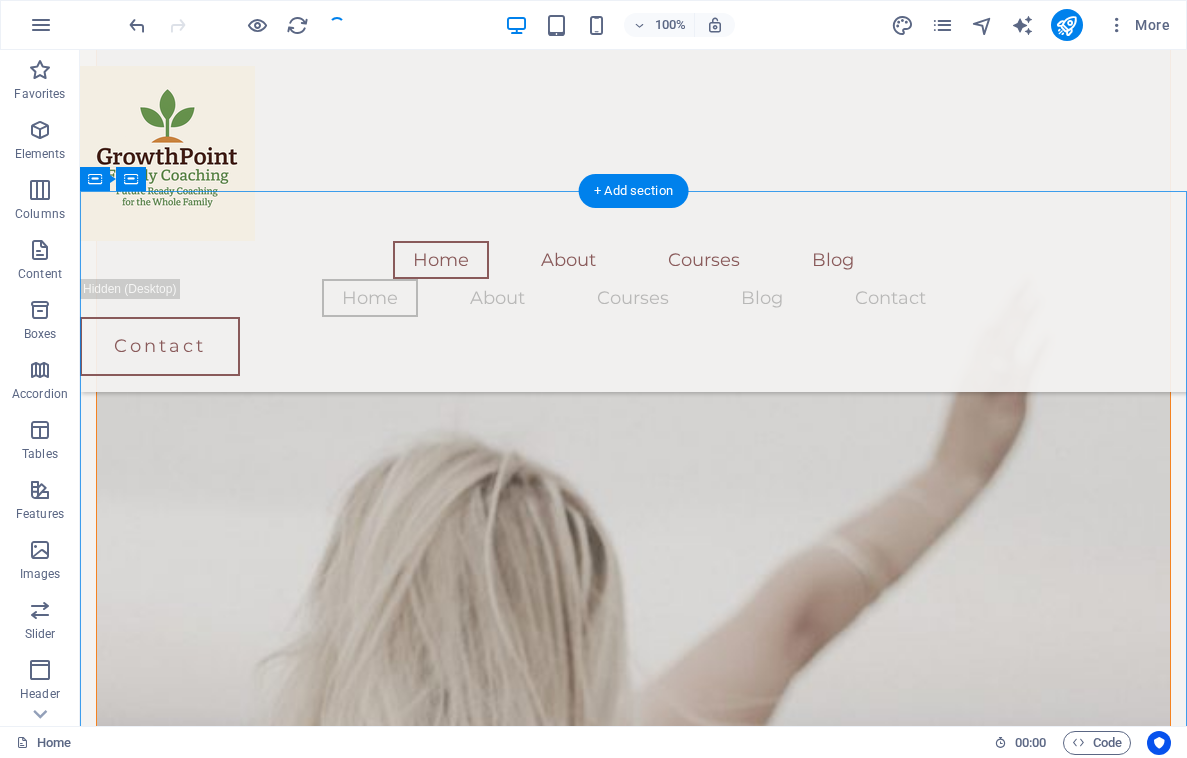 scroll, scrollTop: 1851, scrollLeft: 0, axis: vertical 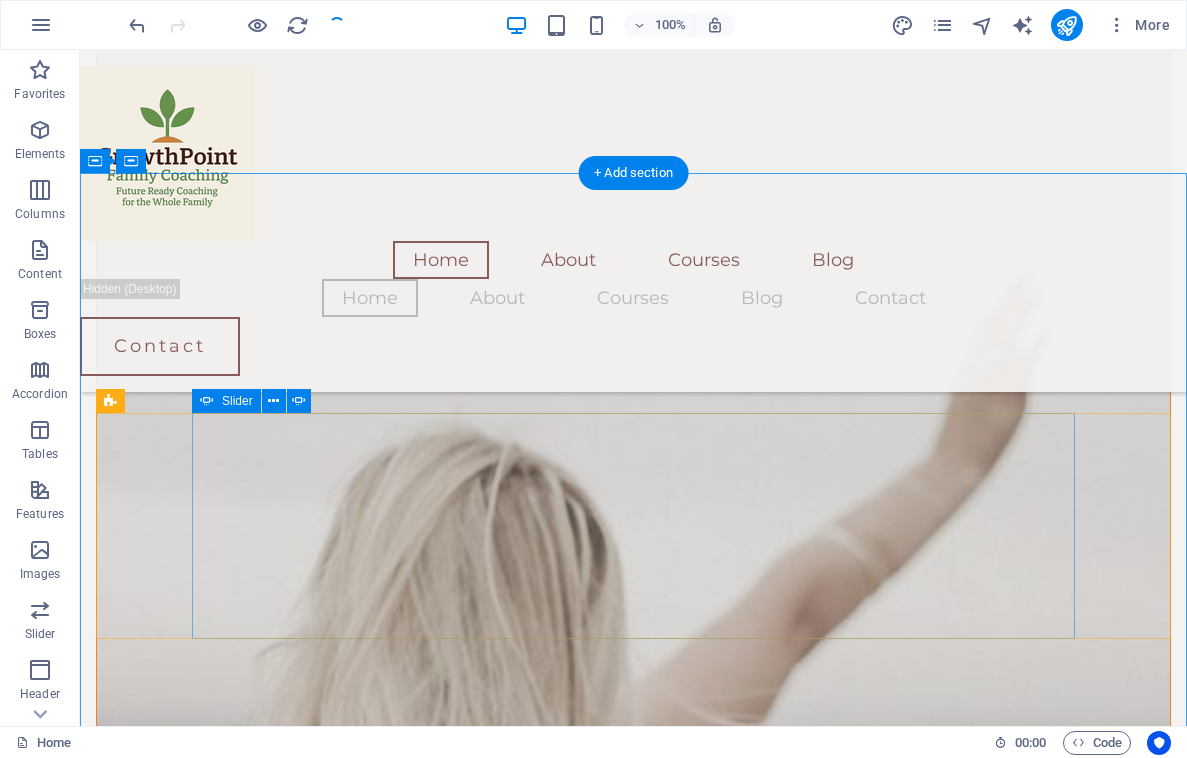 click at bounding box center [634, 5364] 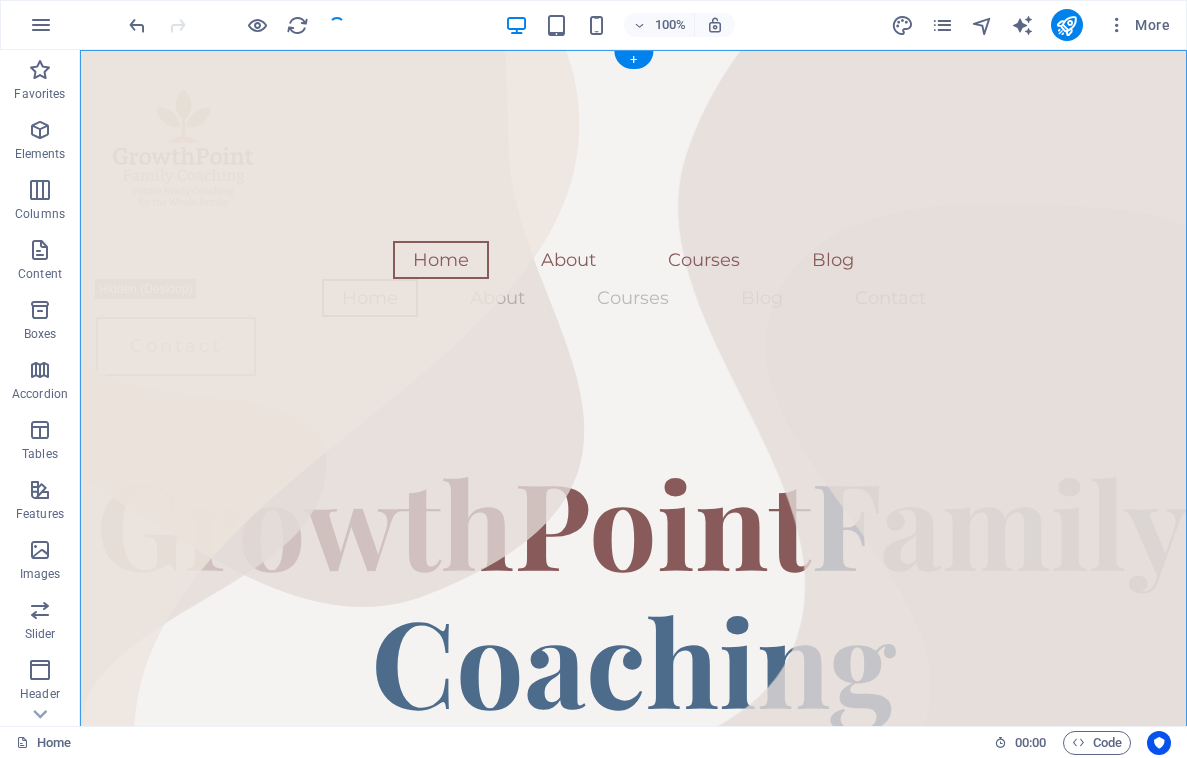 scroll, scrollTop: 0, scrollLeft: 0, axis: both 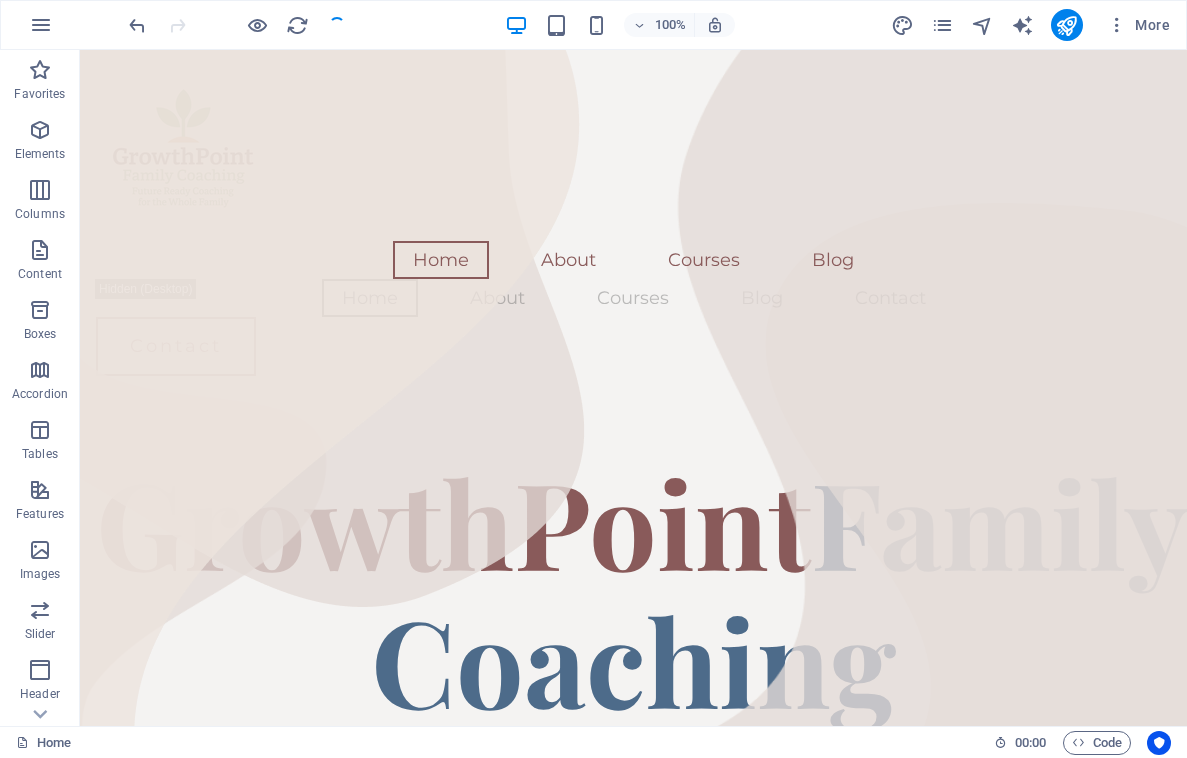 click at bounding box center [237, 25] 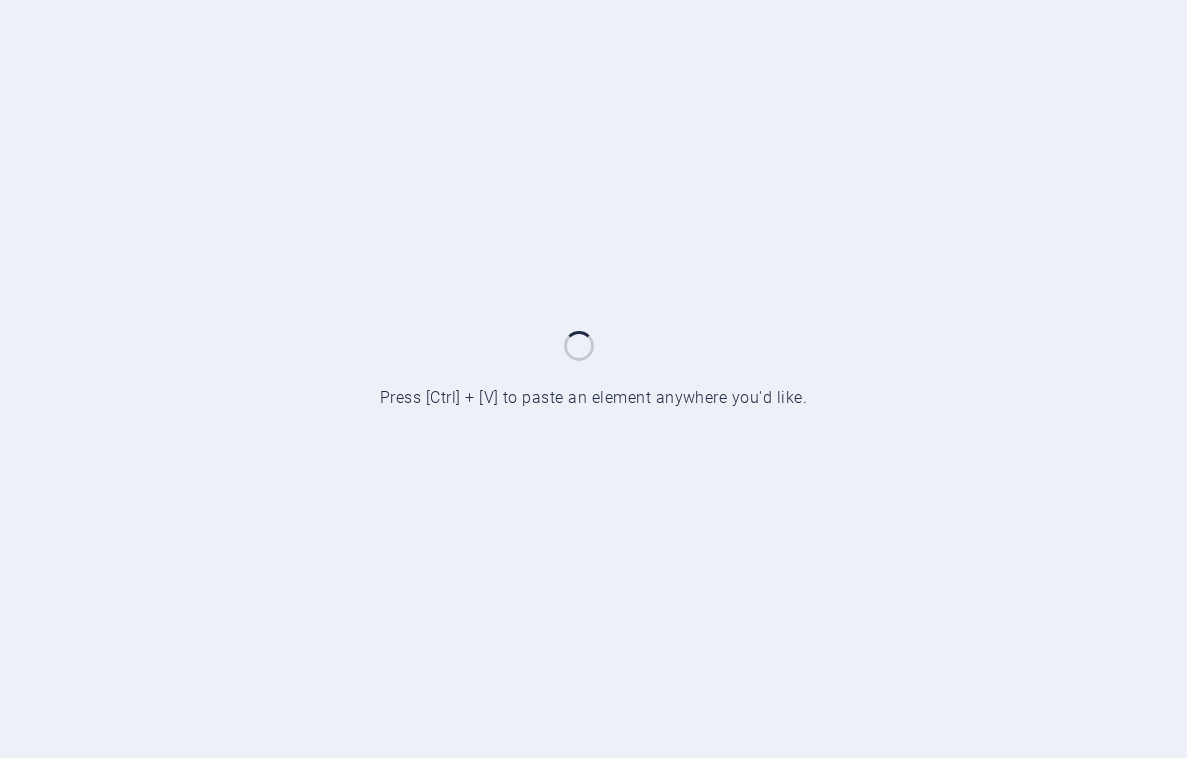 scroll, scrollTop: 0, scrollLeft: 0, axis: both 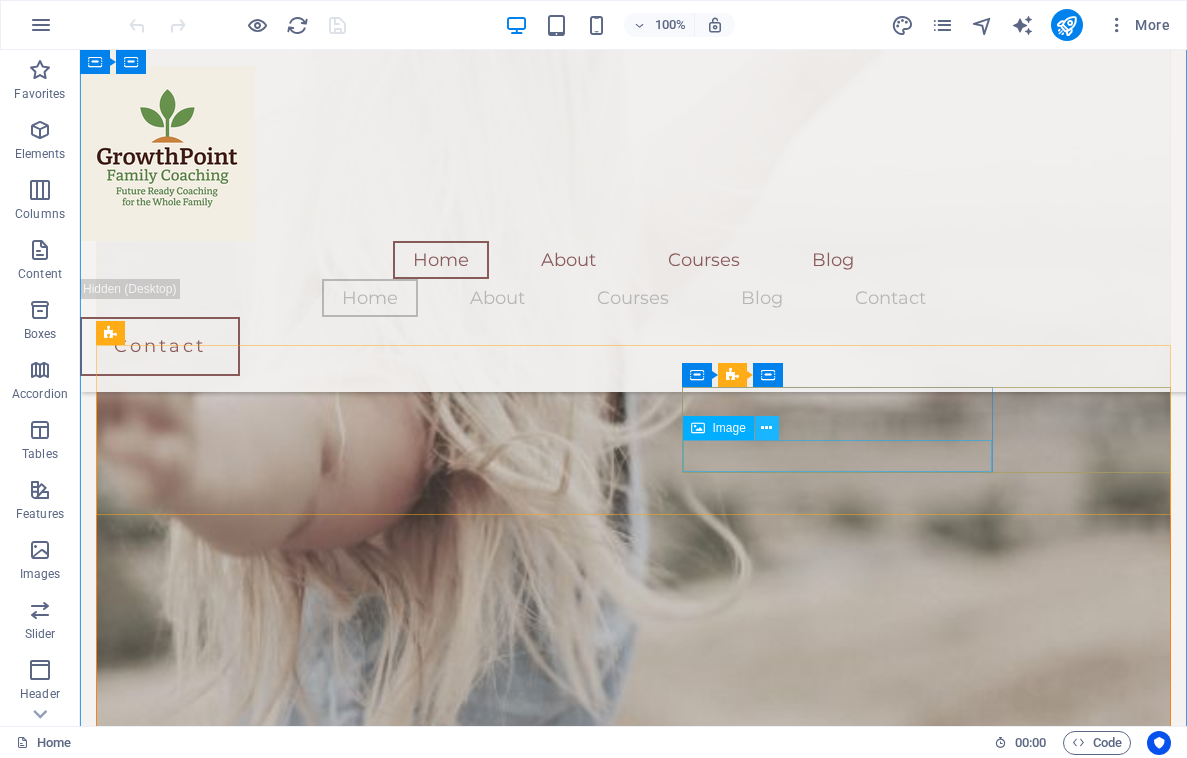 click at bounding box center [766, 428] 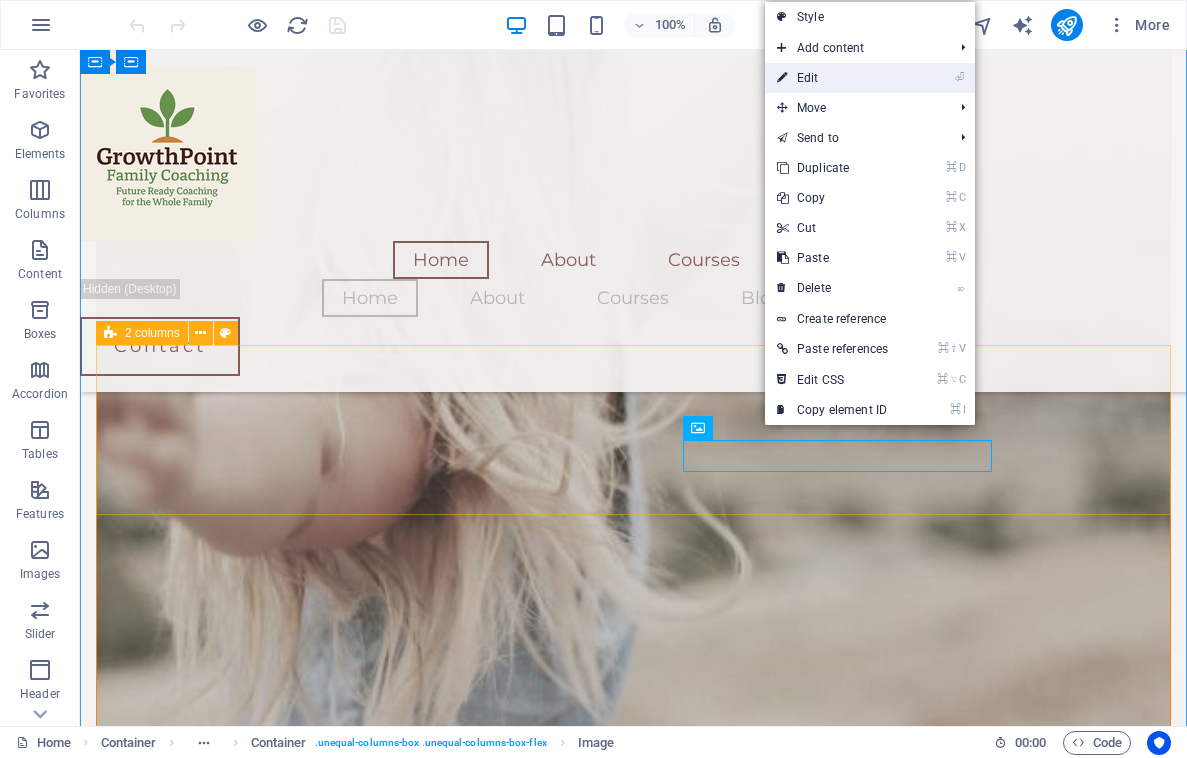 click on "⏎  Edit" at bounding box center [832, 78] 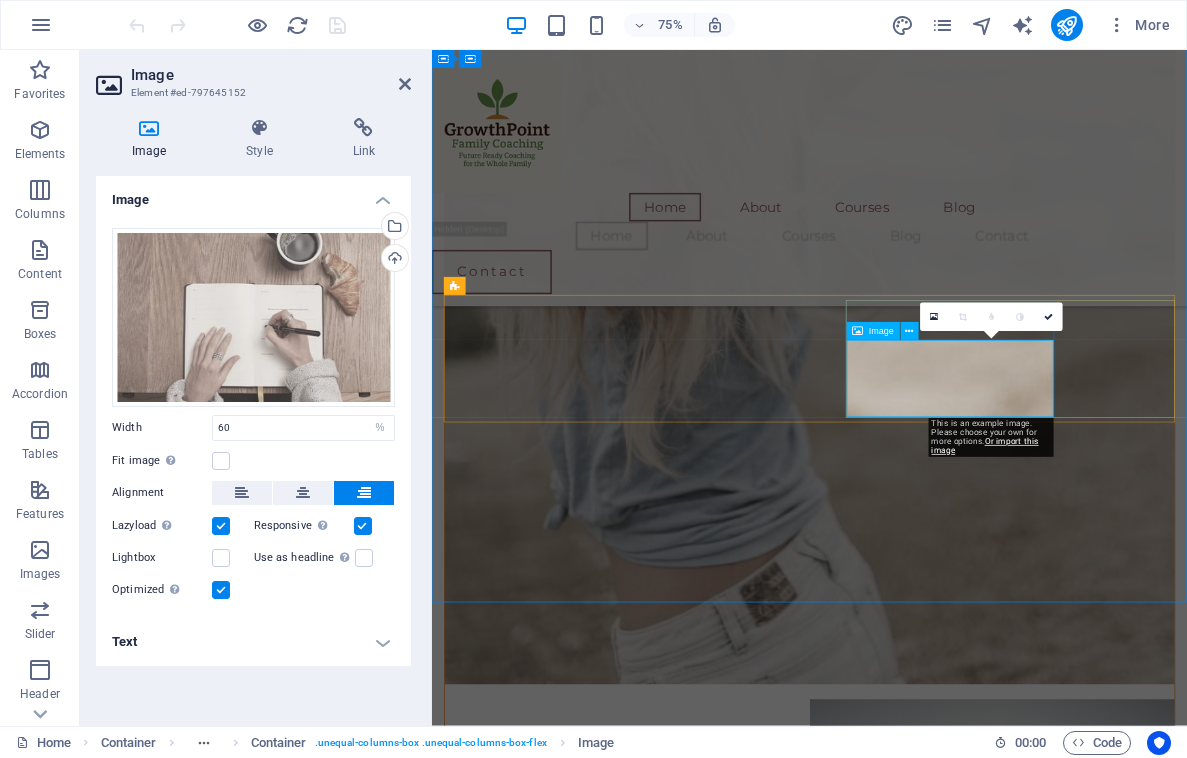 click on "Image" at bounding box center (881, 331) 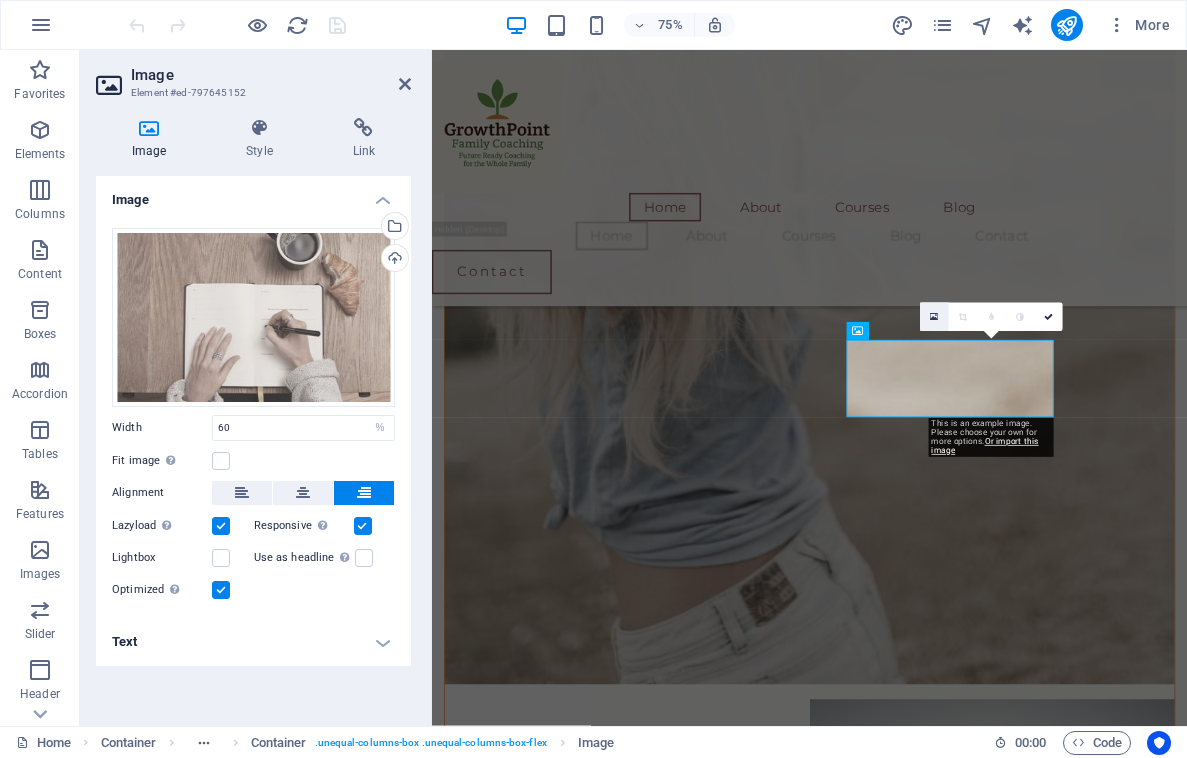 click at bounding box center (934, 317) 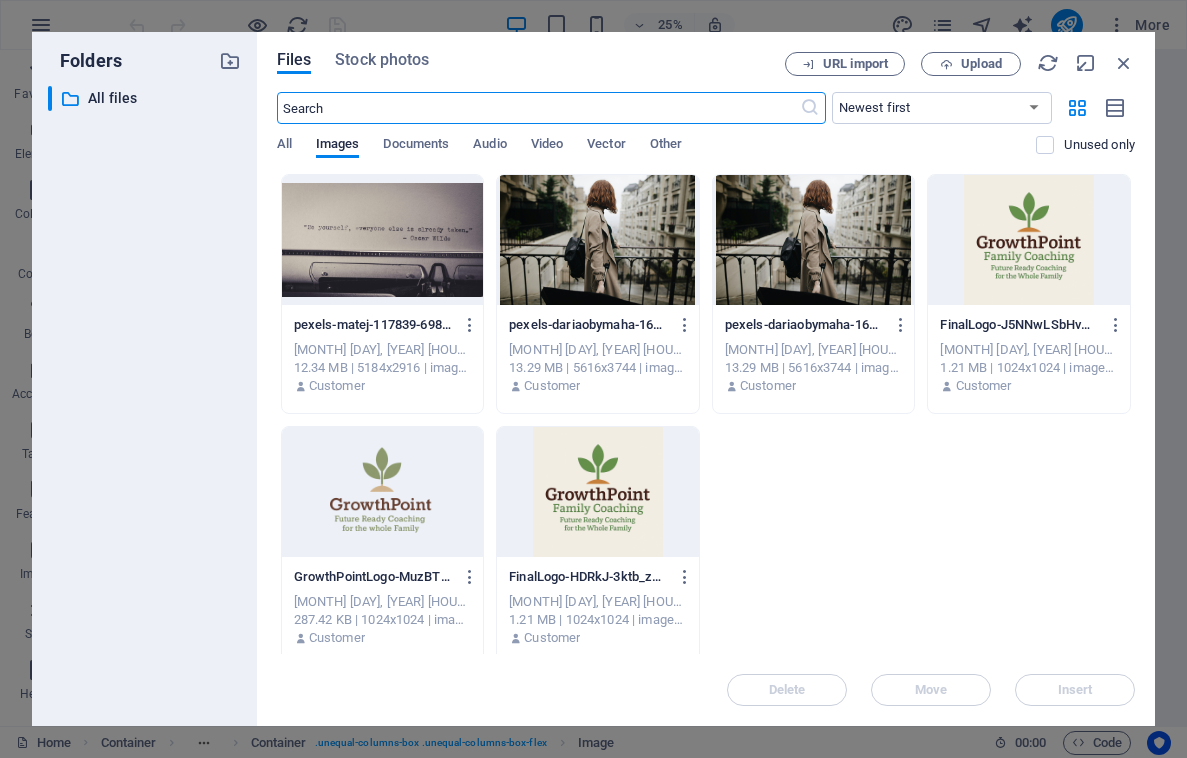 scroll, scrollTop: 1175, scrollLeft: 0, axis: vertical 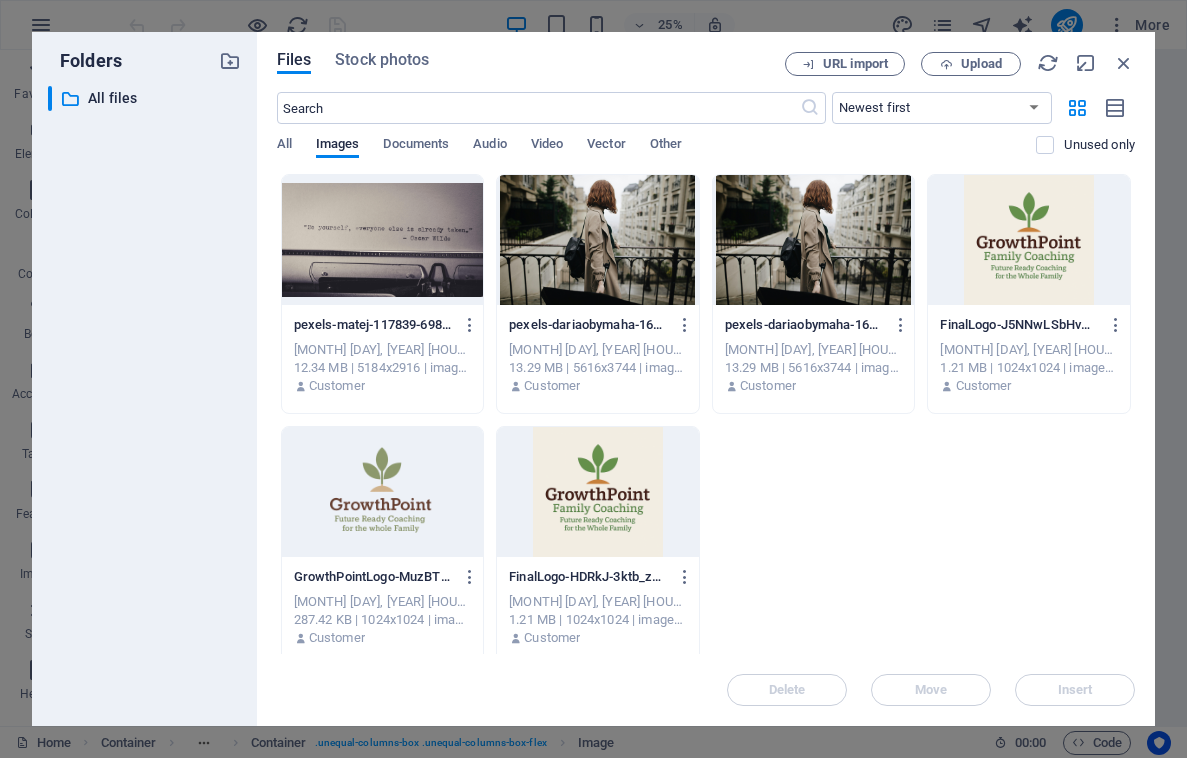 click at bounding box center (383, 240) 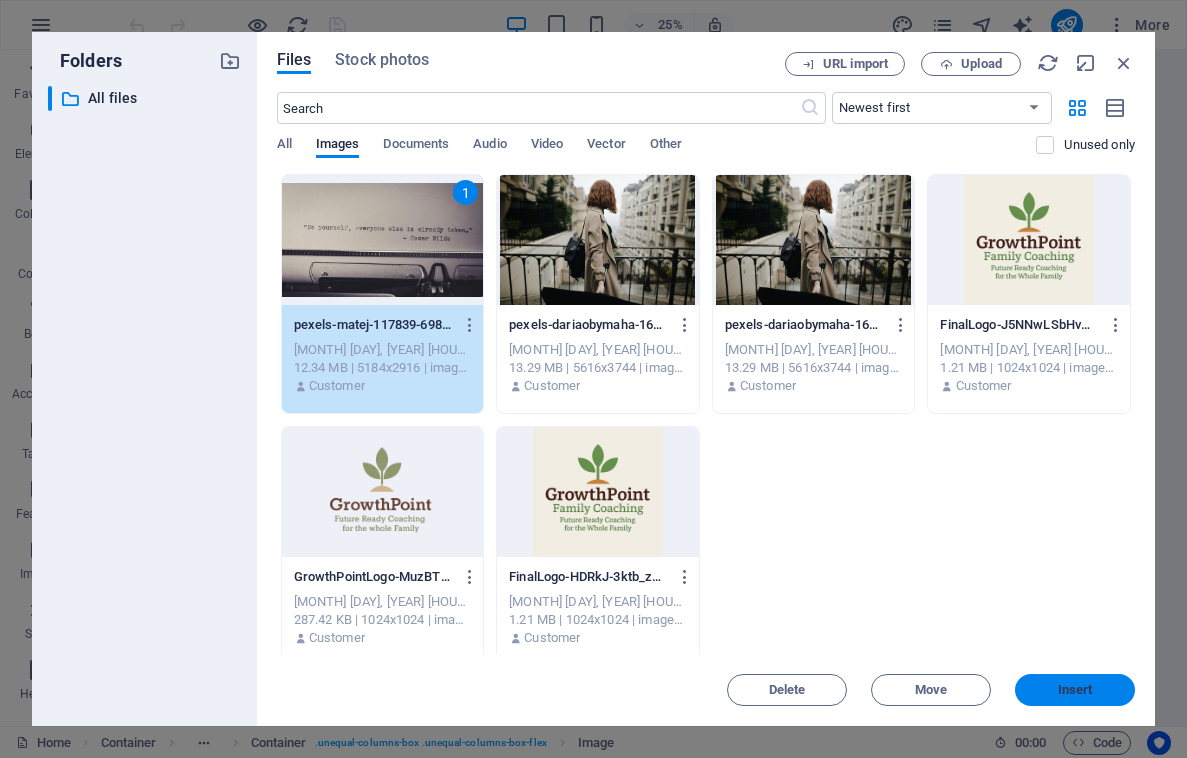 click on "Insert" at bounding box center [1075, 690] 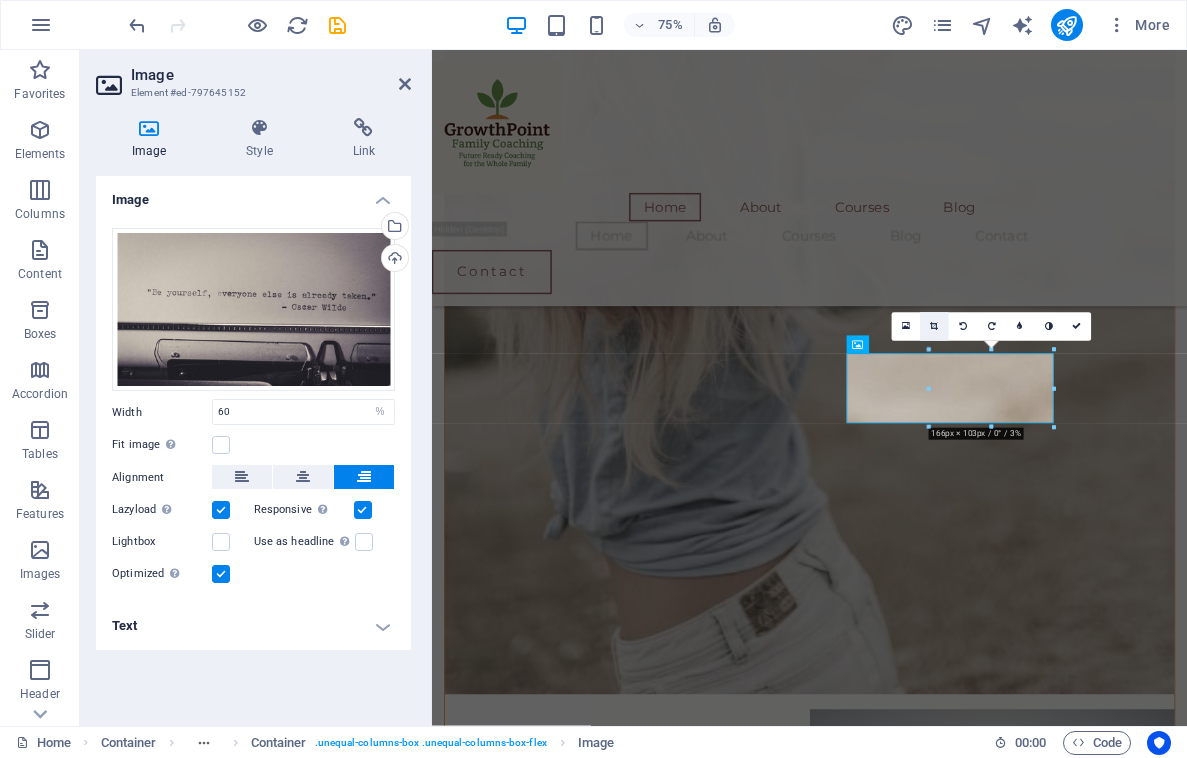click at bounding box center [934, 326] 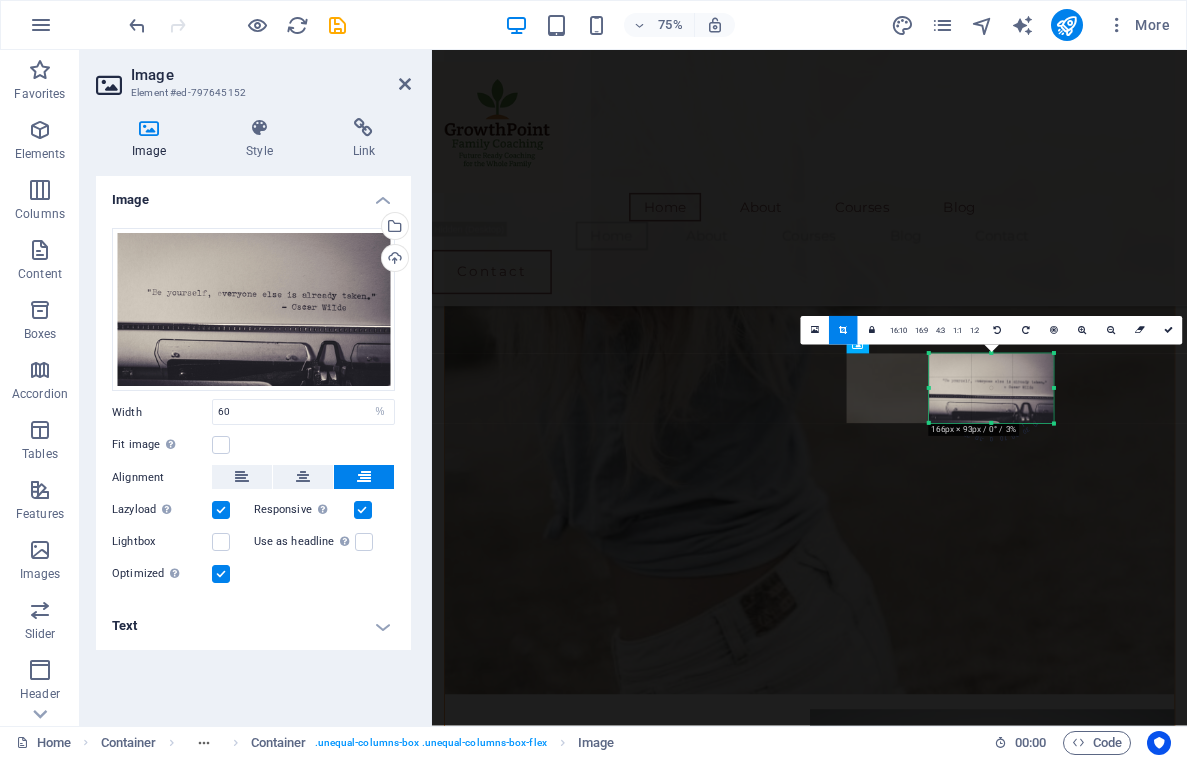 click at bounding box center (929, 354) 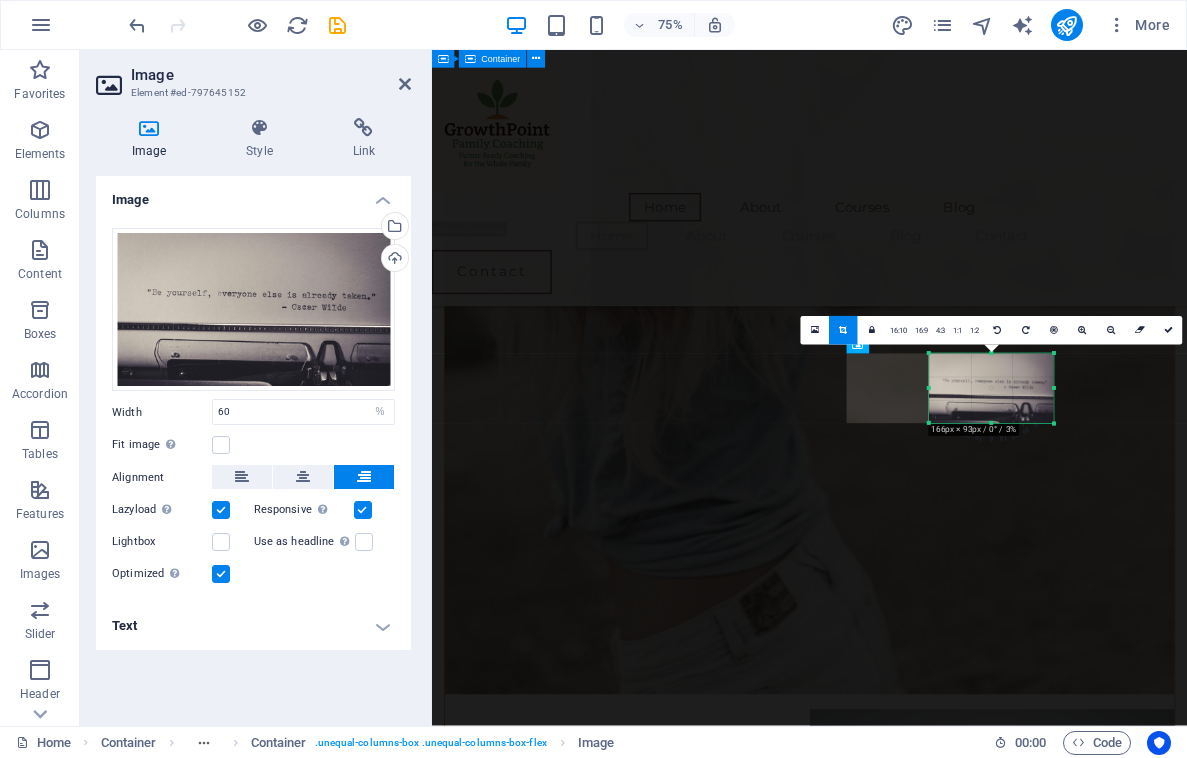 click on "[FIRST] [LAST] After being forced to move twice within five years, our customers had a hard time finding us and our sales plummeted. The Lorem Ipsum Co. not only revitalized our brand, but saved our nearly 100-year-old family business from the brink of ruin. [FIRST] [LAST] After being forced to move twice within five years, our customers had a hard time finding us and our sales plummeted. The Lorem Ipsum Co. not only revitalized our brand, but saved our nearly 100-year-old family business from the brink of ruin. [FIRST] [LAST] After being forced to move twice within five years, our customers had a hard time finding us and our sales plummeted. The Lorem Ipsum Co. not only revitalized our brand, but saved our nearly 100-year-old family business from the brink of ruin. [FIRST] [LAST] After being forced to move twice within five years, our customers had a hard time finding us and our sales plummeted. The Lorem Ipsum Co. not only revitalized our brand, but saved our nearly 100-year-old family business from the brink of ruin." at bounding box center [935, 4700] 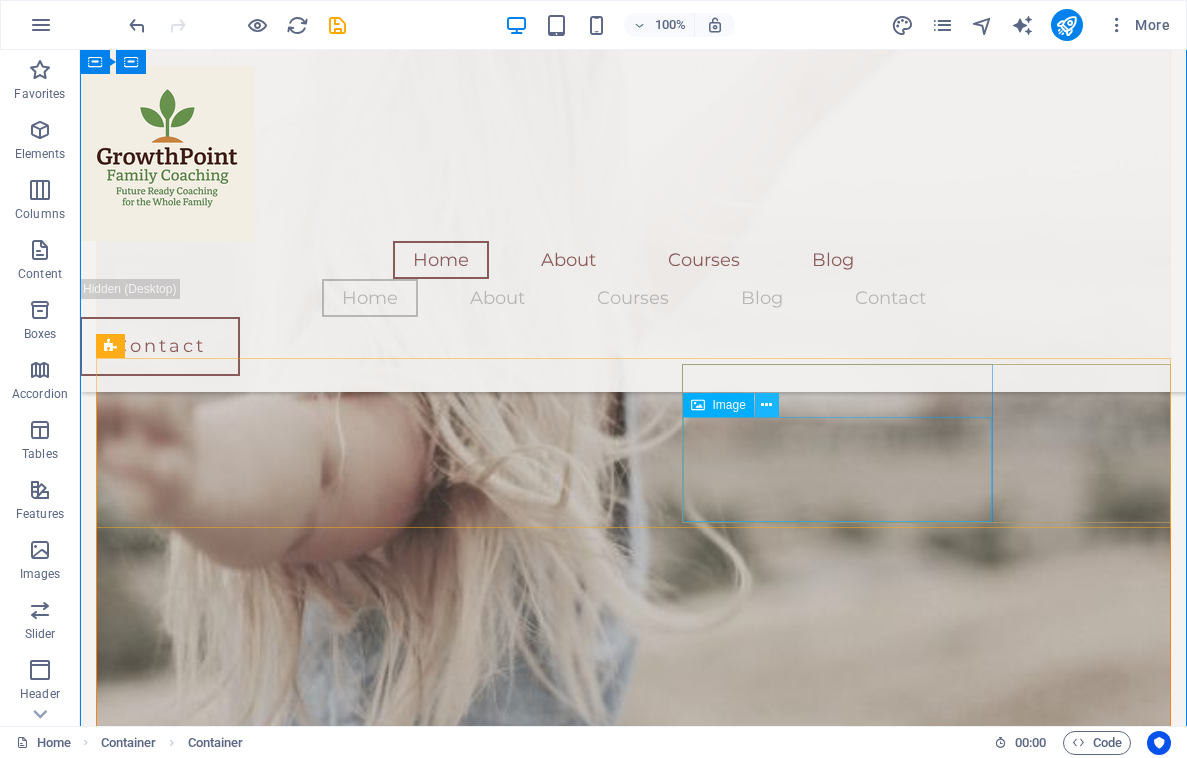click at bounding box center [766, 405] 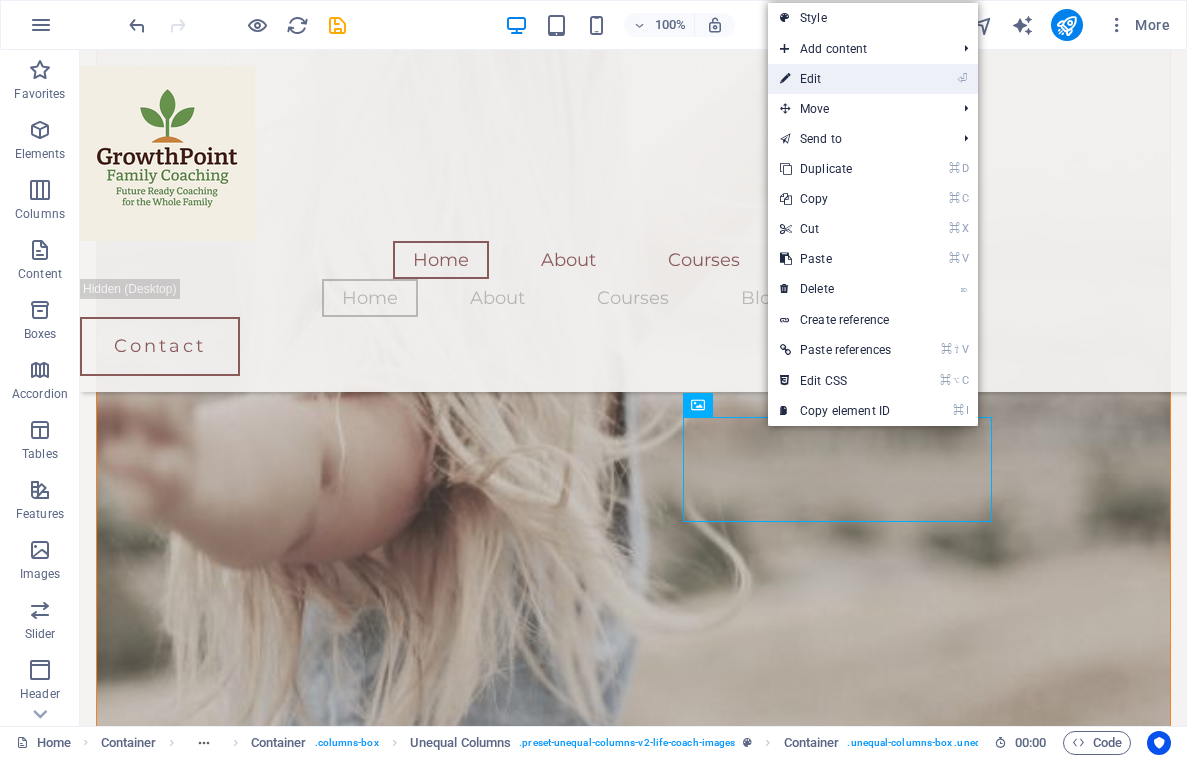 click on "⏎  Edit" at bounding box center [835, 79] 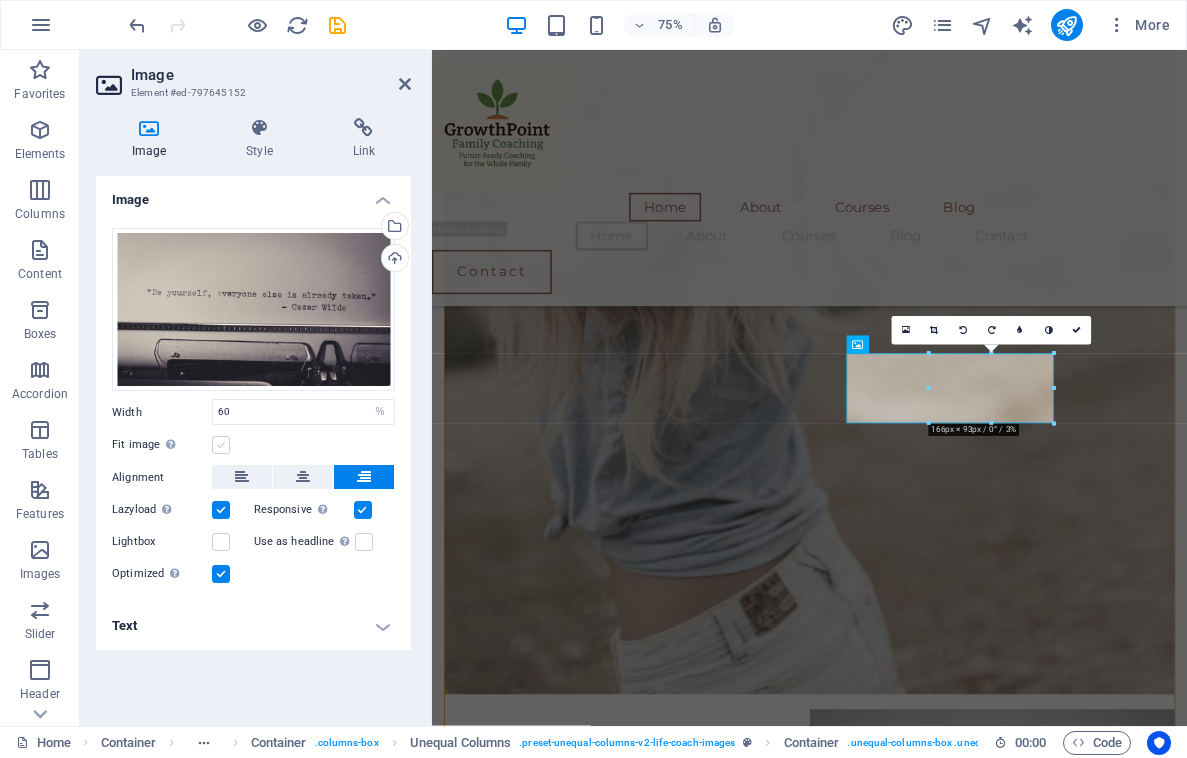 click at bounding box center (221, 445) 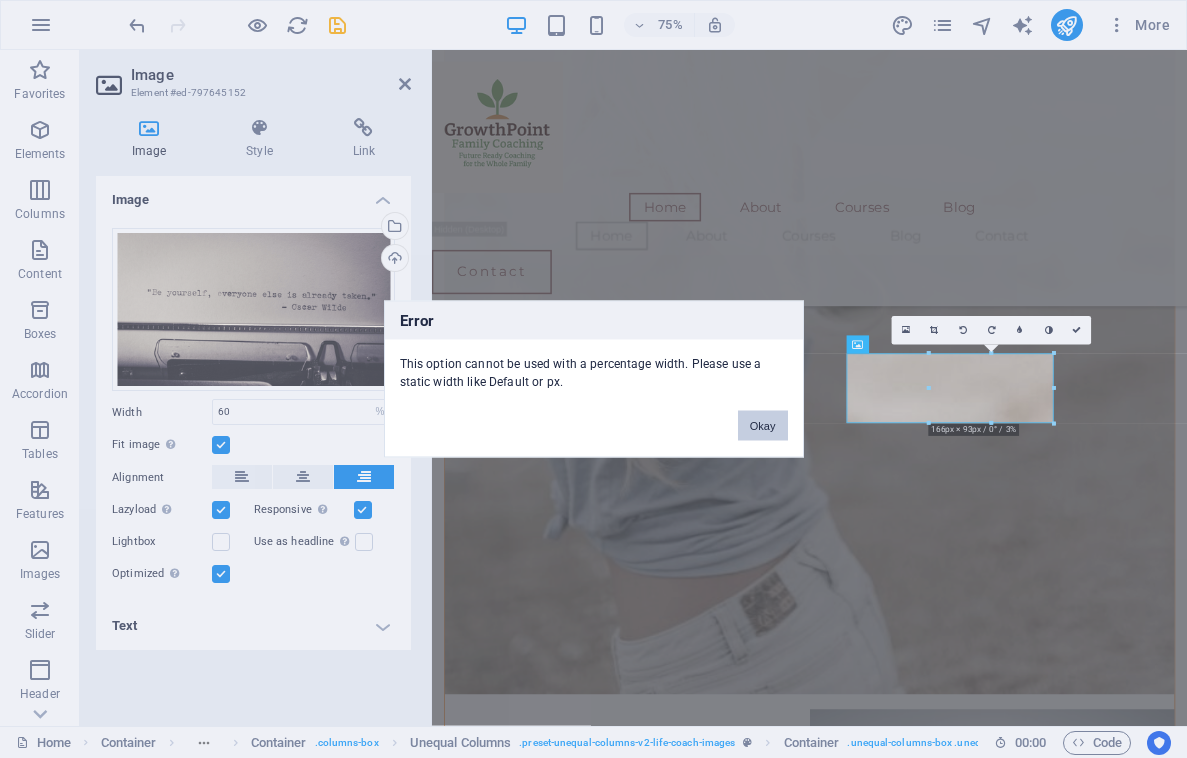 drag, startPoint x: 773, startPoint y: 426, endPoint x: 385, endPoint y: 501, distance: 395.18225 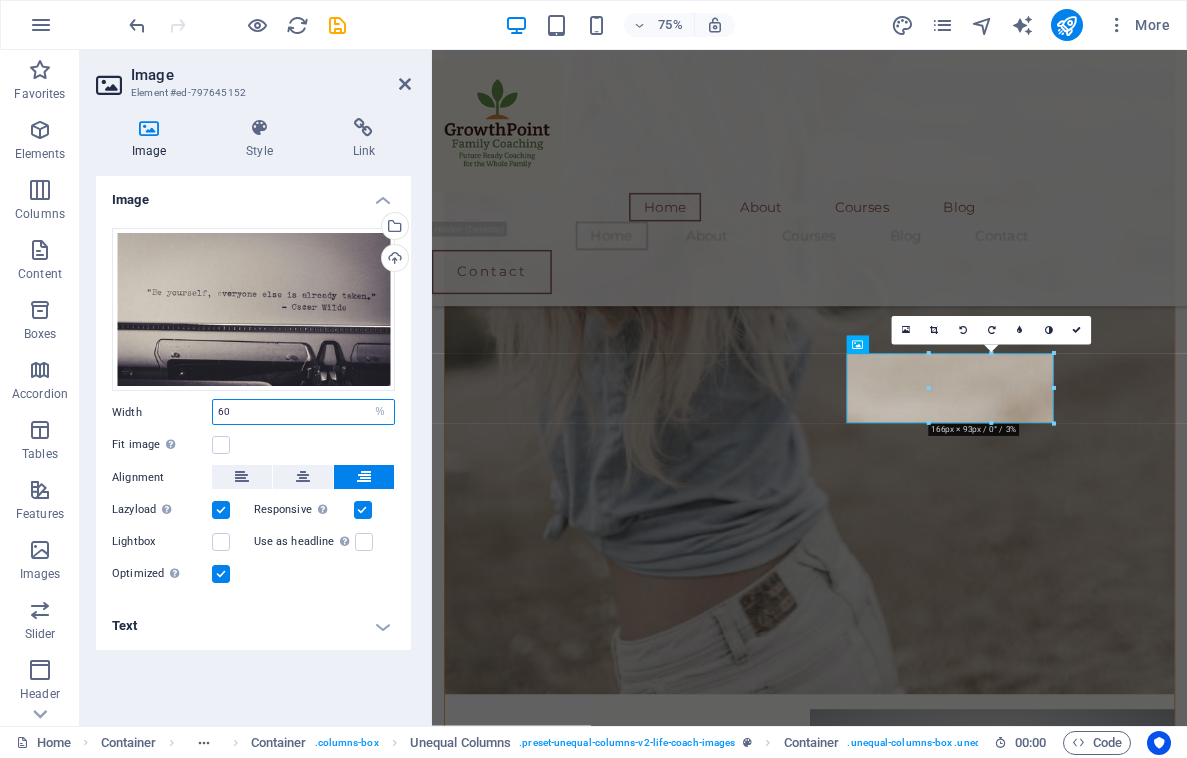 click on "60" at bounding box center [303, 412] 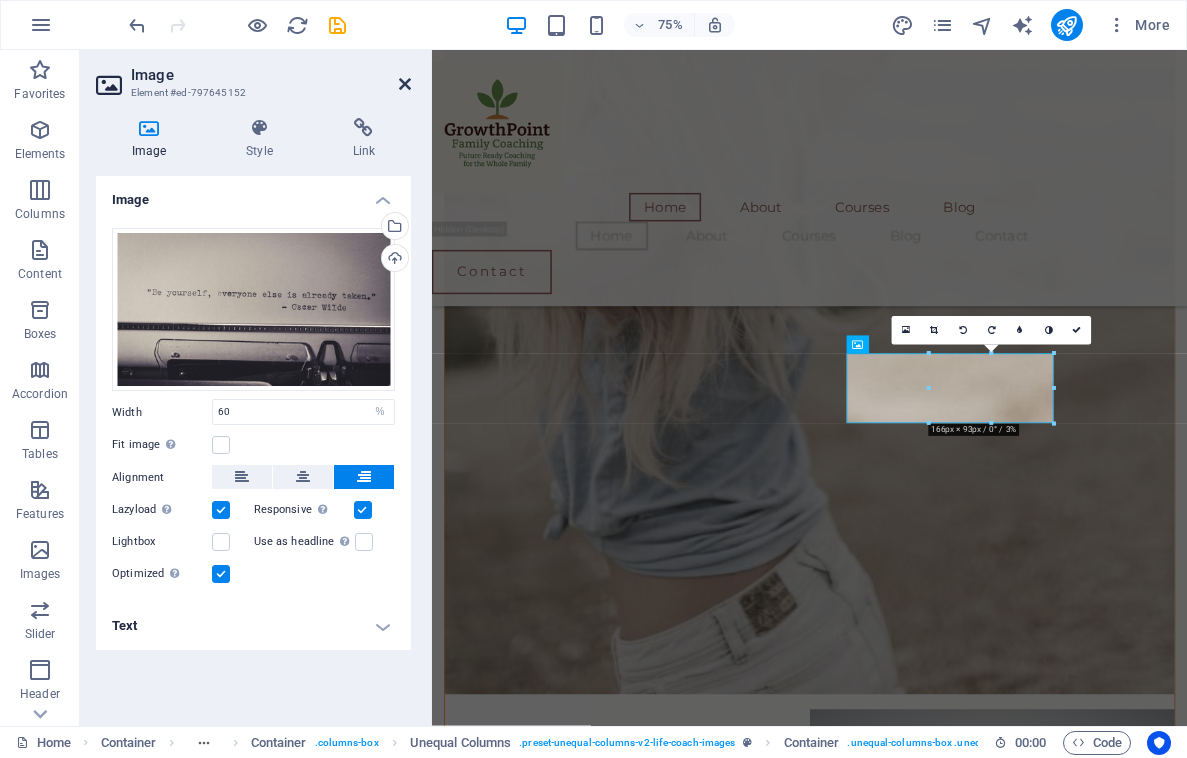 click at bounding box center [405, 84] 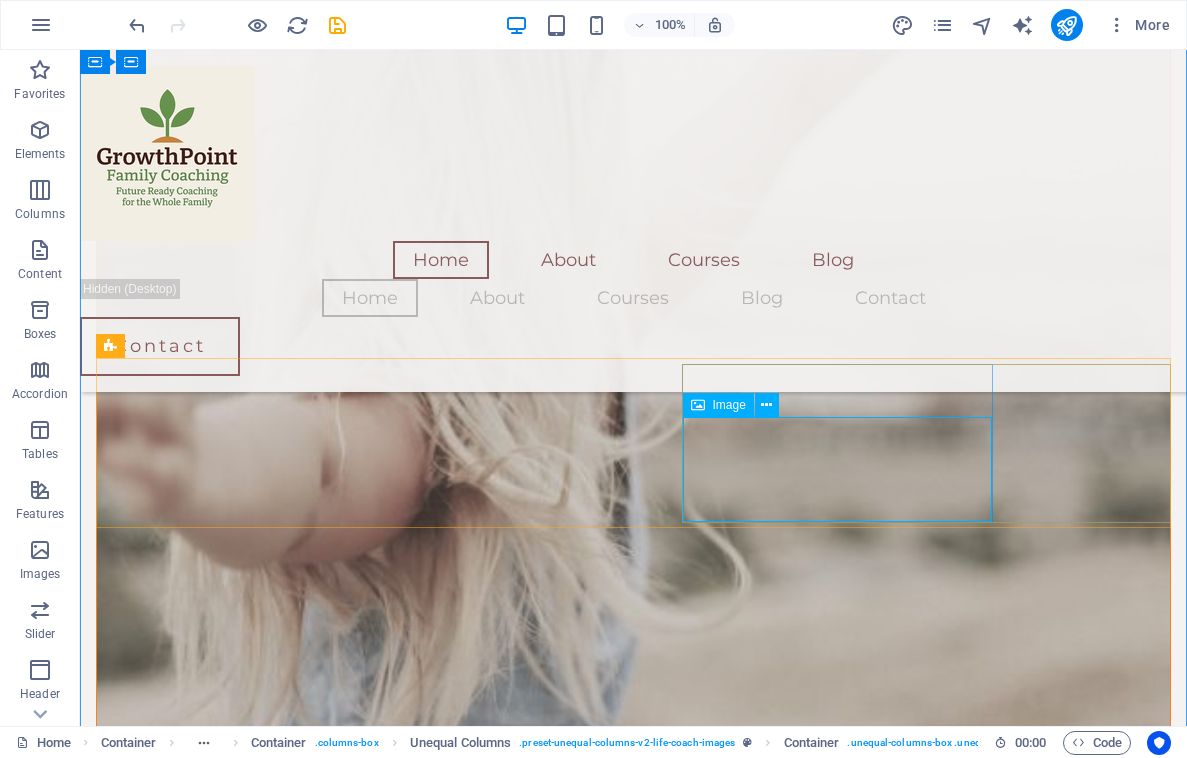click on "Image" at bounding box center (729, 405) 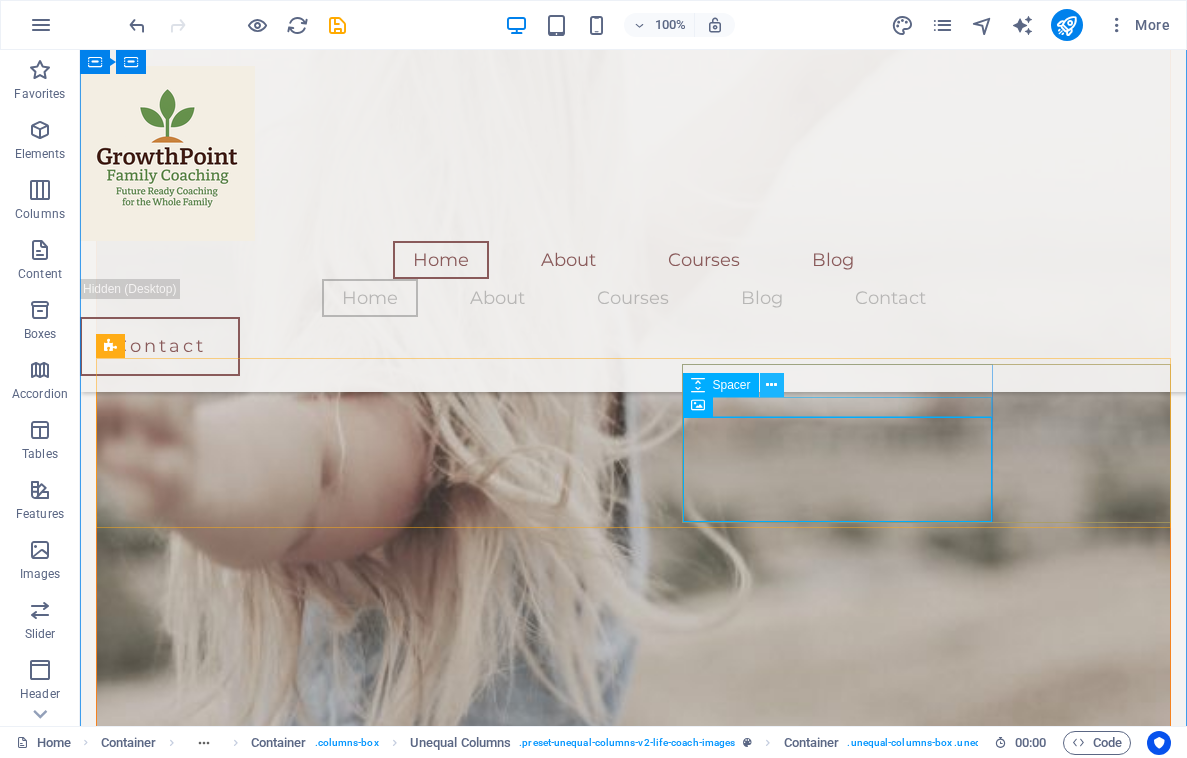click at bounding box center (771, 385) 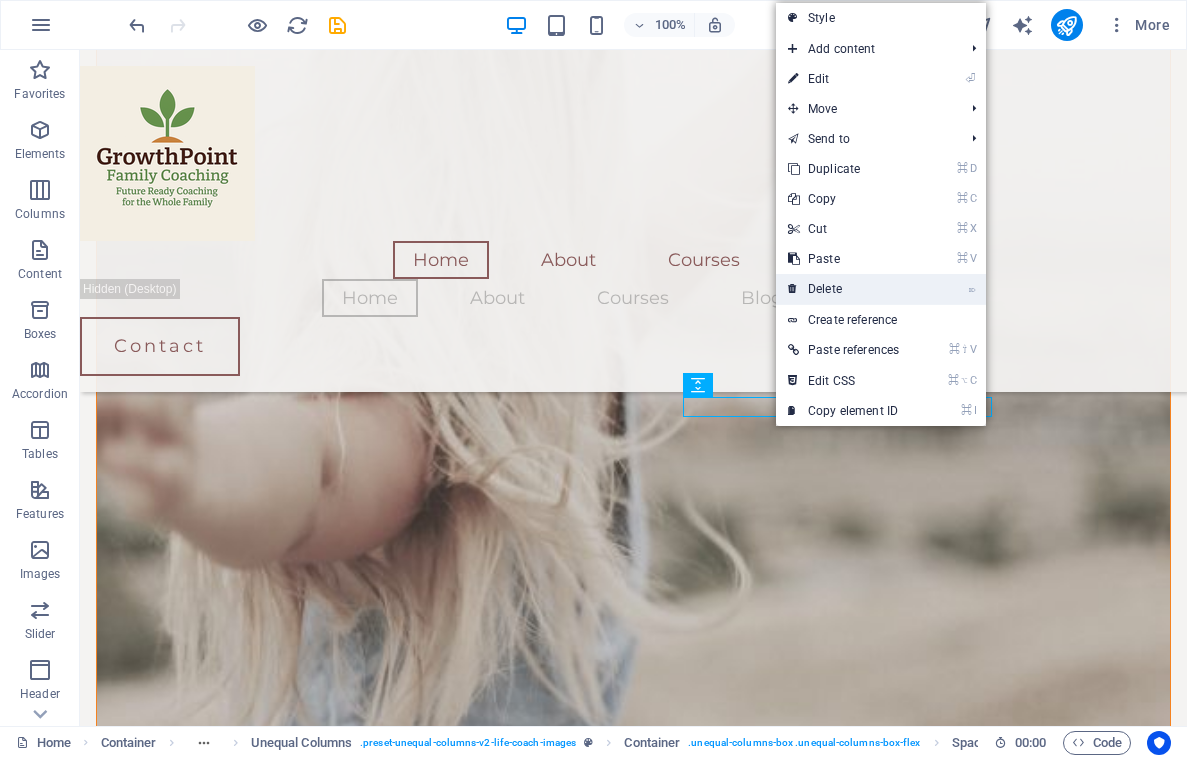 click on "⌦  Delete" at bounding box center [843, 289] 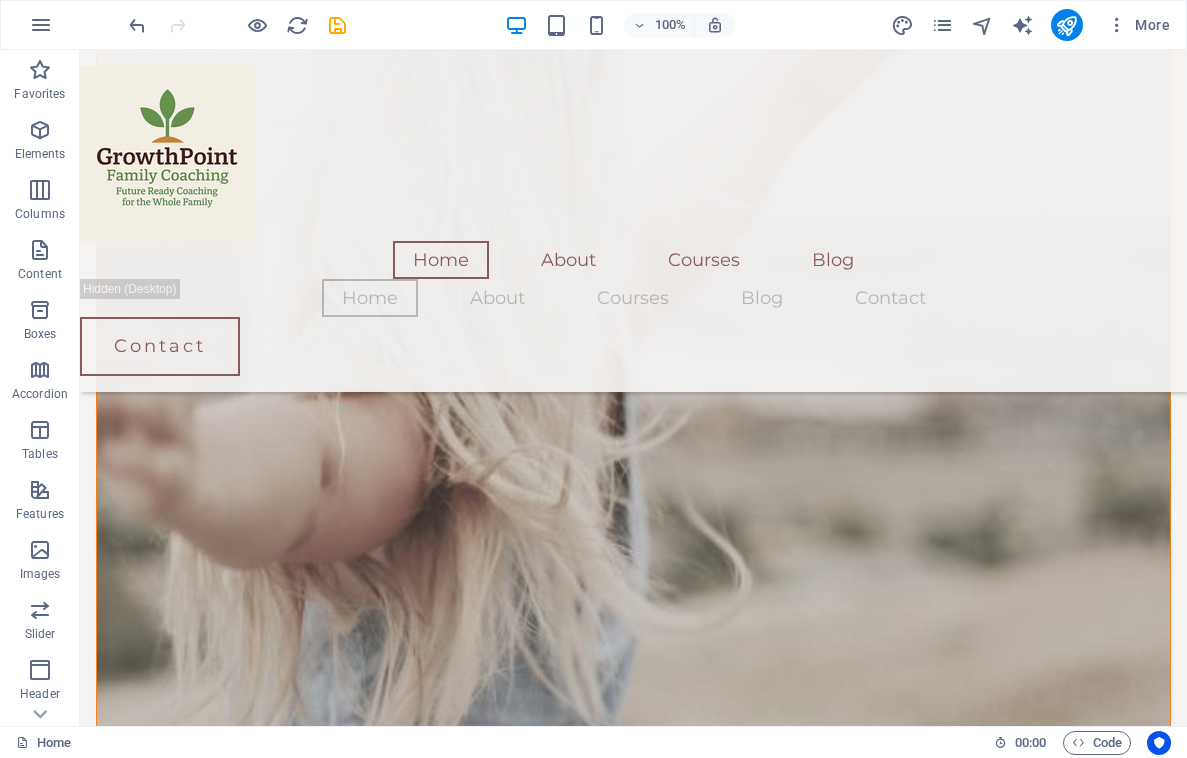 click at bounding box center (341, 5691) 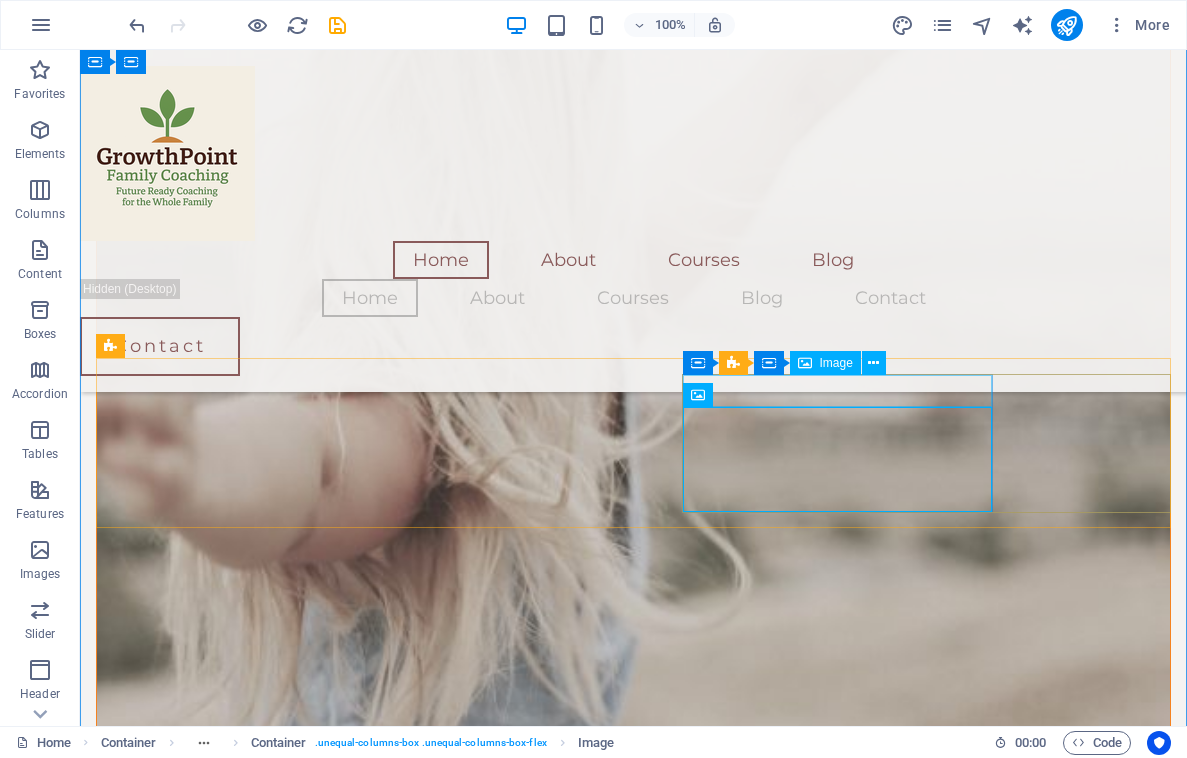 click at bounding box center [341, 5472] 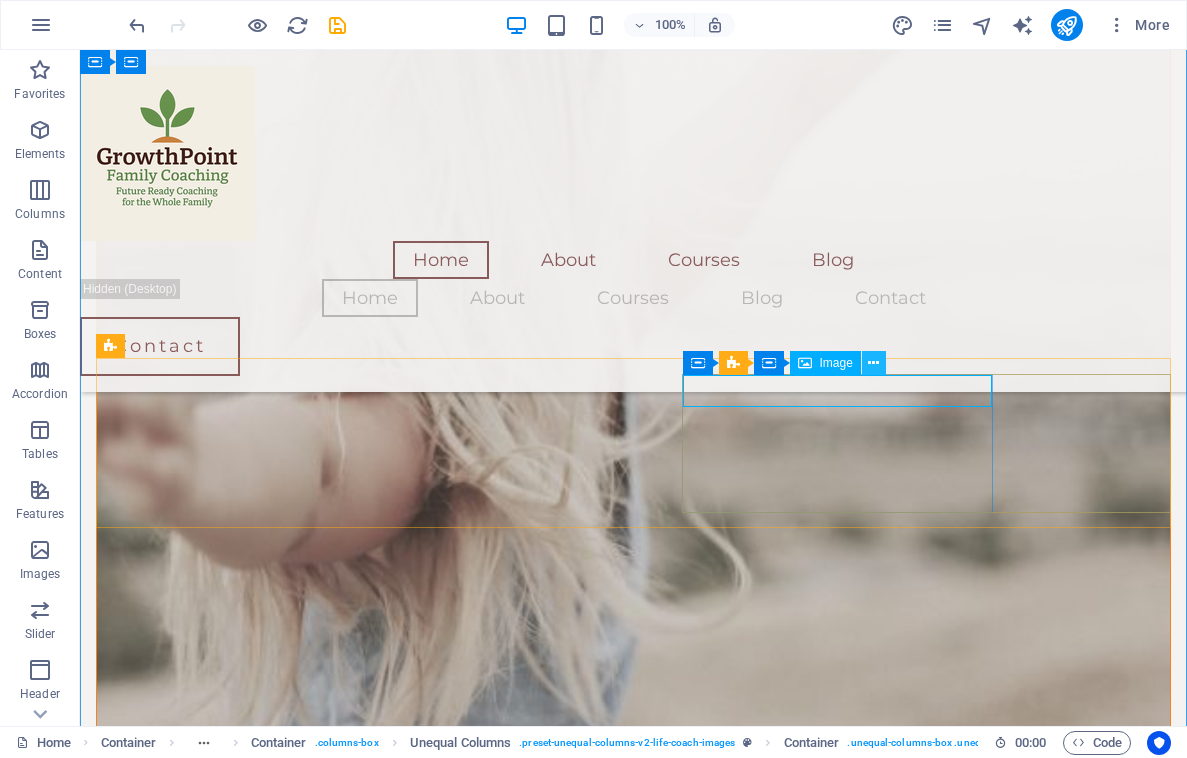 click at bounding box center (873, 363) 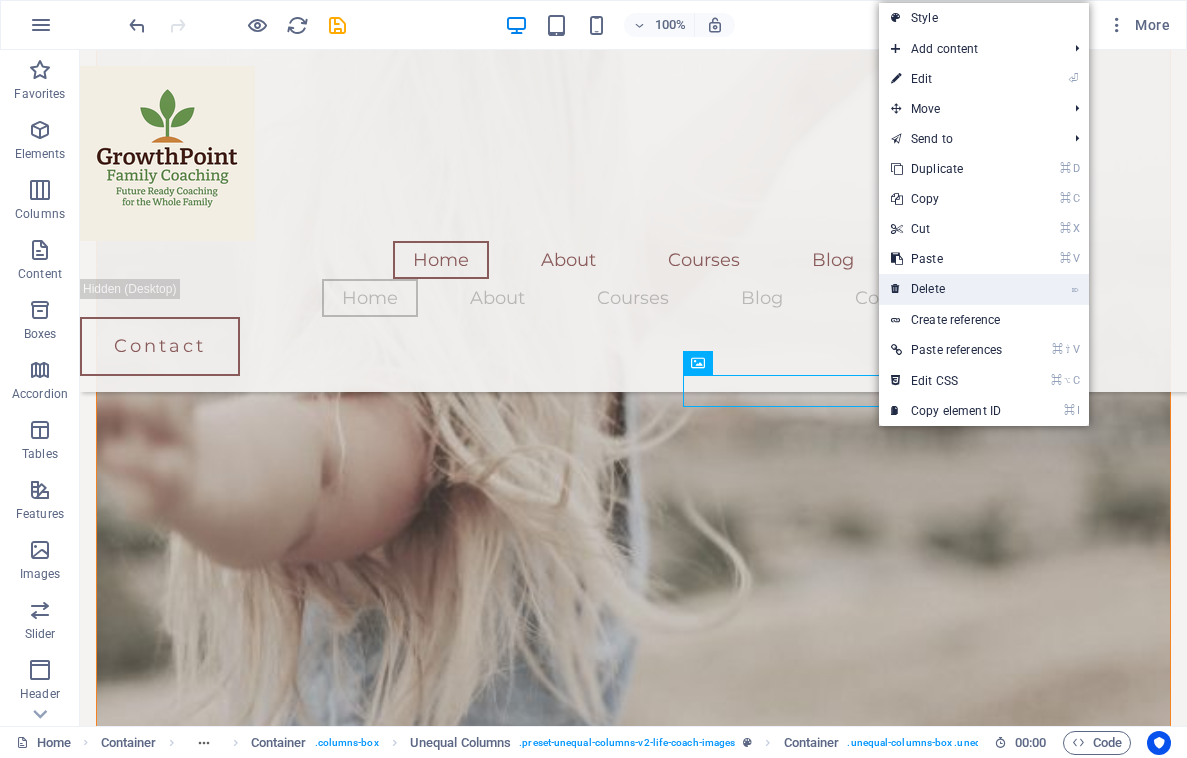 click on "⌦  Delete" at bounding box center (946, 289) 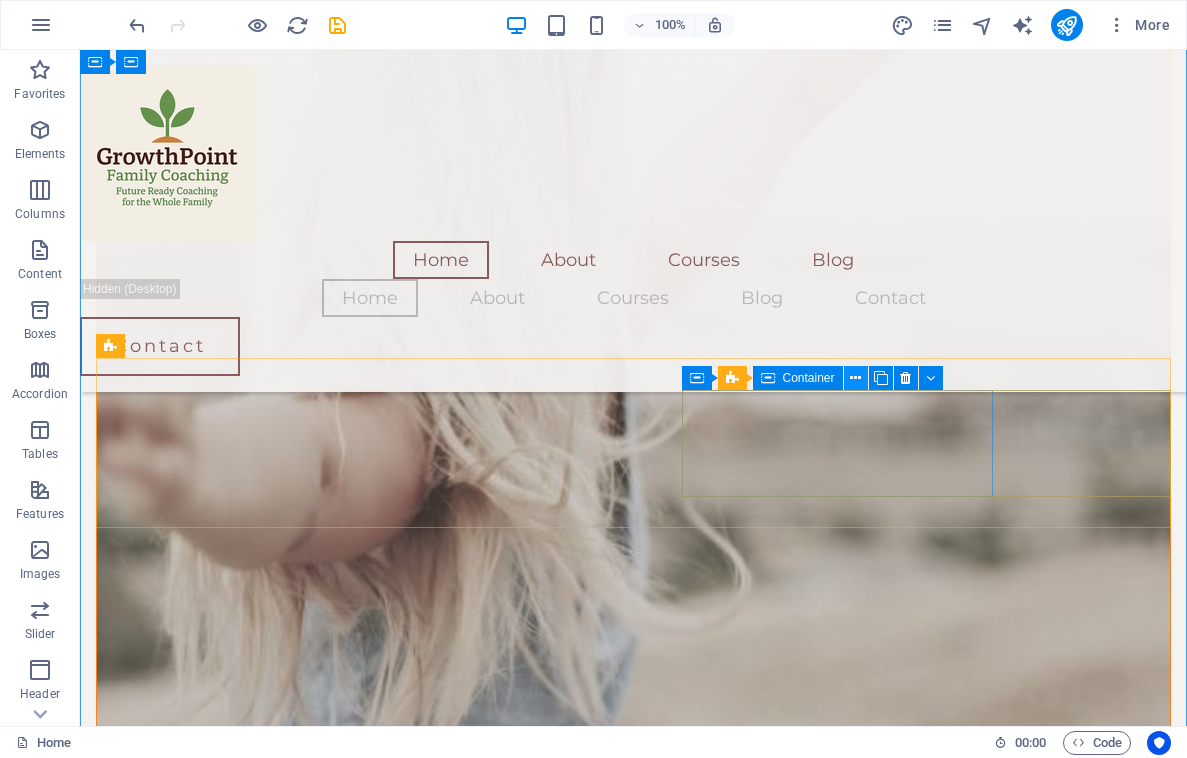 click at bounding box center (855, 378) 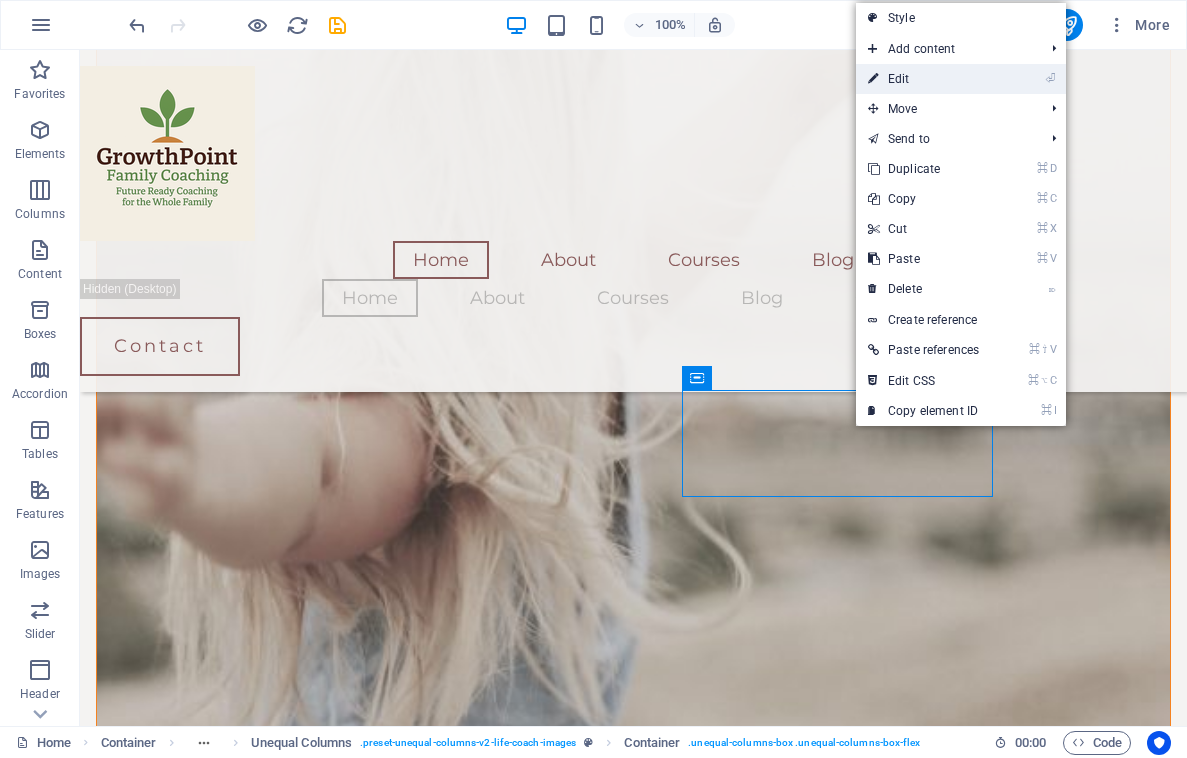drag, startPoint x: 913, startPoint y: 69, endPoint x: 636, endPoint y: 29, distance: 279.8732 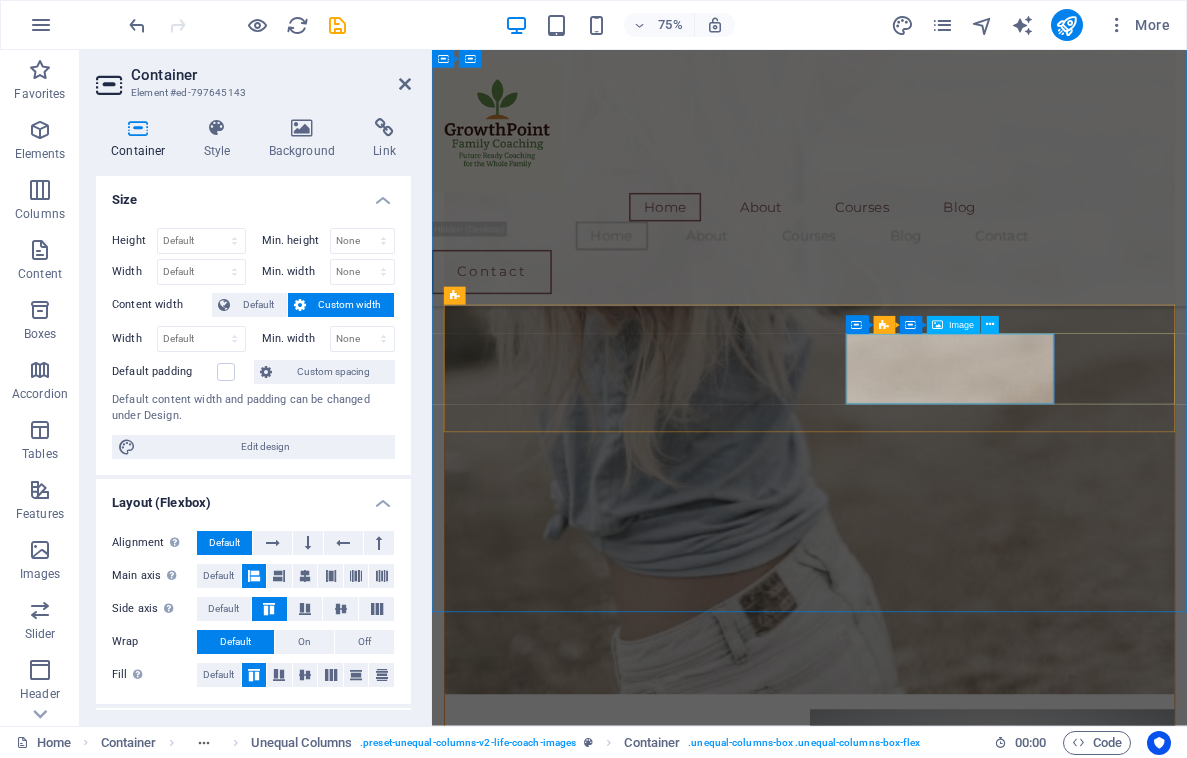 click at bounding box center (668, 5130) 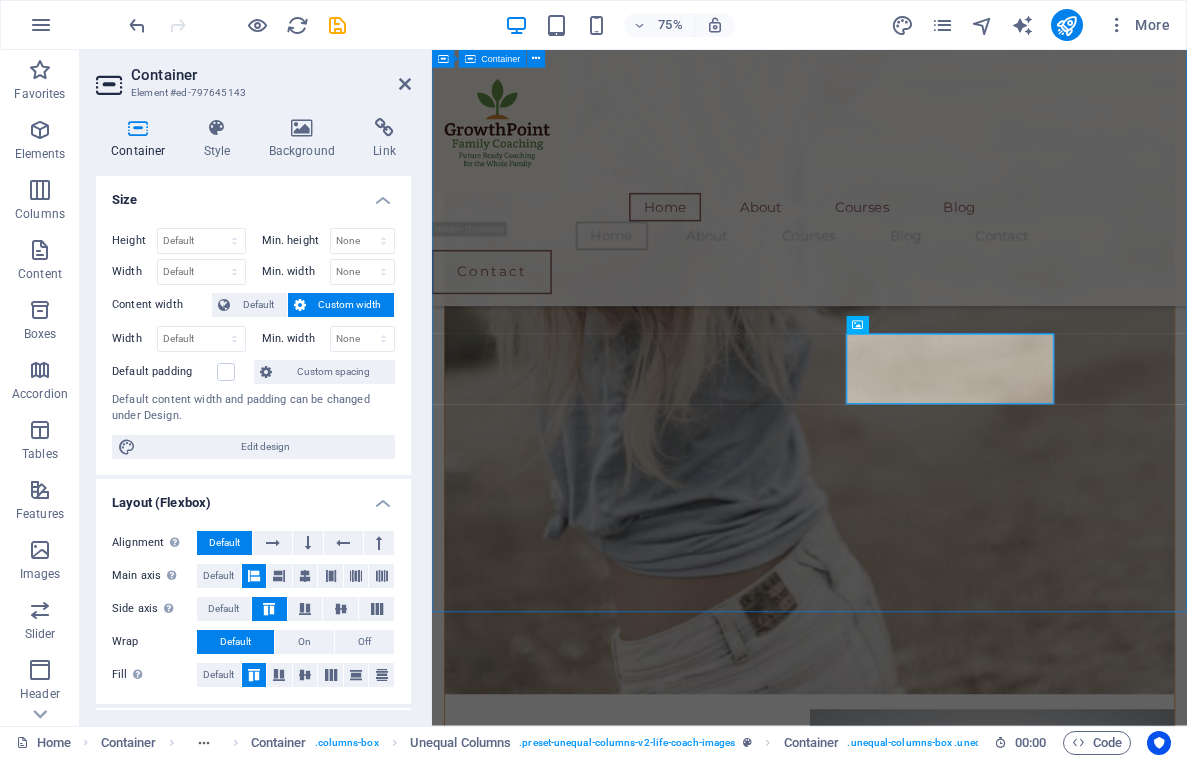 click on "[FIRST] [LAST] After being forced to move twice within five years, our customers had a hard time finding us and our sales plummeted. The Lorem Ipsum Co. not only revitalized our brand, but saved our nearly 100-year-old family business from the brink of ruin. [FIRST] [LAST] After being forced to move twice within five years, our customers had a hard time finding us and our sales plummeted. The Lorem Ipsum Co. not only revitalized our brand, but saved our nearly 100-year-old family business from the brink of ruin. [FIRST] [LAST] After being forced to move twice within five years, our customers had a hard time finding us and our sales plummeted. The Lorem Ipsum Co. not only revitalized our brand, but saved our nearly 100-year-old family business from the brink of ruin. [FIRST] [LAST] After being forced to move twice within five years, our customers had a hard time finding us and our sales plummeted. The Lorem Ipsum Co. not only revitalized our brand, but saved our nearly 100-year-old family business from the brink of ruin." at bounding box center (935, 4567) 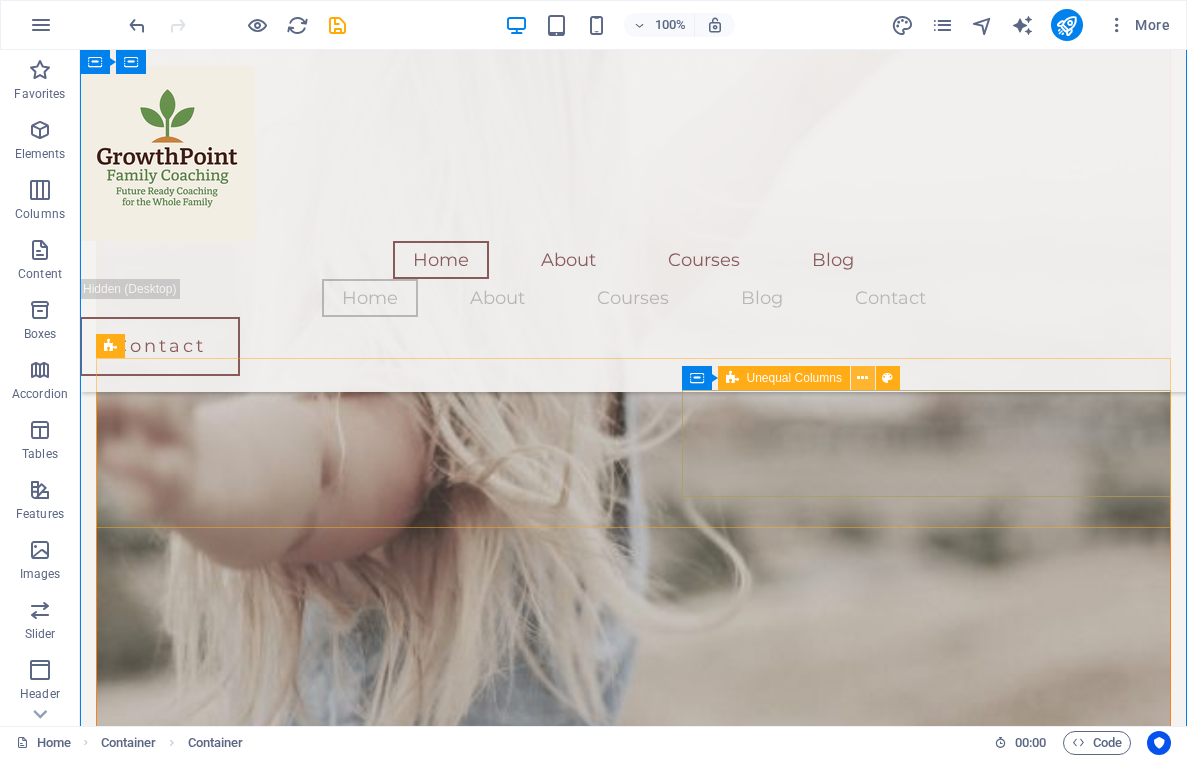 click at bounding box center (862, 378) 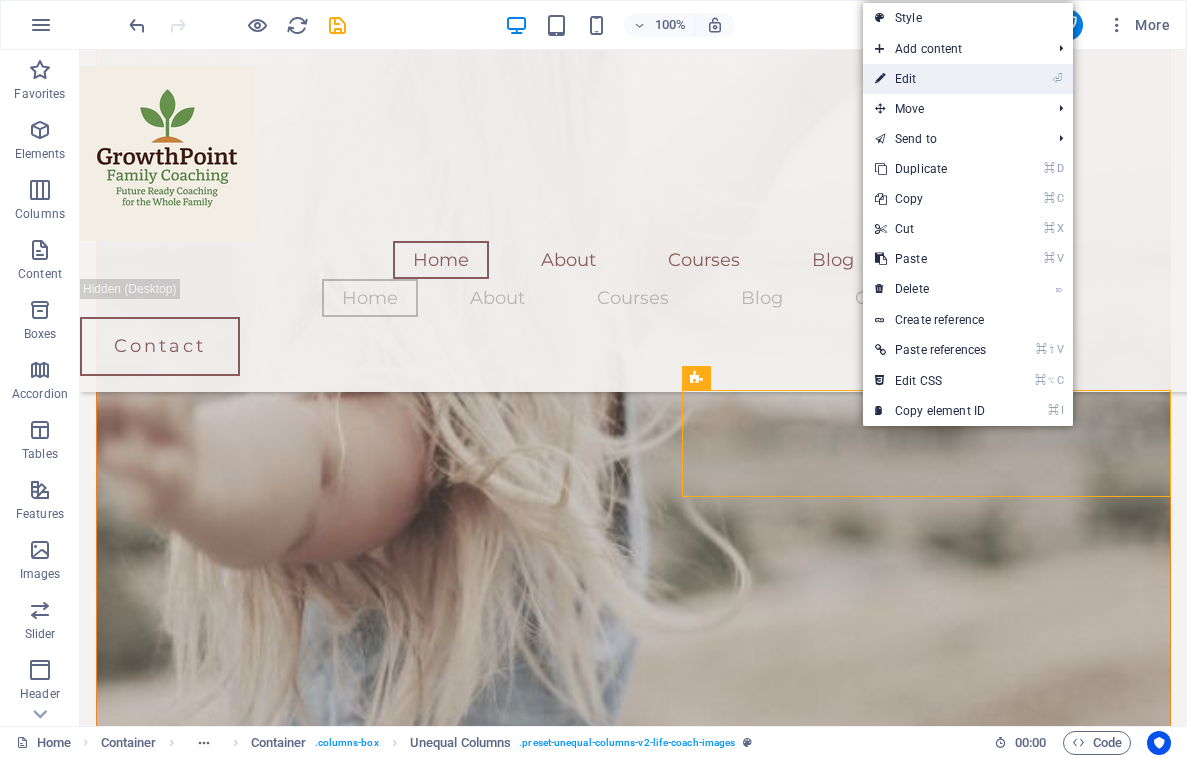 click on "⏎  Edit" at bounding box center (930, 79) 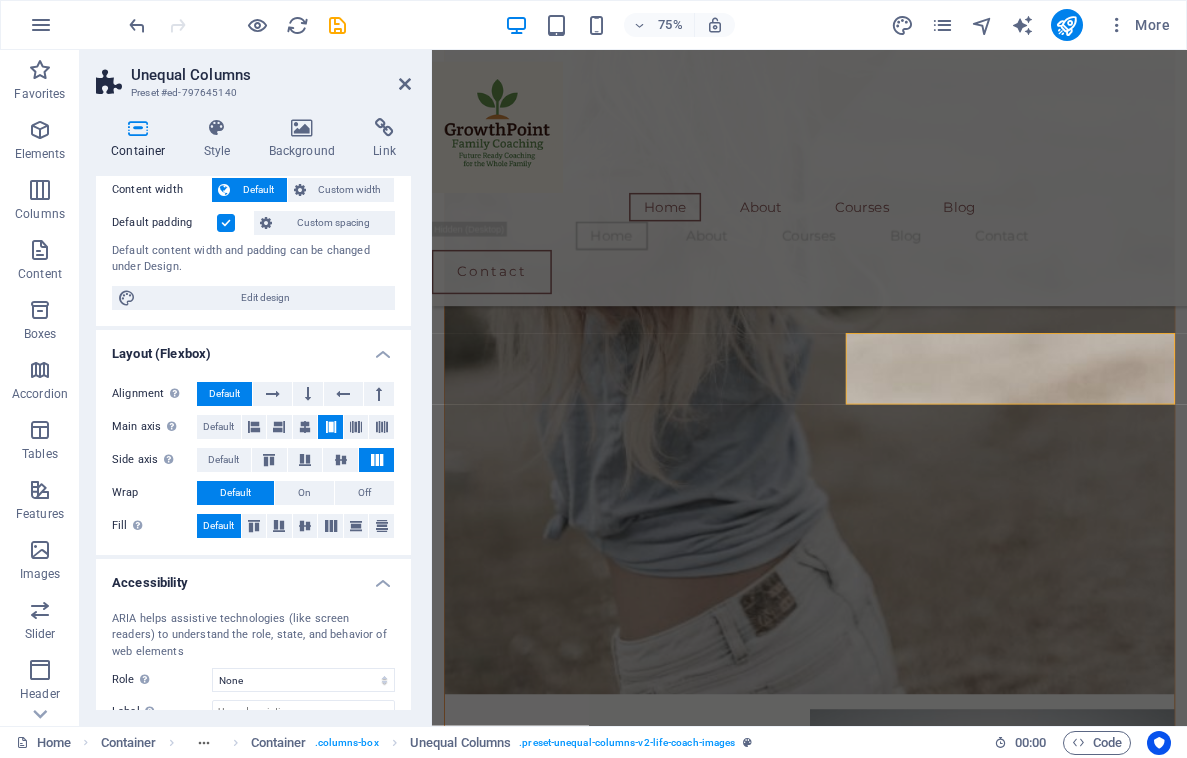 scroll, scrollTop: 117, scrollLeft: 0, axis: vertical 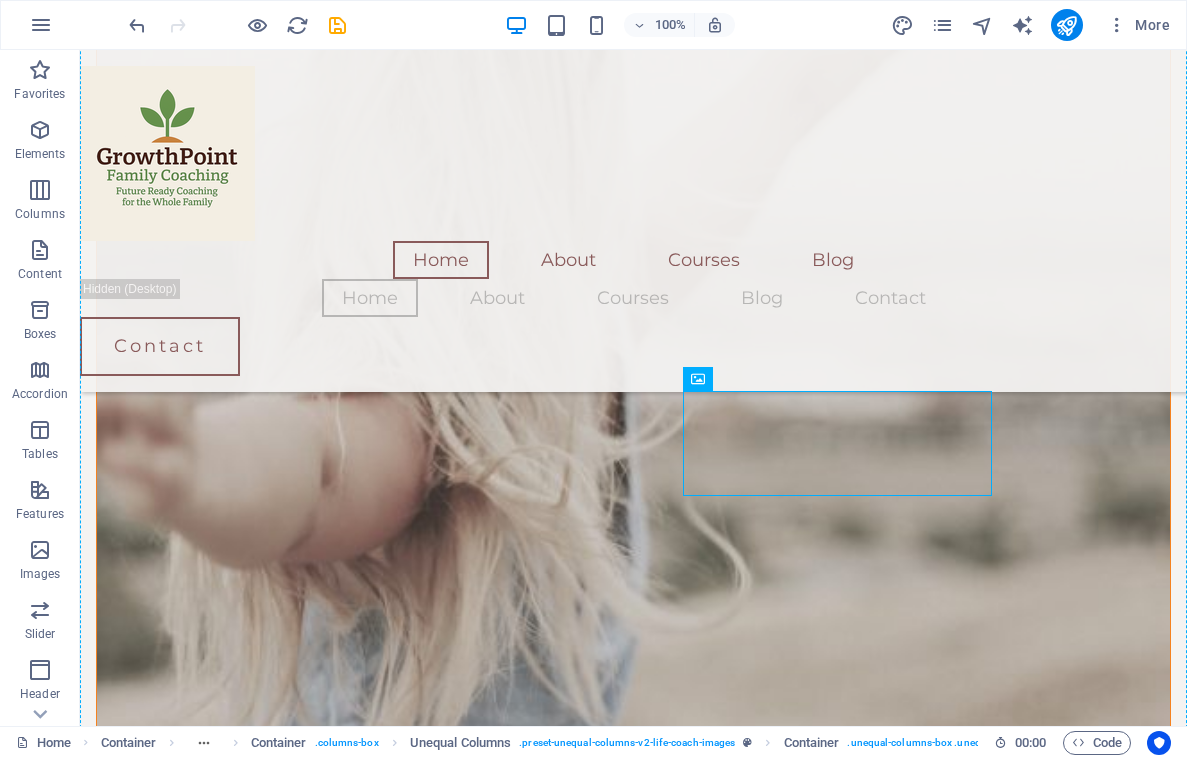 drag, startPoint x: 821, startPoint y: 478, endPoint x: 1018, endPoint y: 373, distance: 223.2353 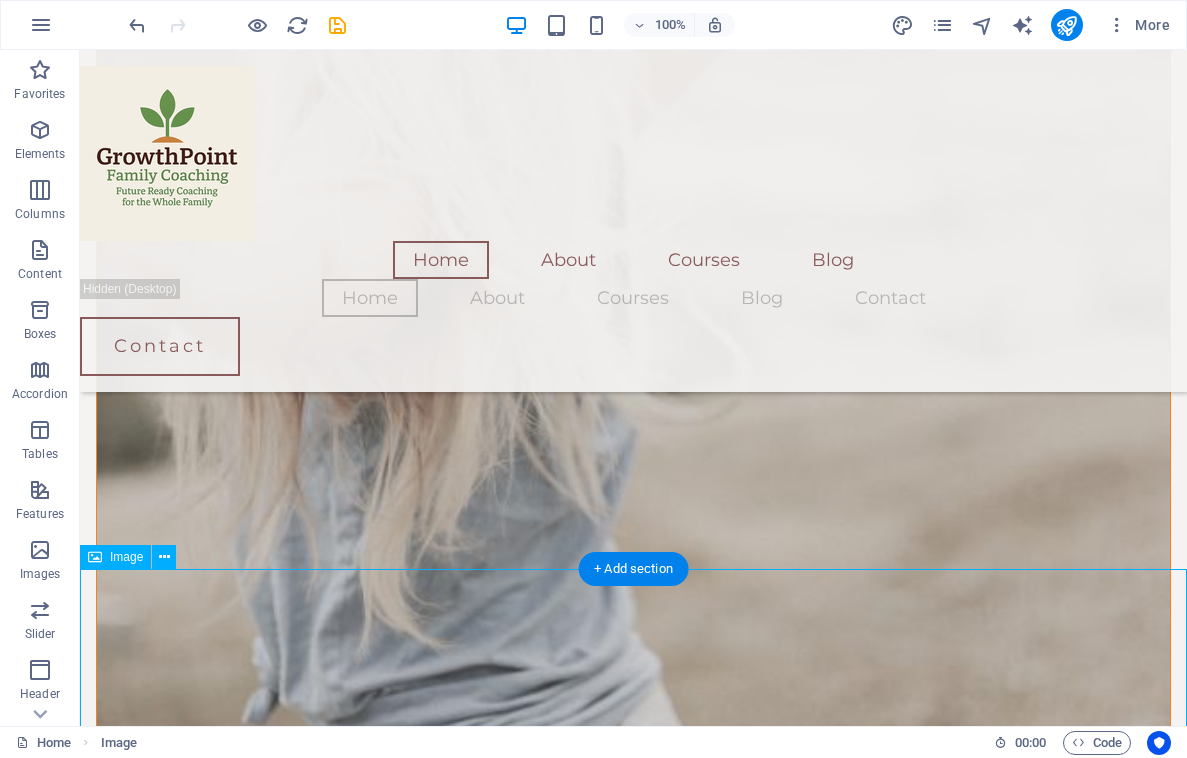 scroll, scrollTop: 2579, scrollLeft: 0, axis: vertical 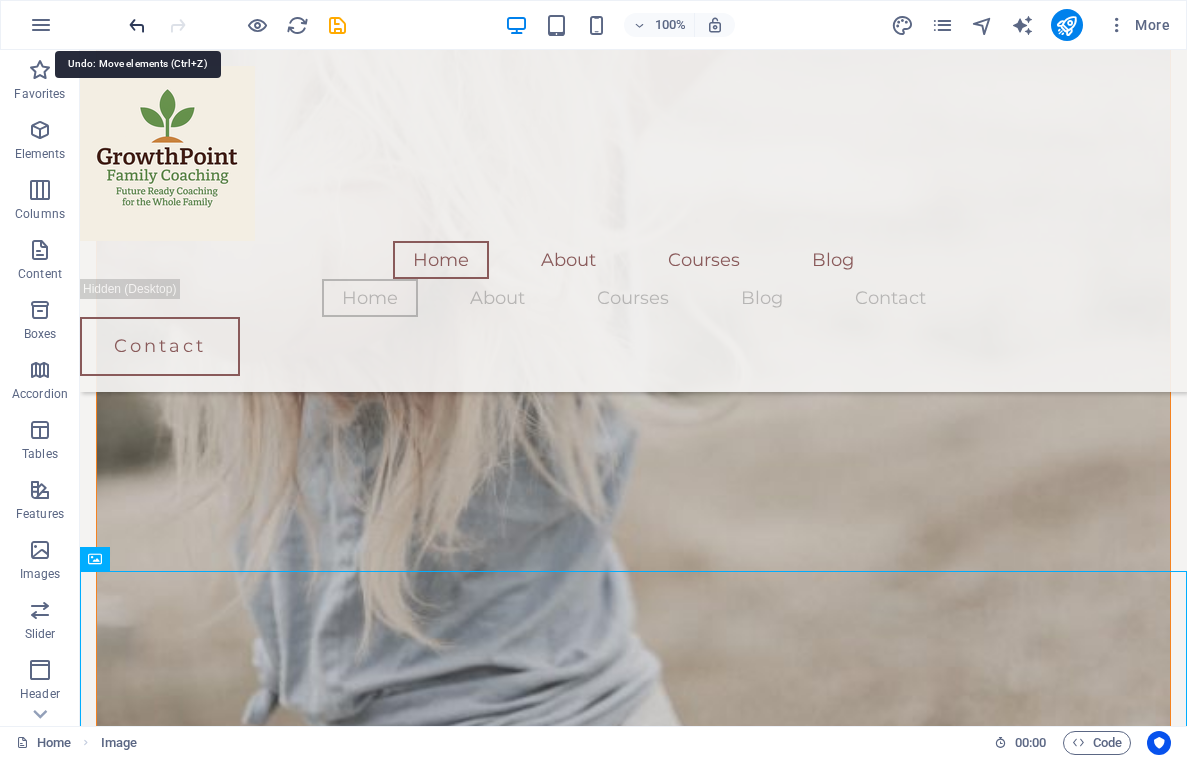 click at bounding box center (137, 25) 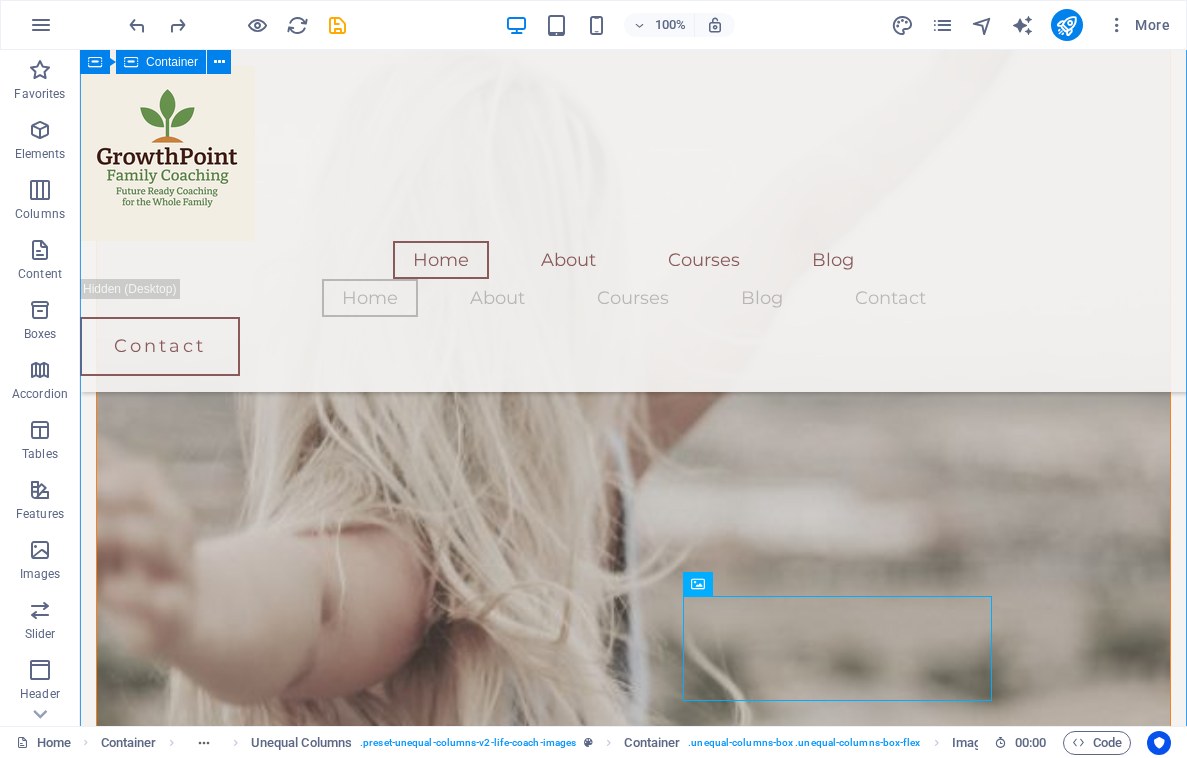 scroll, scrollTop: 2246, scrollLeft: 0, axis: vertical 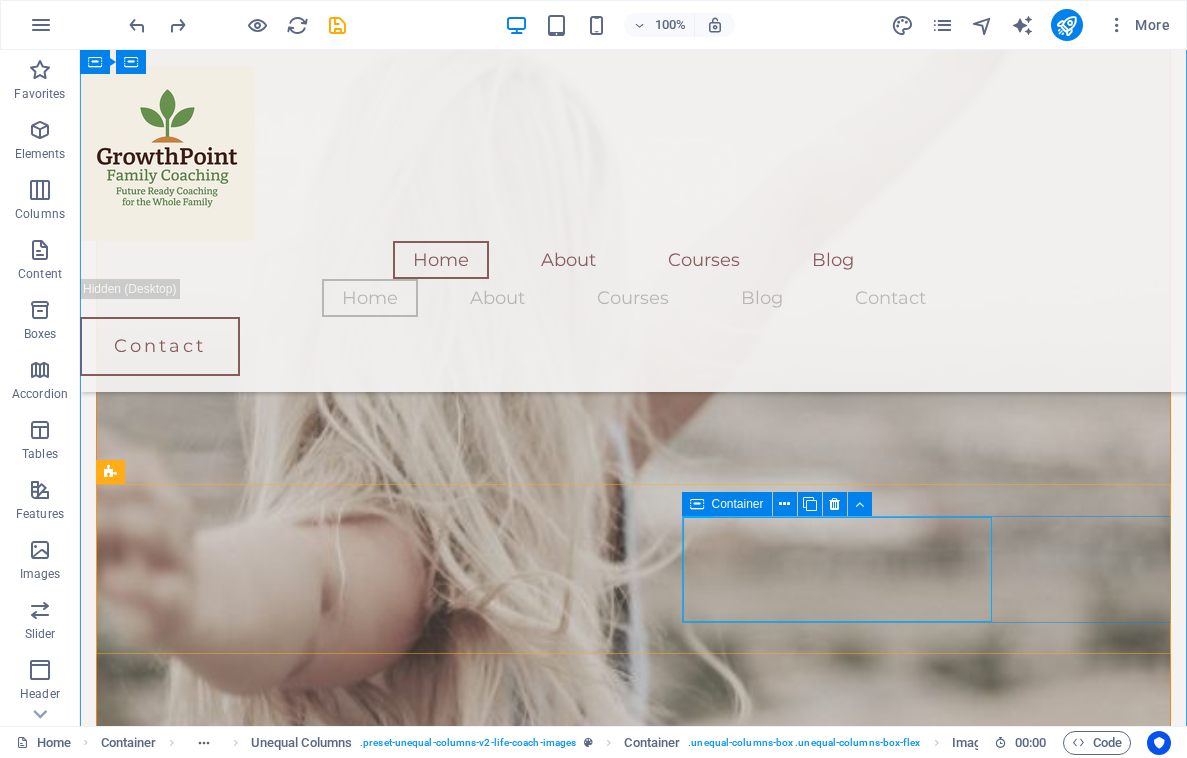 click on "Container" at bounding box center [738, 504] 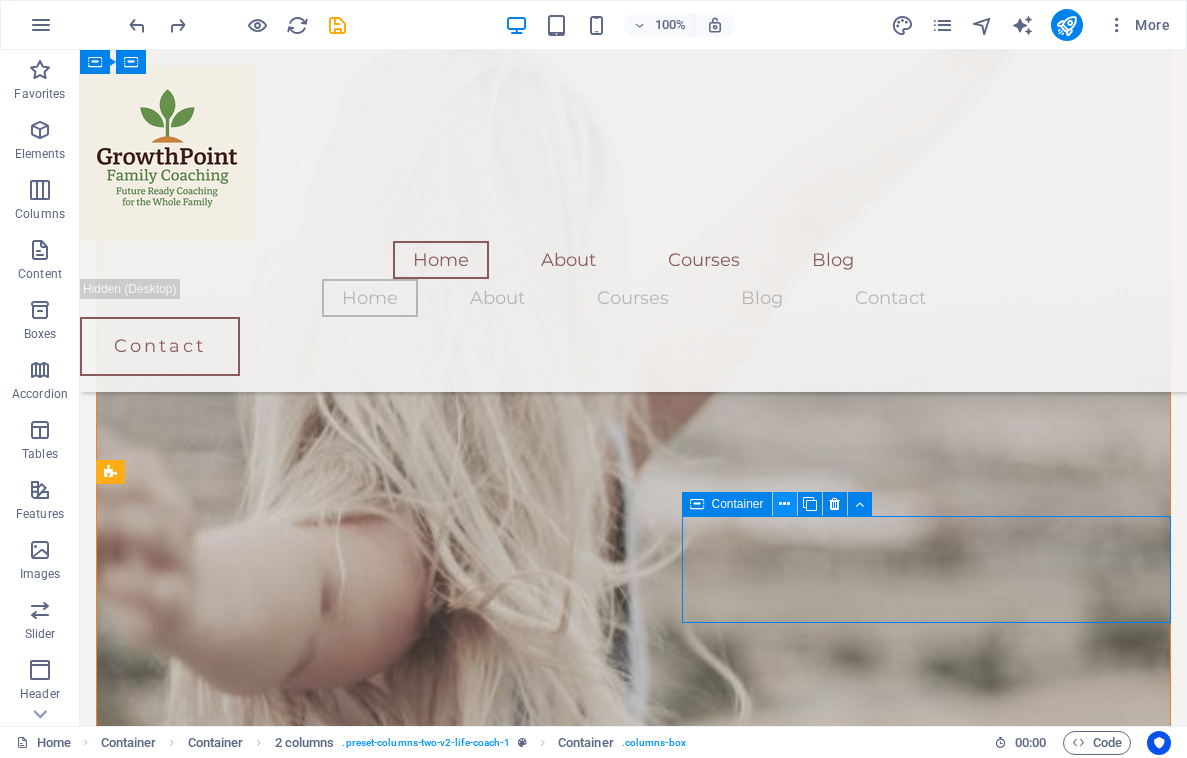 click at bounding box center [784, 504] 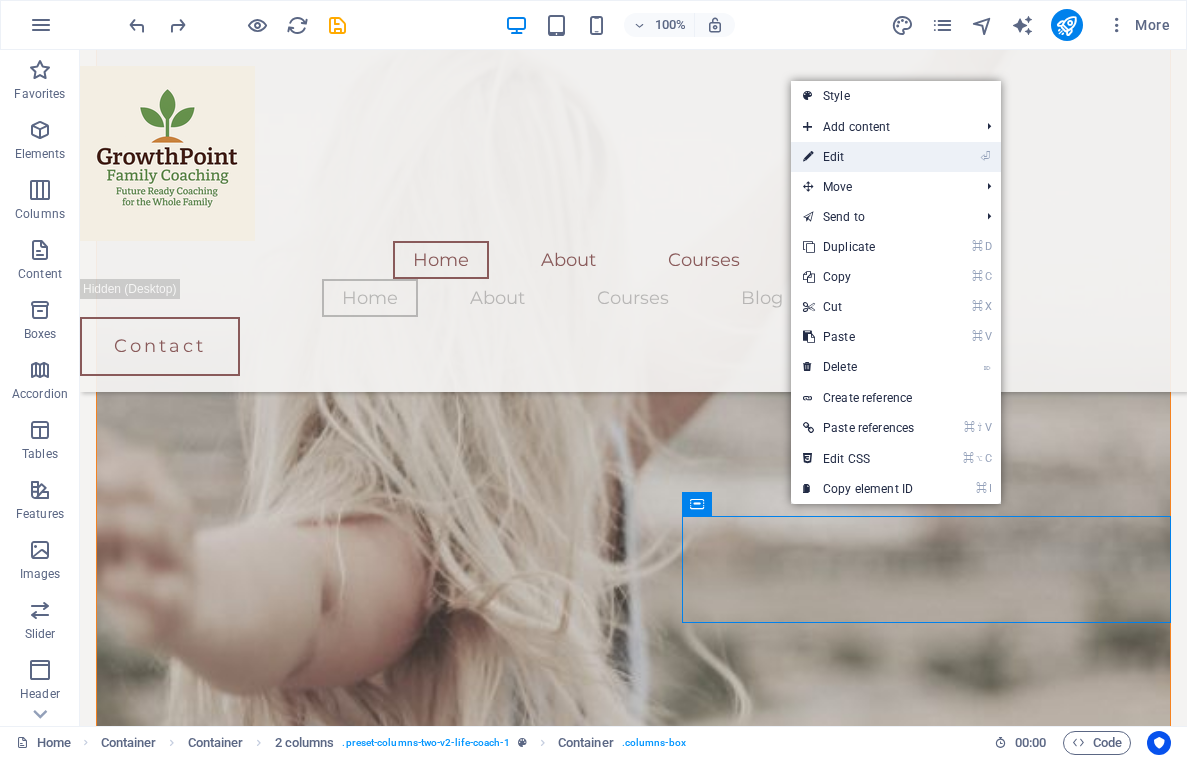 click on "⏎  Edit" at bounding box center [858, 157] 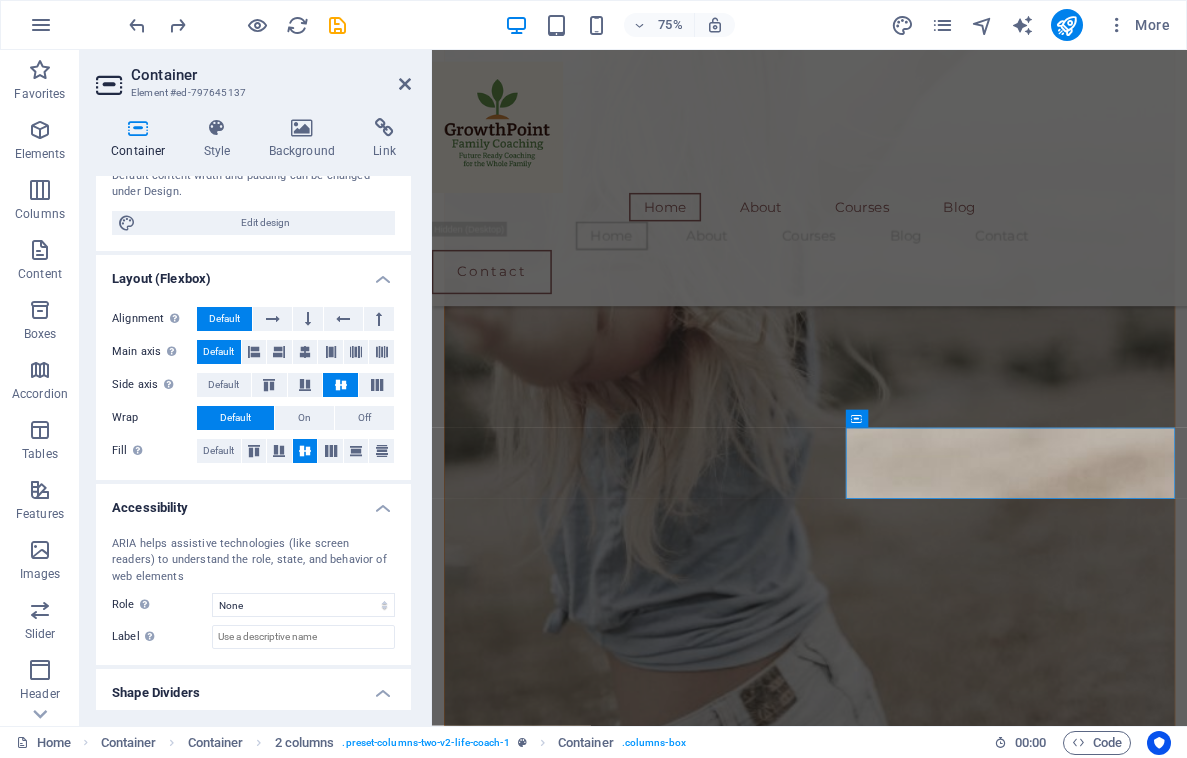 scroll, scrollTop: 227, scrollLeft: 0, axis: vertical 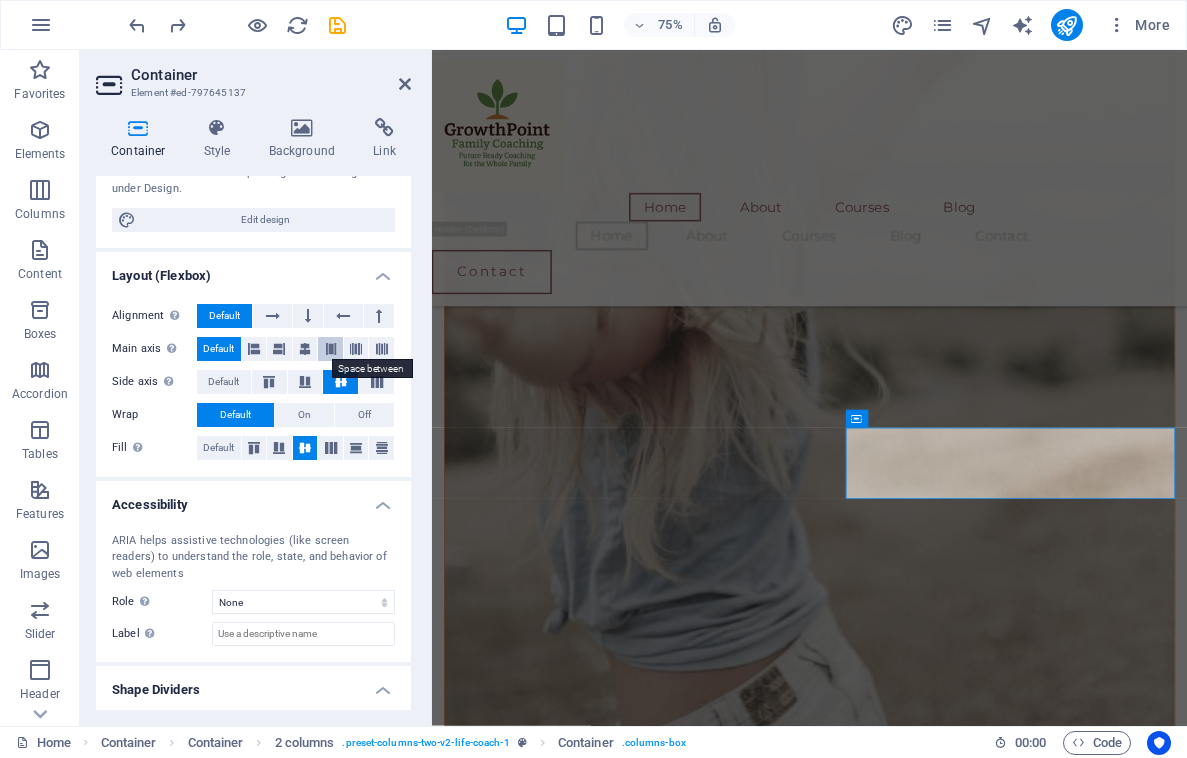 click at bounding box center [331, 349] 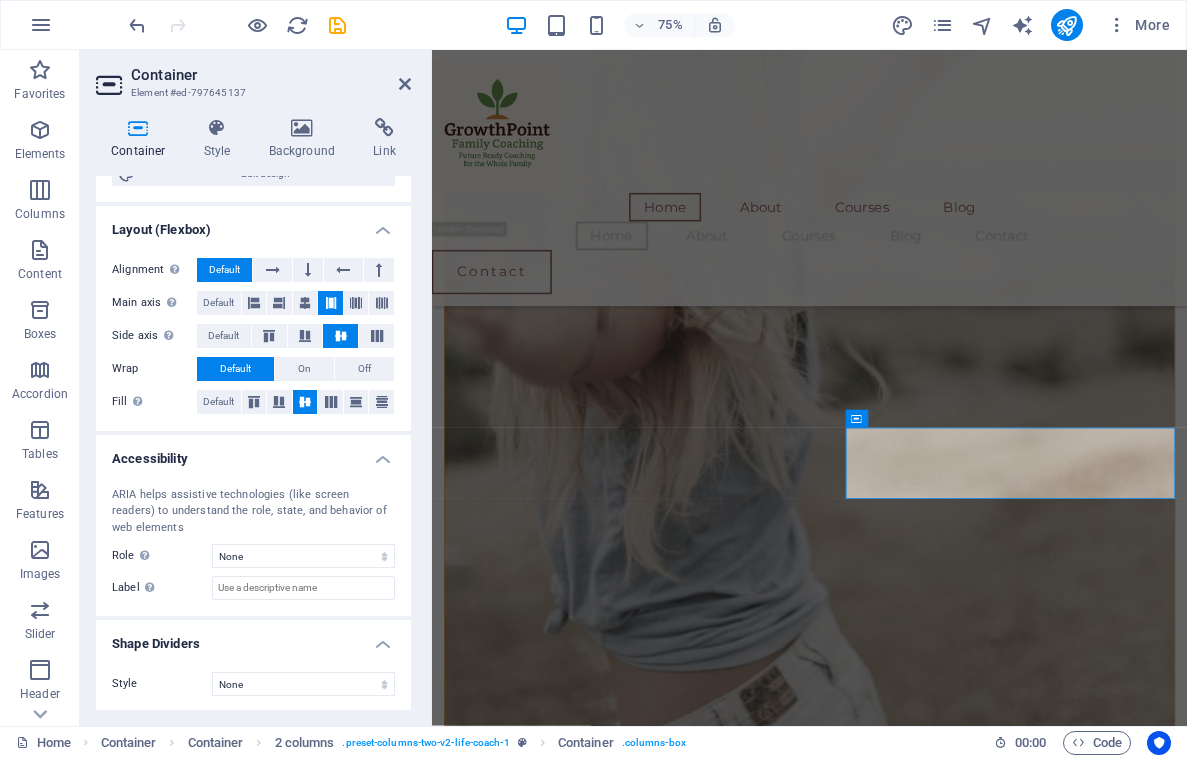 scroll, scrollTop: 272, scrollLeft: 0, axis: vertical 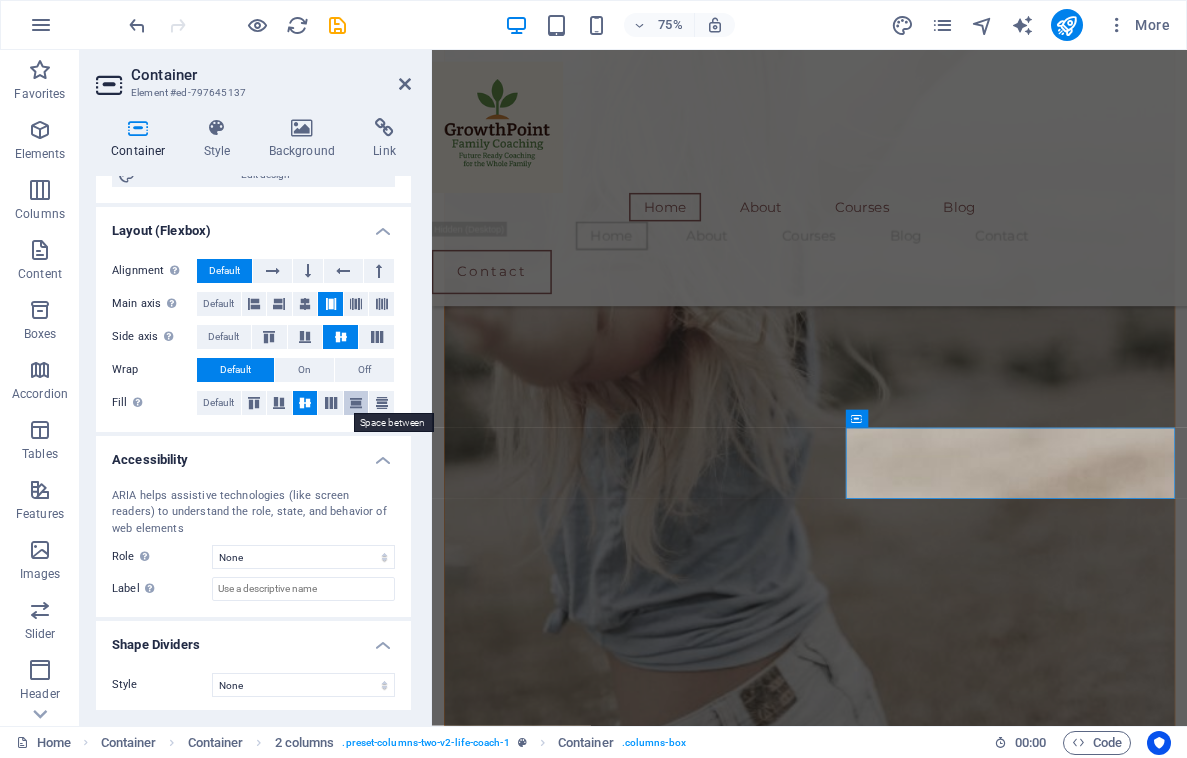 click at bounding box center [356, 403] 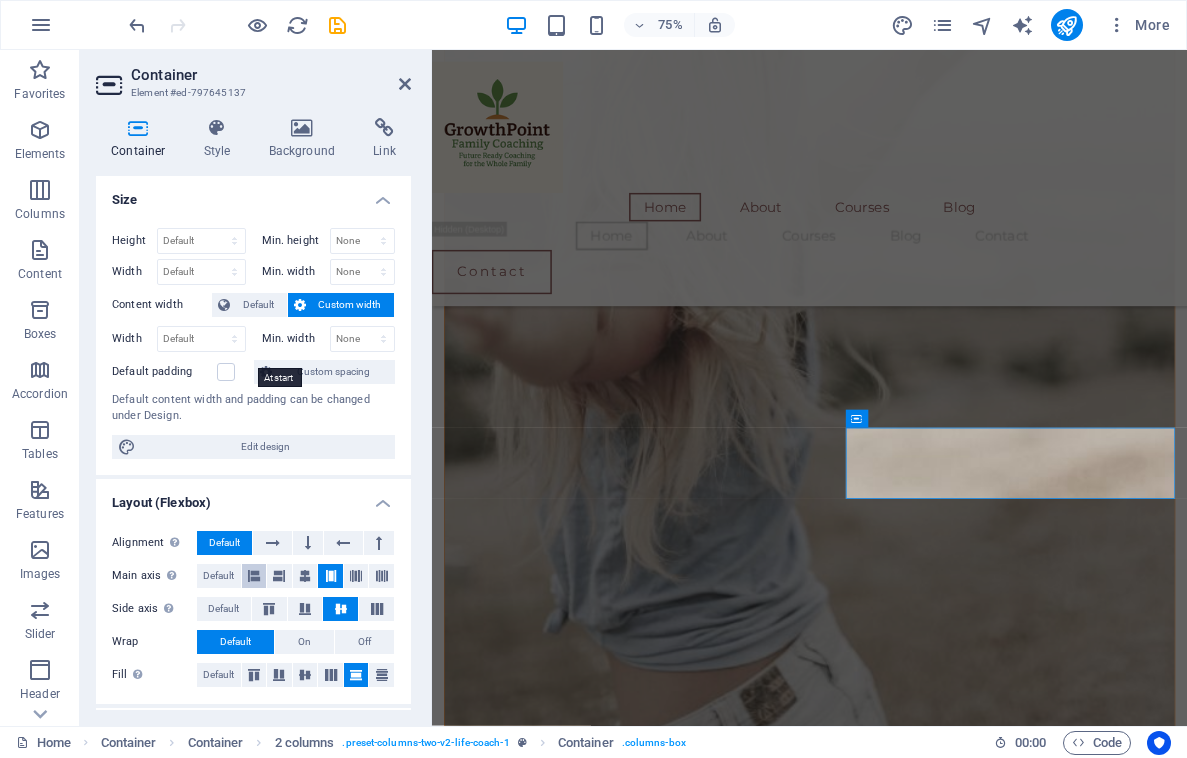 scroll, scrollTop: 0, scrollLeft: 0, axis: both 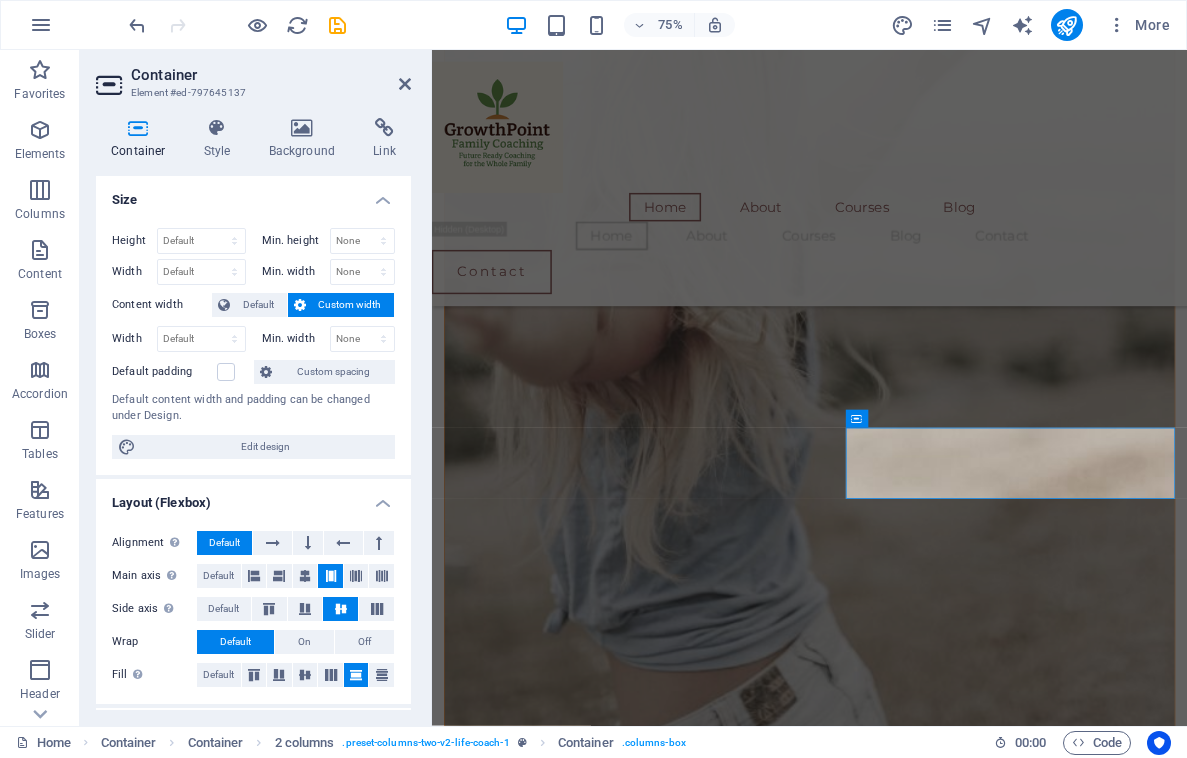 click at bounding box center (138, 128) 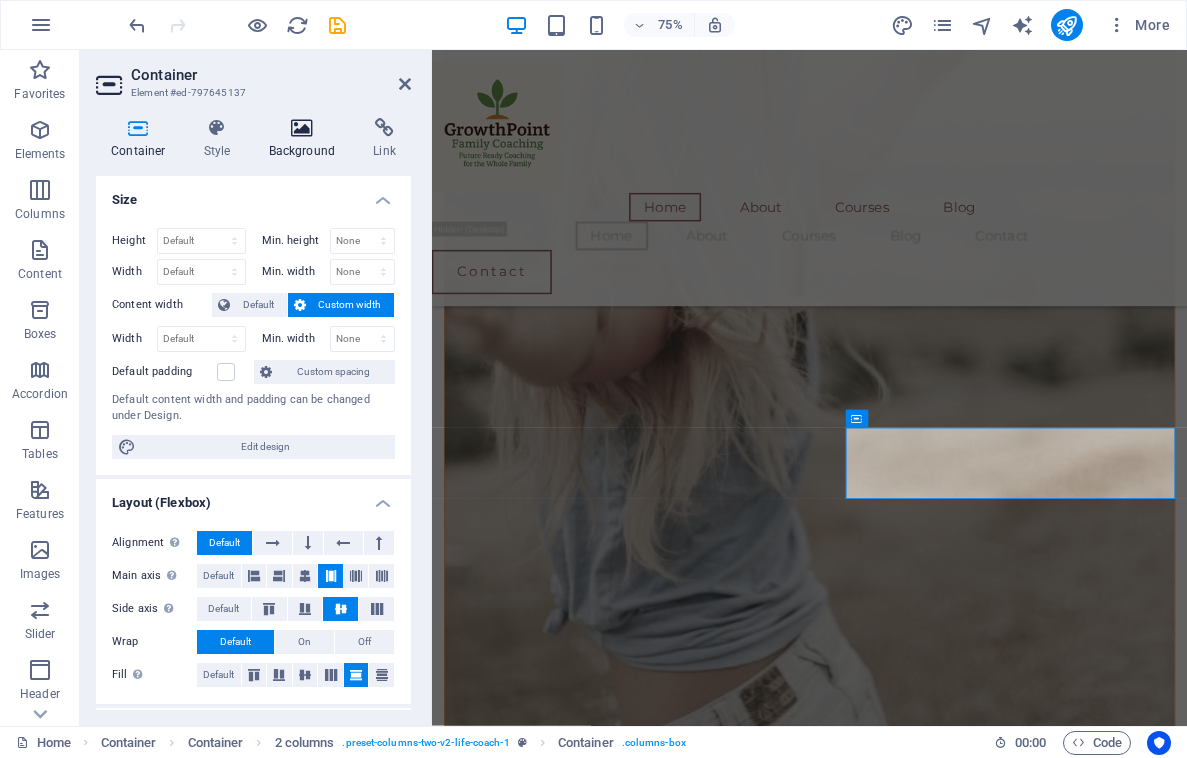 click at bounding box center [302, 128] 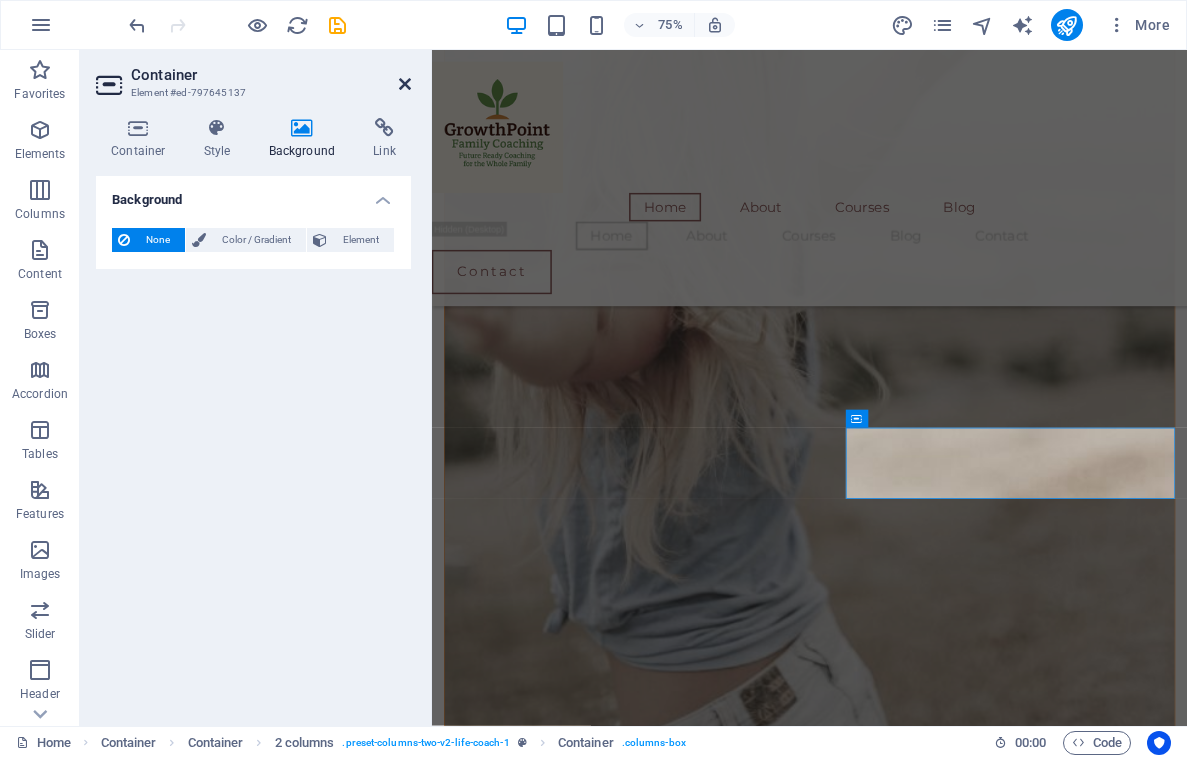click at bounding box center (405, 84) 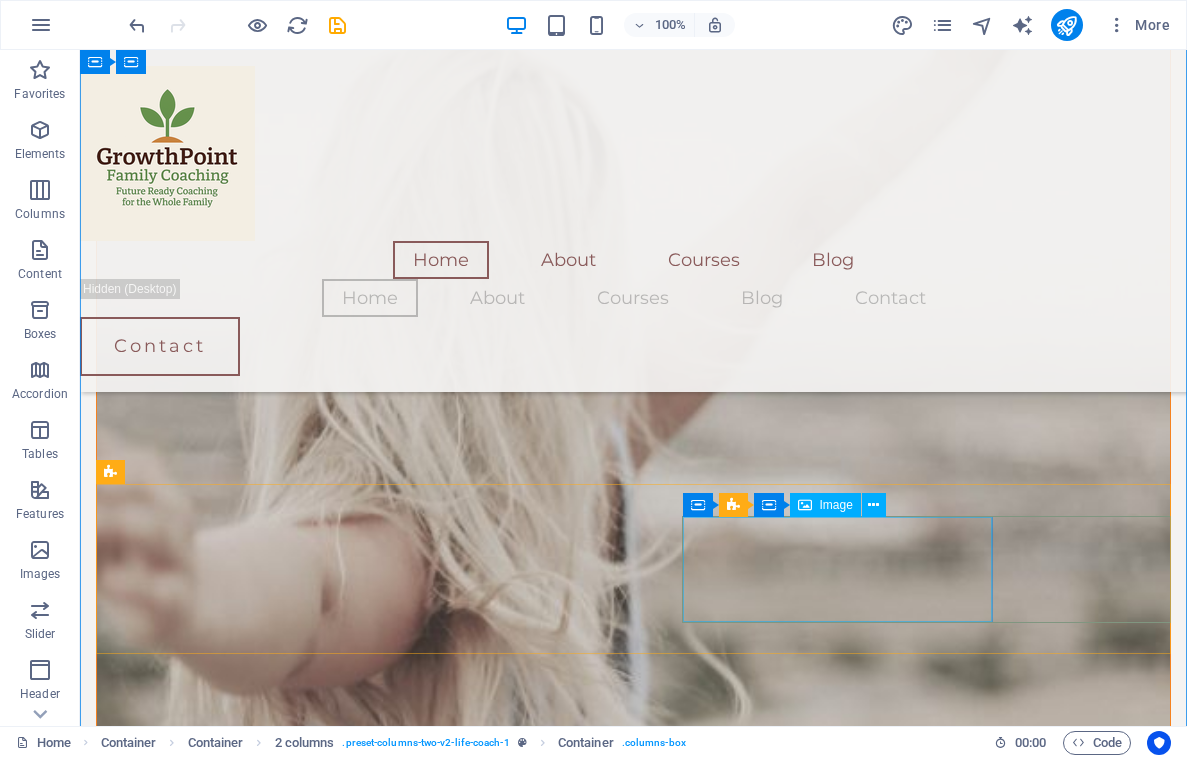 click at bounding box center [341, 5543] 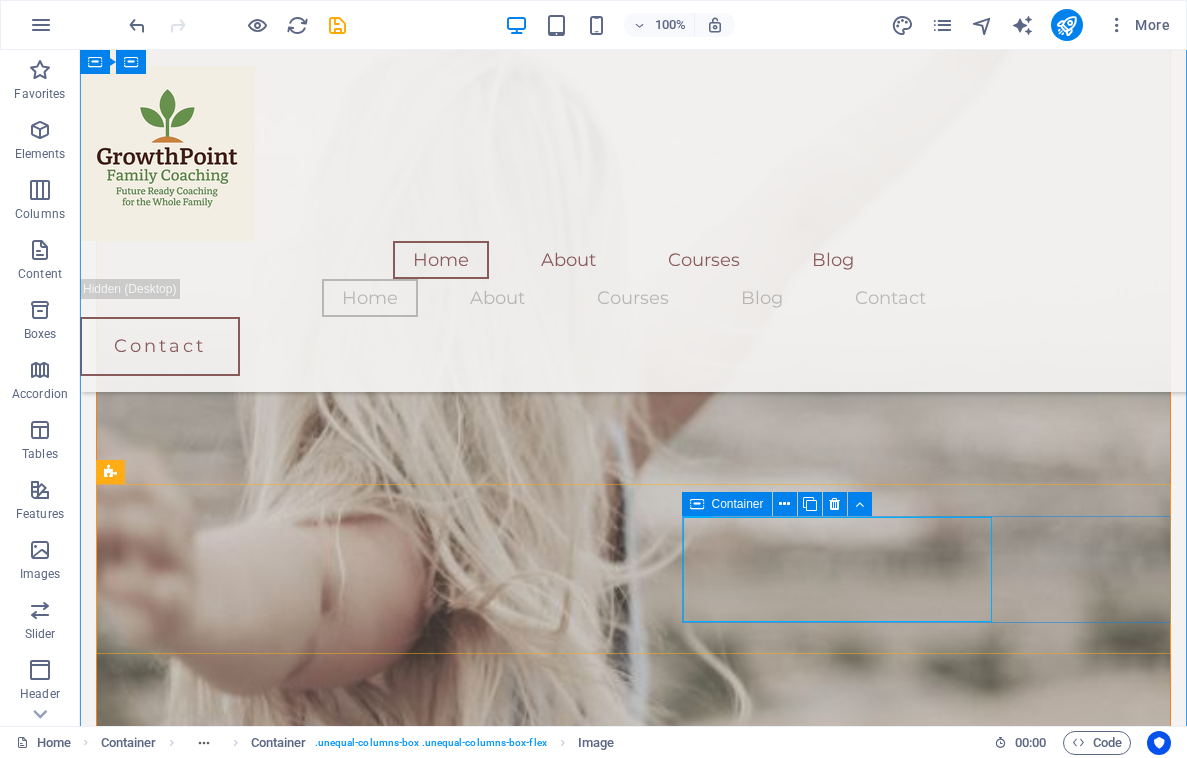 click at bounding box center (697, 504) 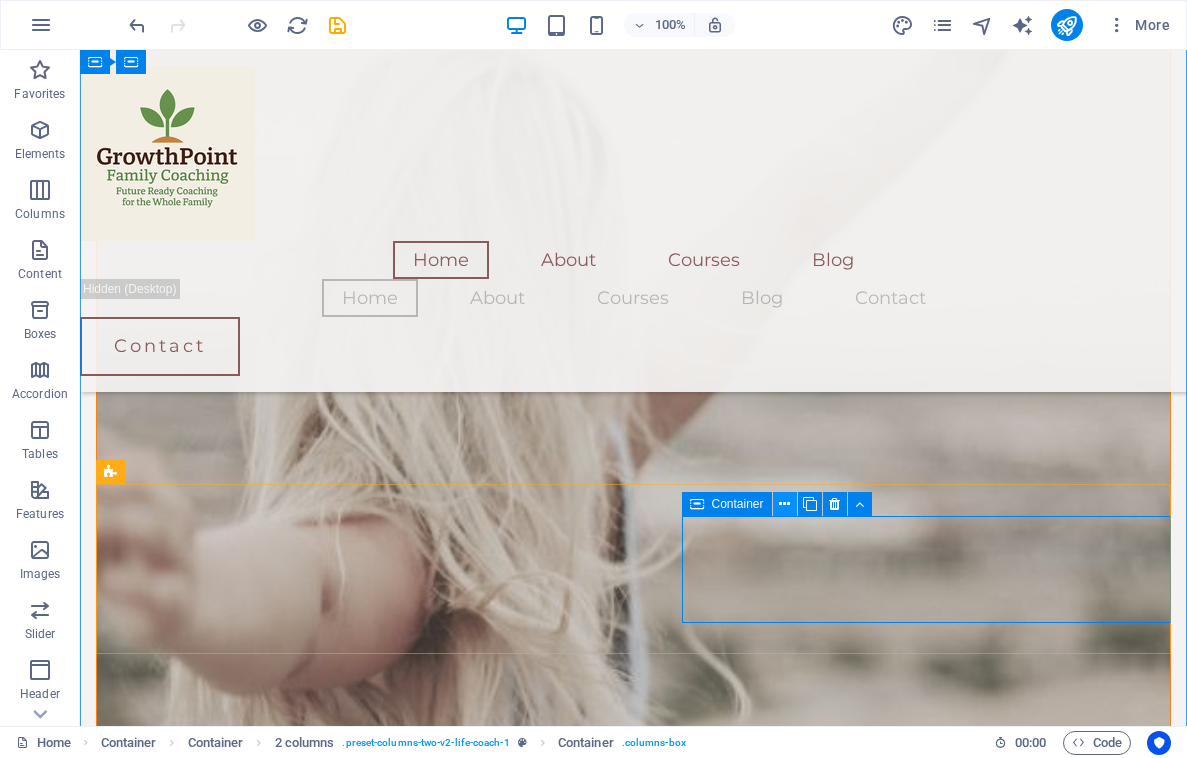 click at bounding box center [784, 504] 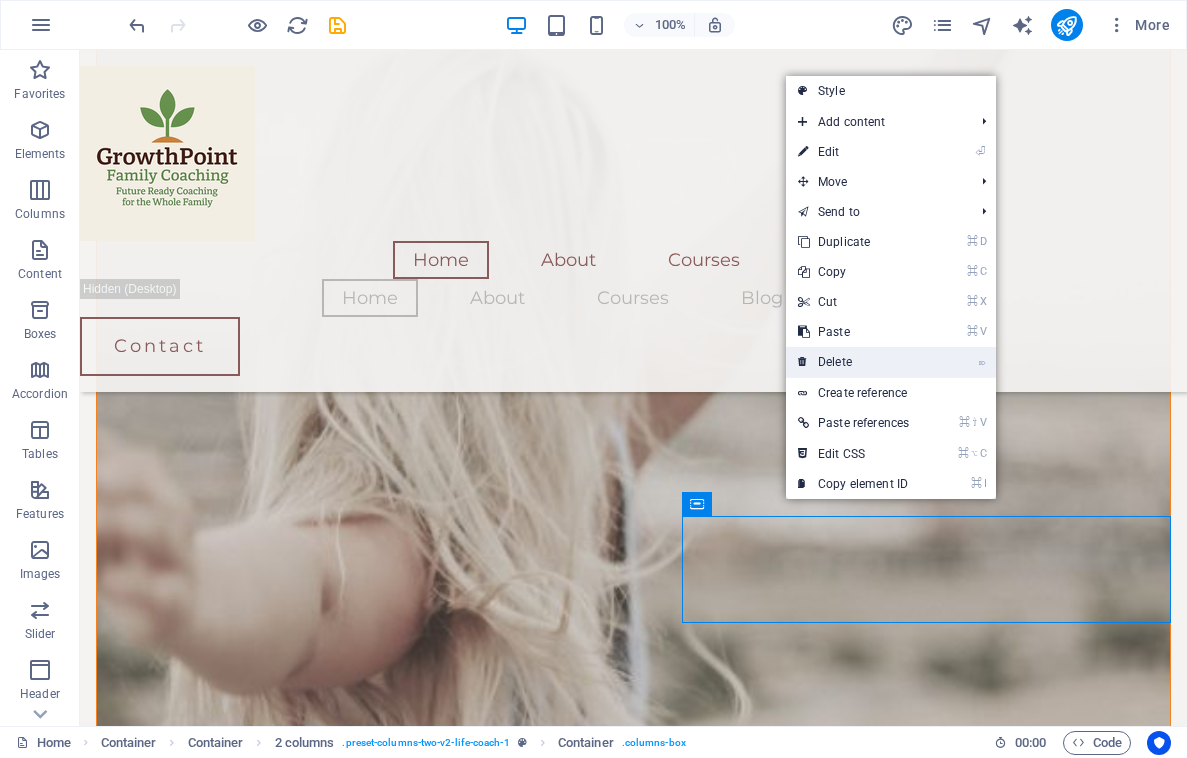 click on "⌦  Delete" at bounding box center (853, 362) 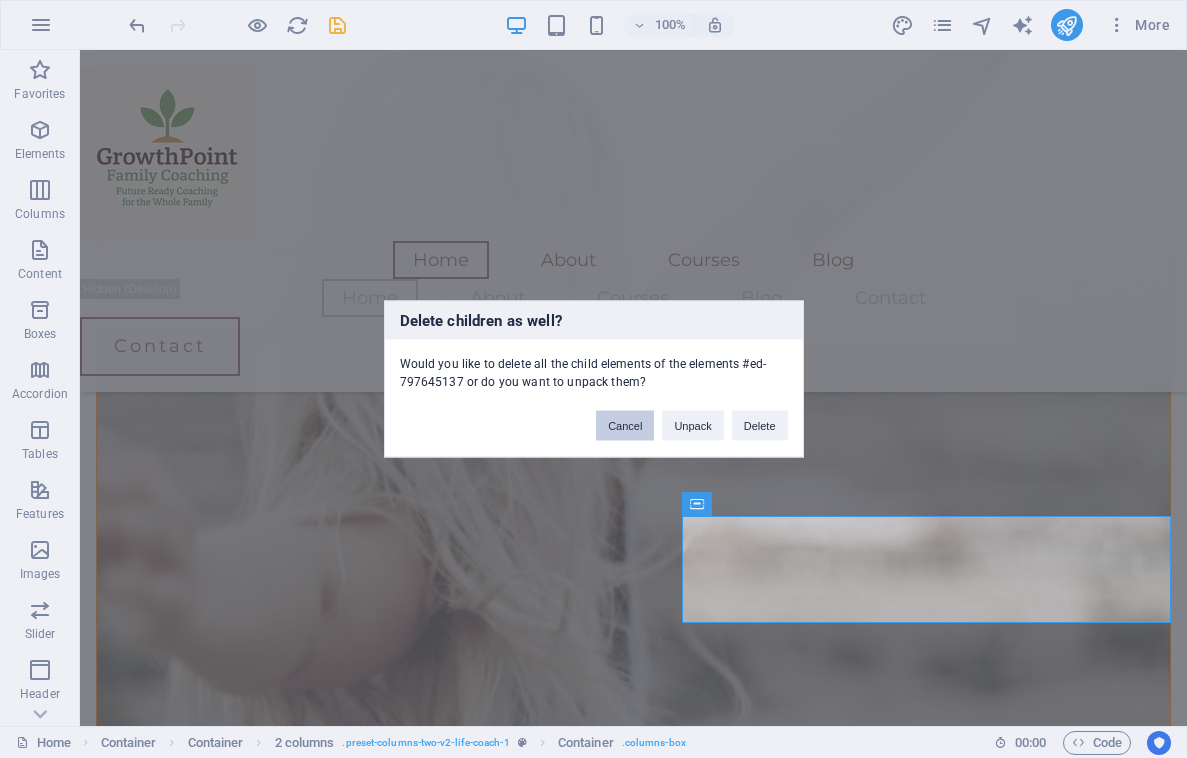 click on "Cancel" at bounding box center (625, 426) 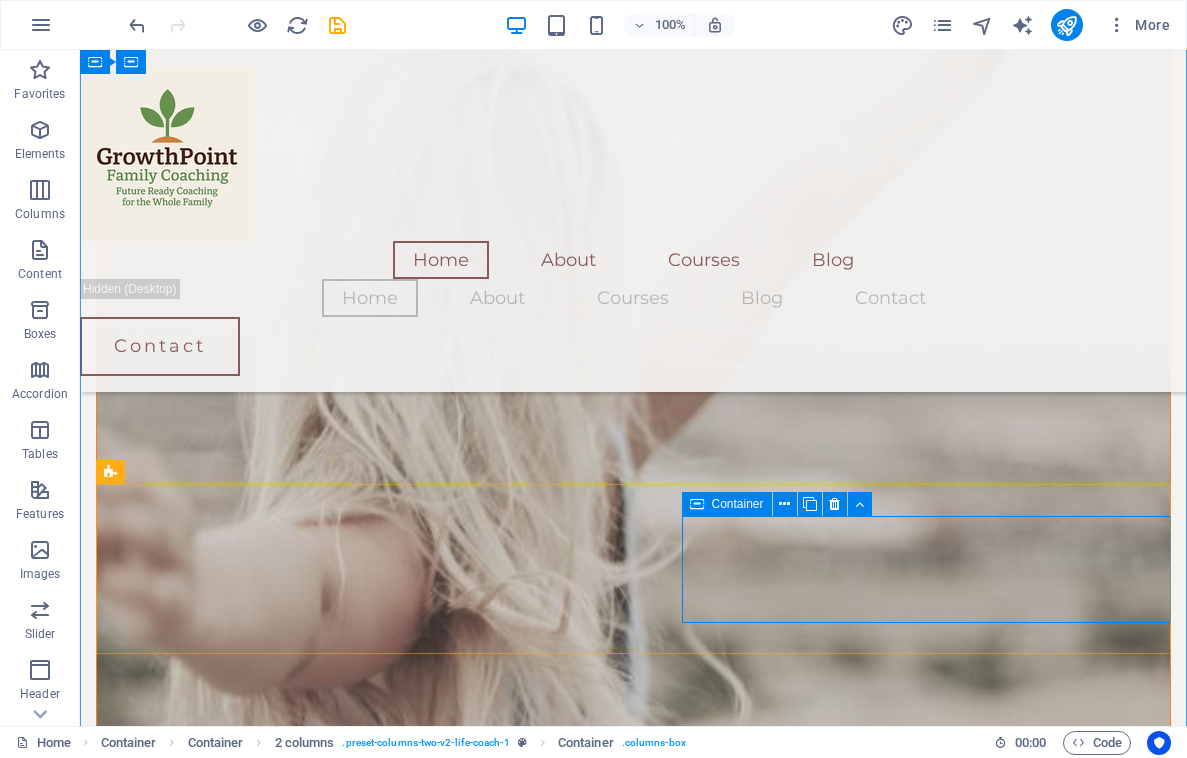 click at bounding box center [697, 504] 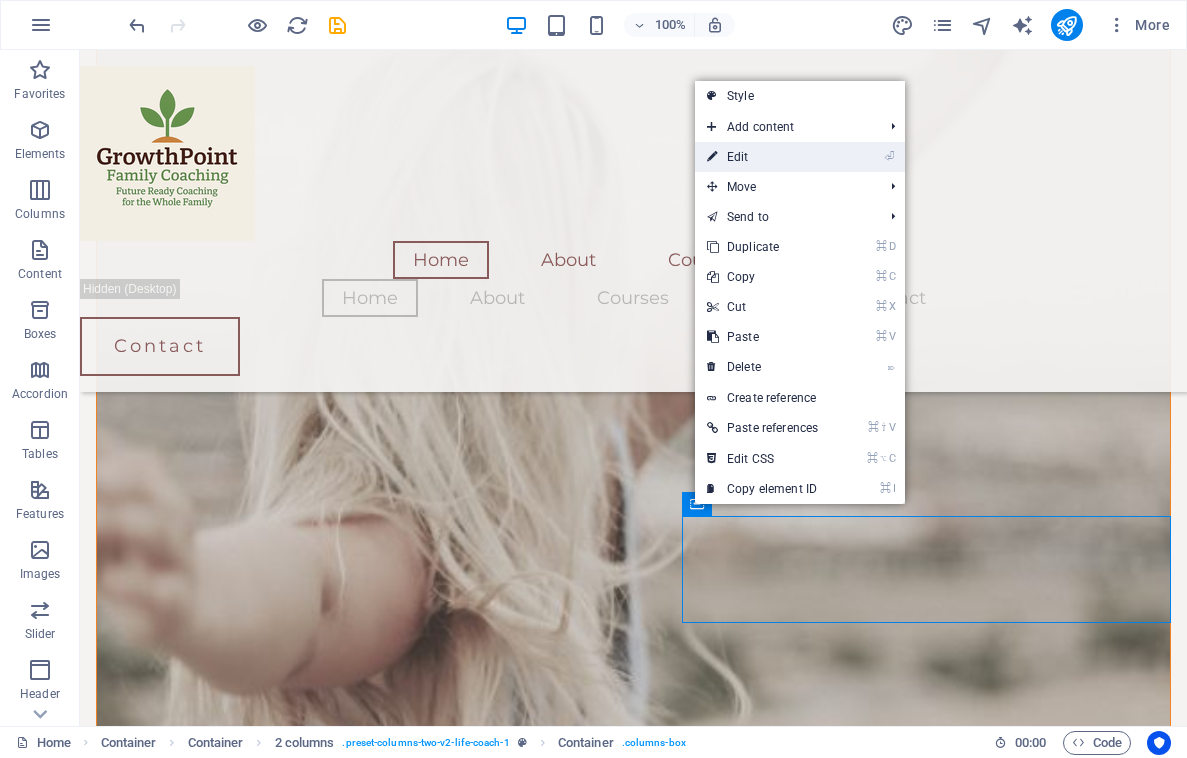 click on "⏎  Edit" at bounding box center (762, 157) 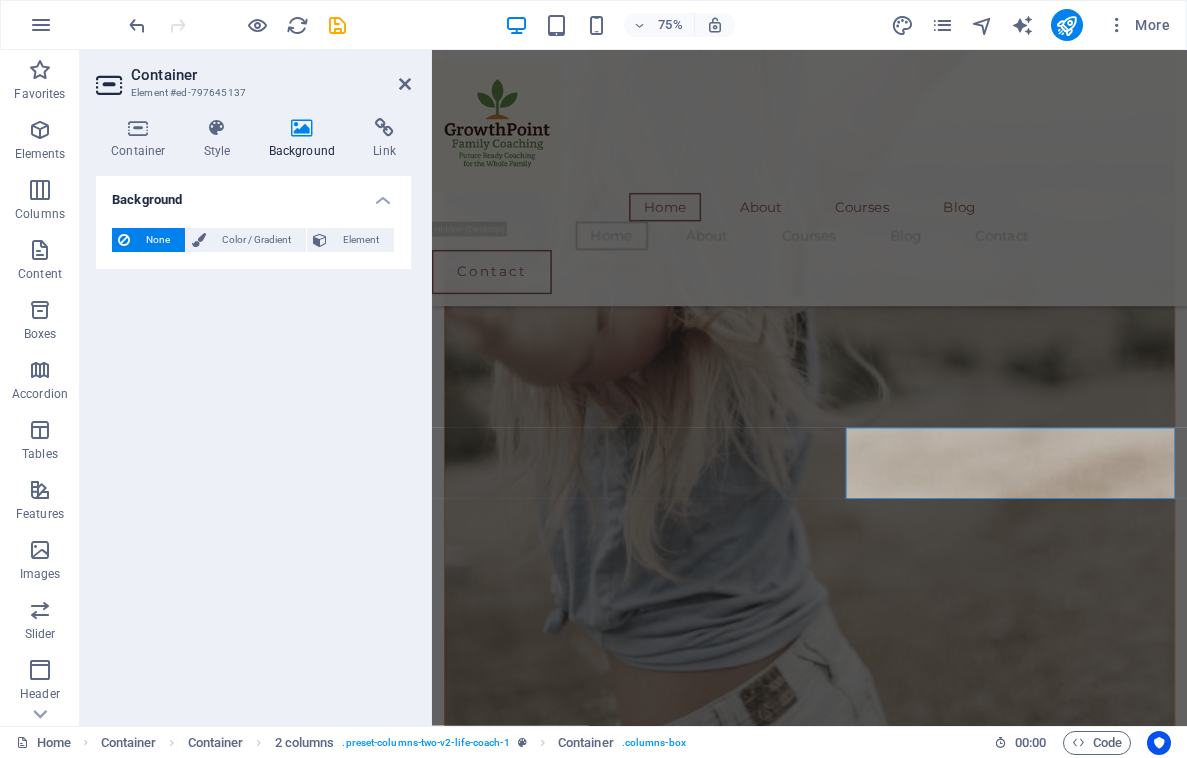 click on "Background None Color / Gradient Element Stretch background to full-width Color overlay Places an overlay over the background to colorize it Parallax 0 % Image Image slider Map Video YouTube Vimeo HTML Color Gradient Color A parent element contains a background. Edit background on parent element" at bounding box center (253, 443) 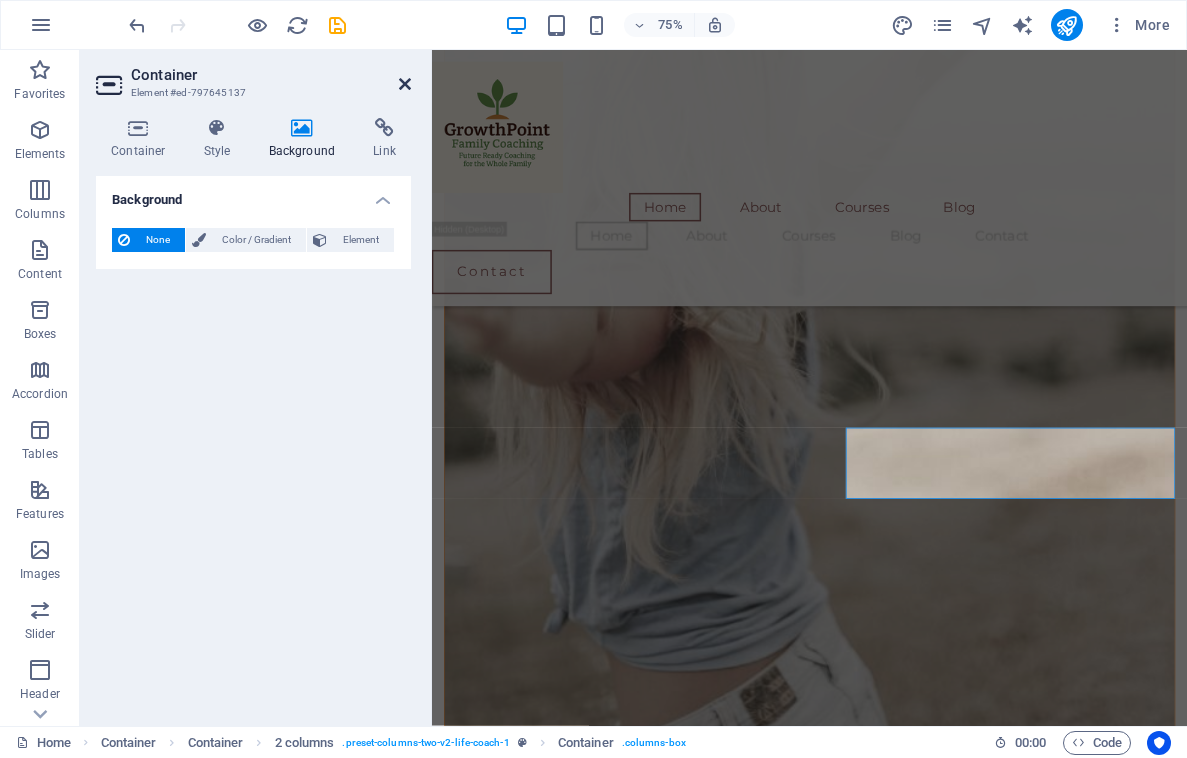 click at bounding box center (405, 84) 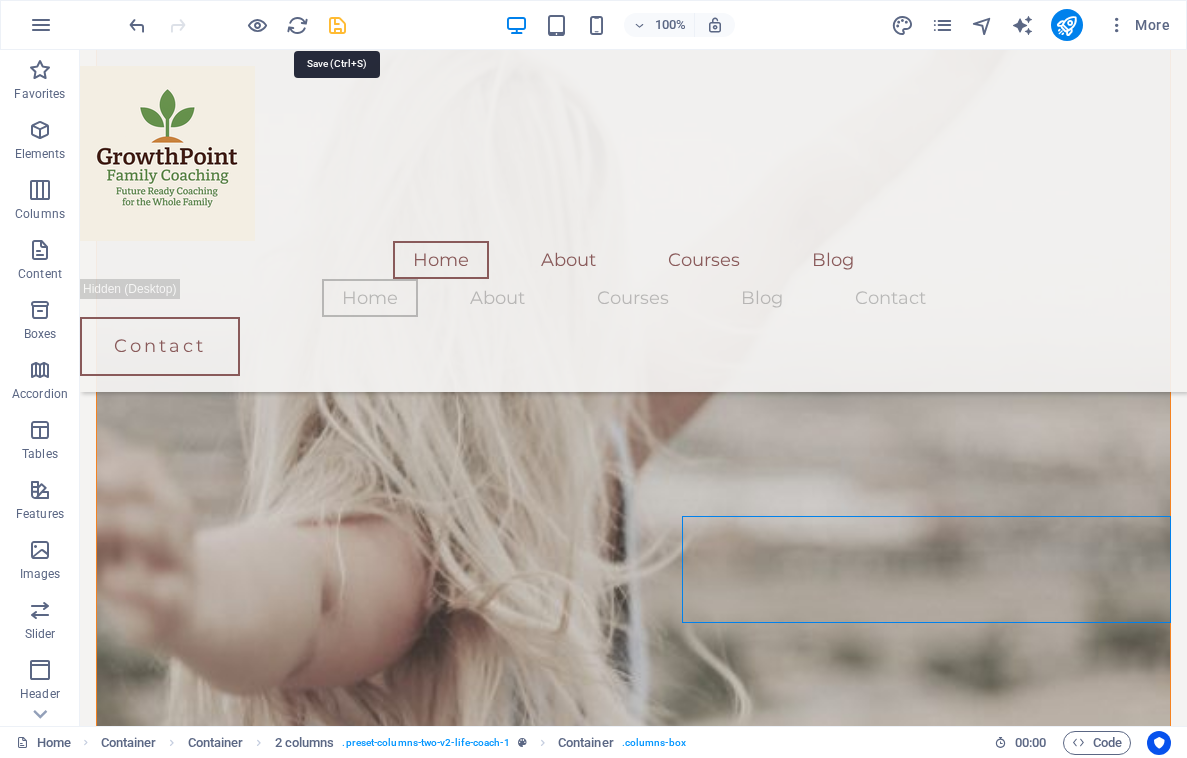 click at bounding box center (337, 25) 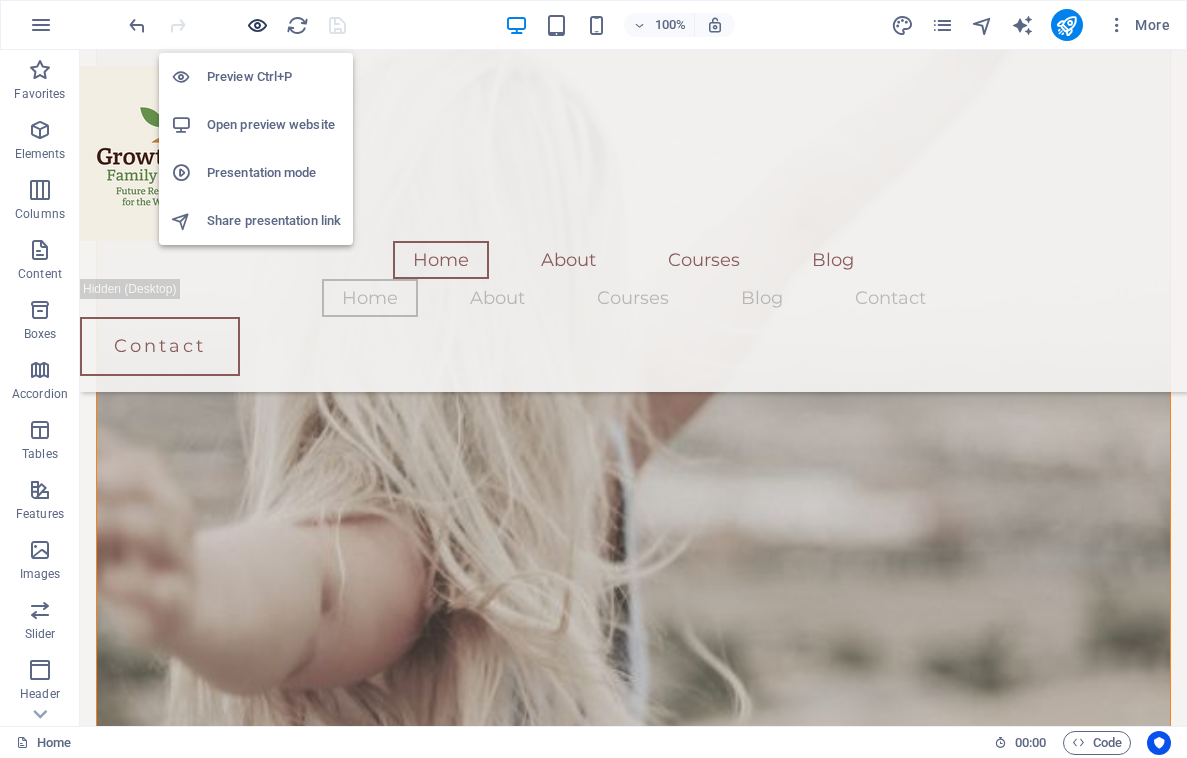click at bounding box center [257, 25] 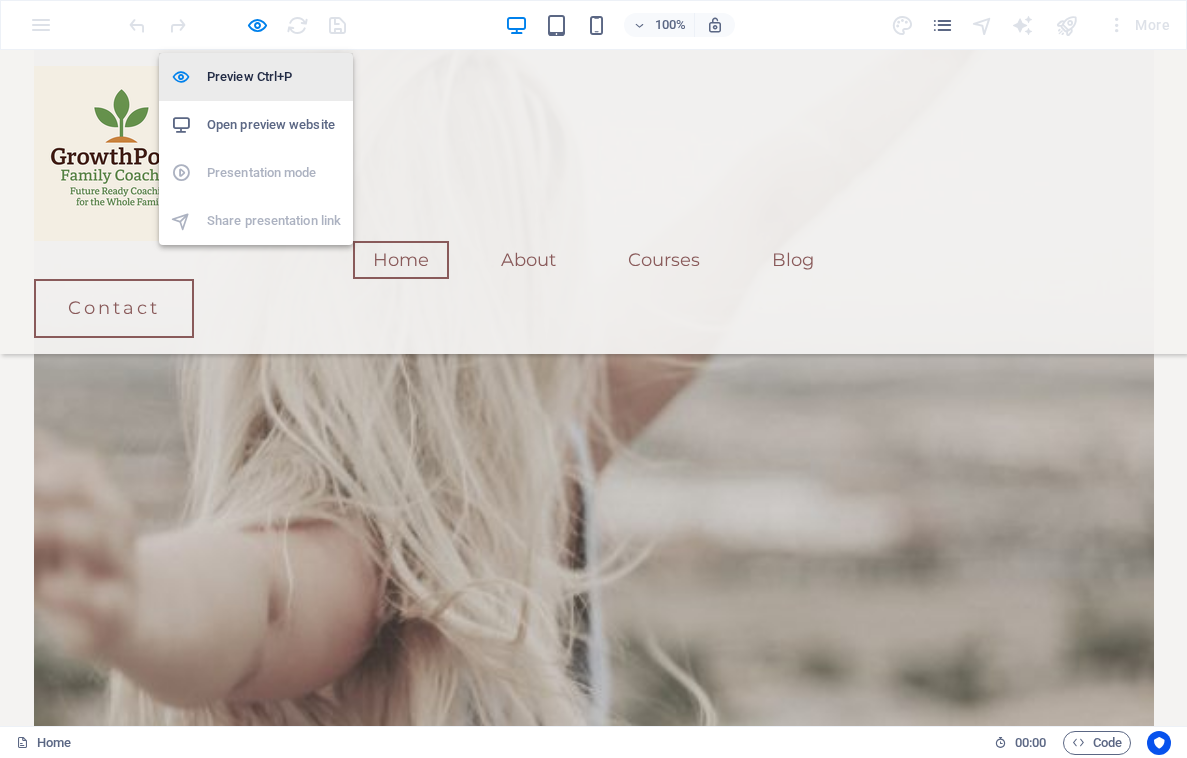 click on "Preview Ctrl+P" at bounding box center [274, 77] 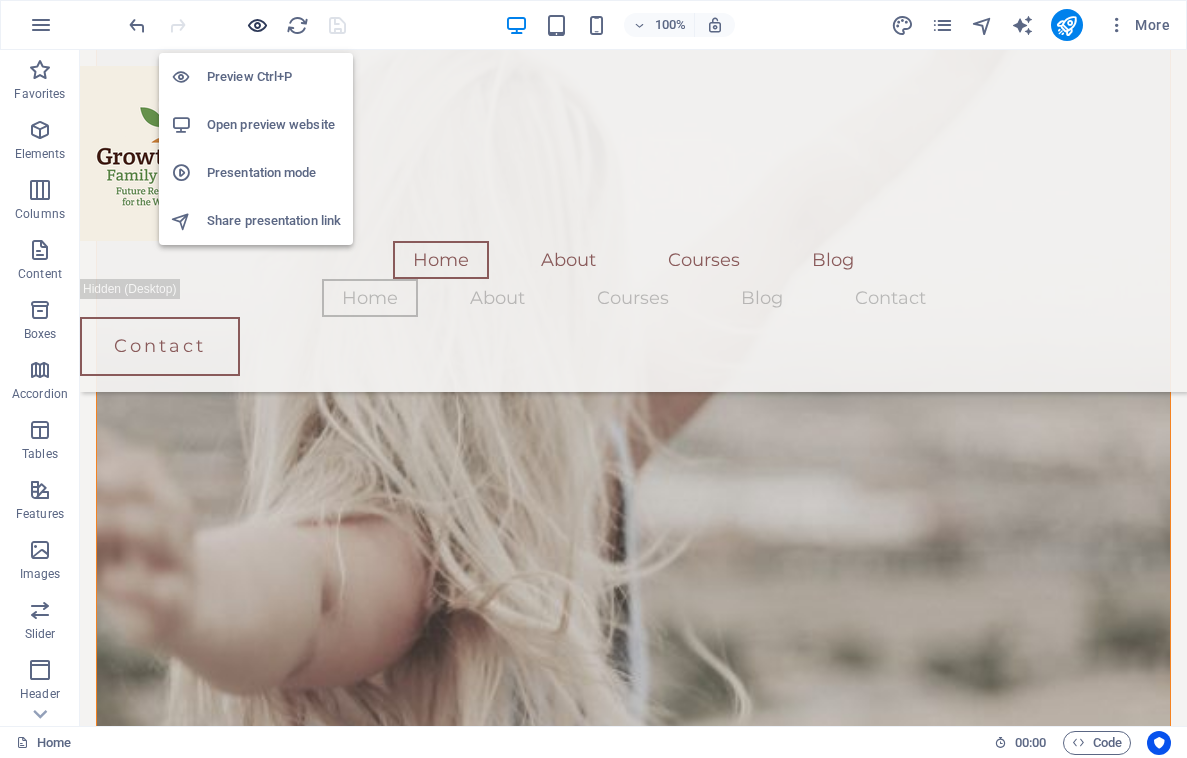 click at bounding box center (257, 25) 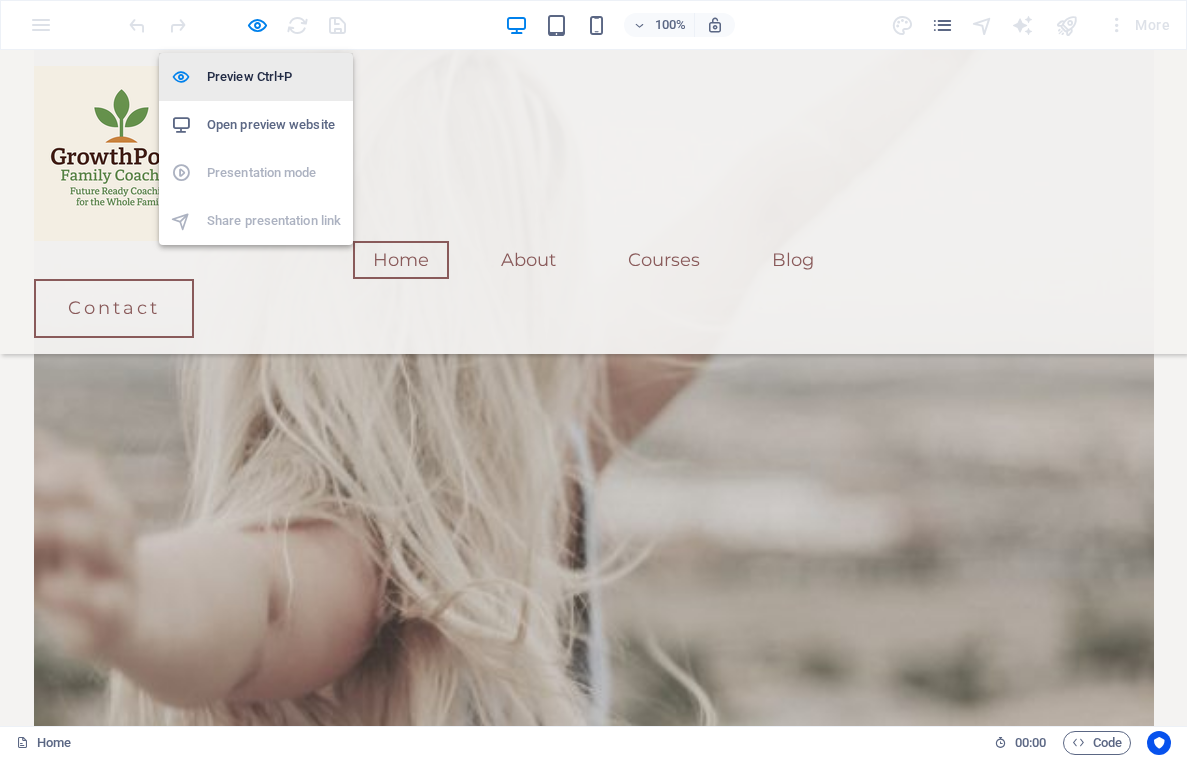 click on "Preview Ctrl+P" at bounding box center [274, 77] 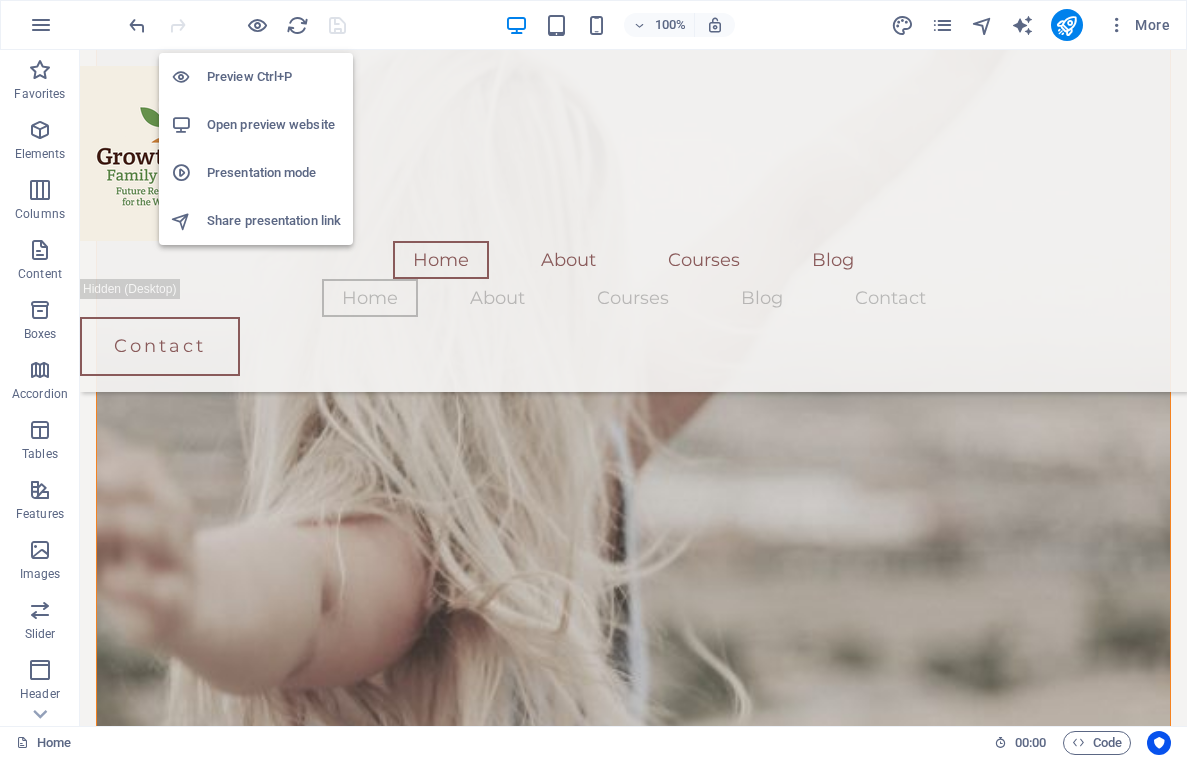 click on "Preview Ctrl+P" at bounding box center [274, 77] 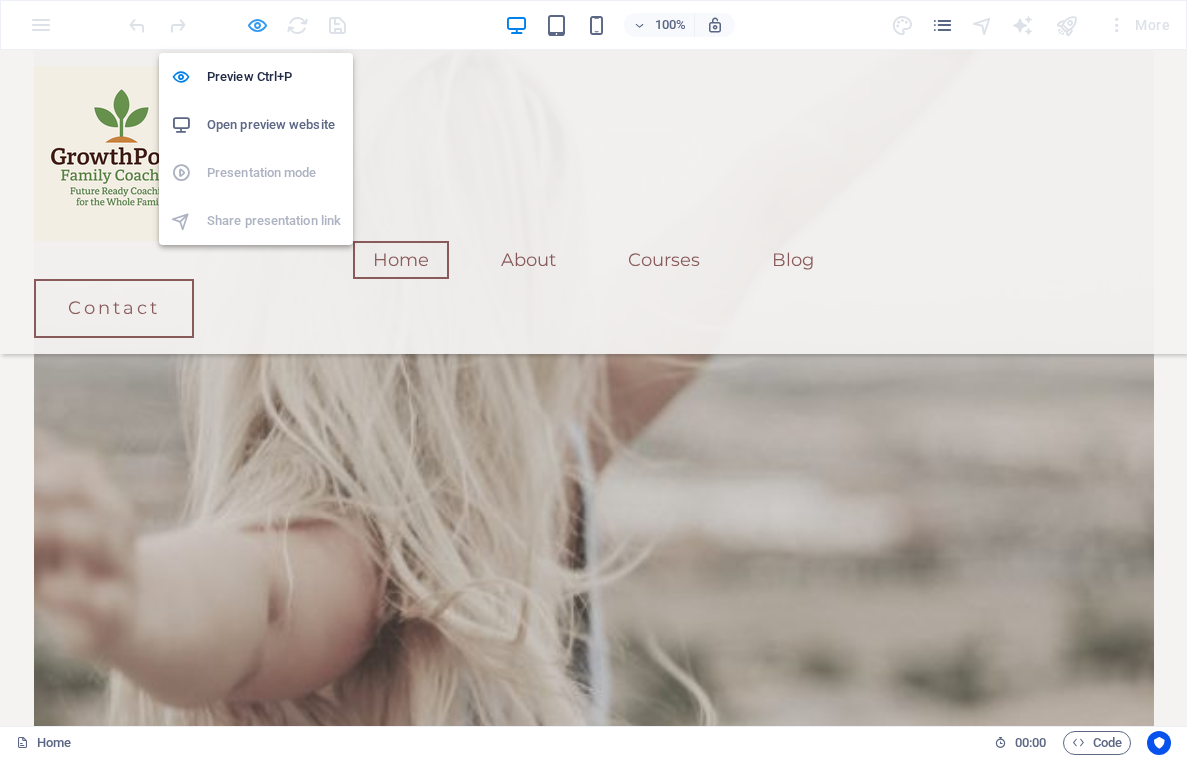 click at bounding box center [257, 25] 